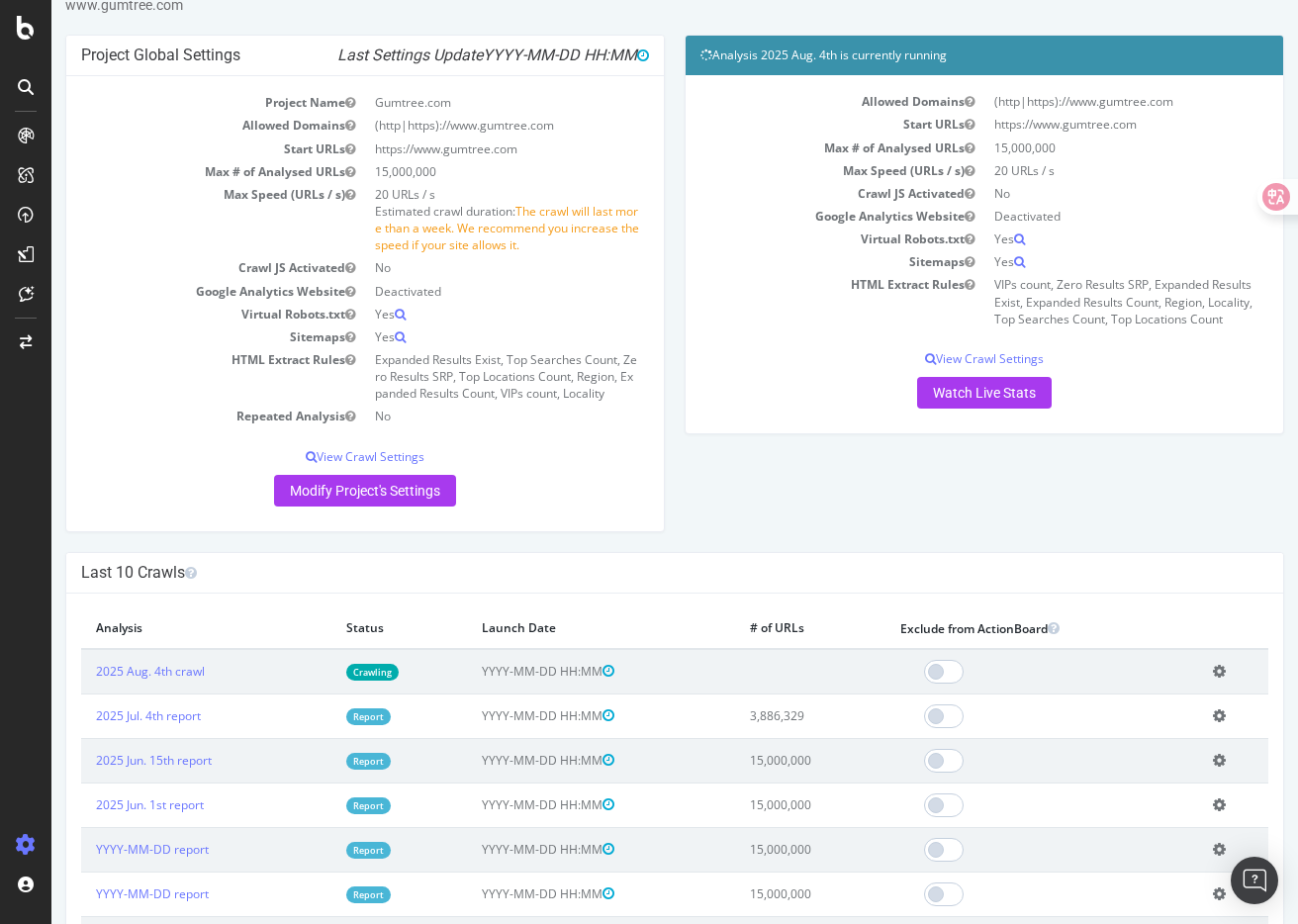 scroll, scrollTop: 0, scrollLeft: 0, axis: both 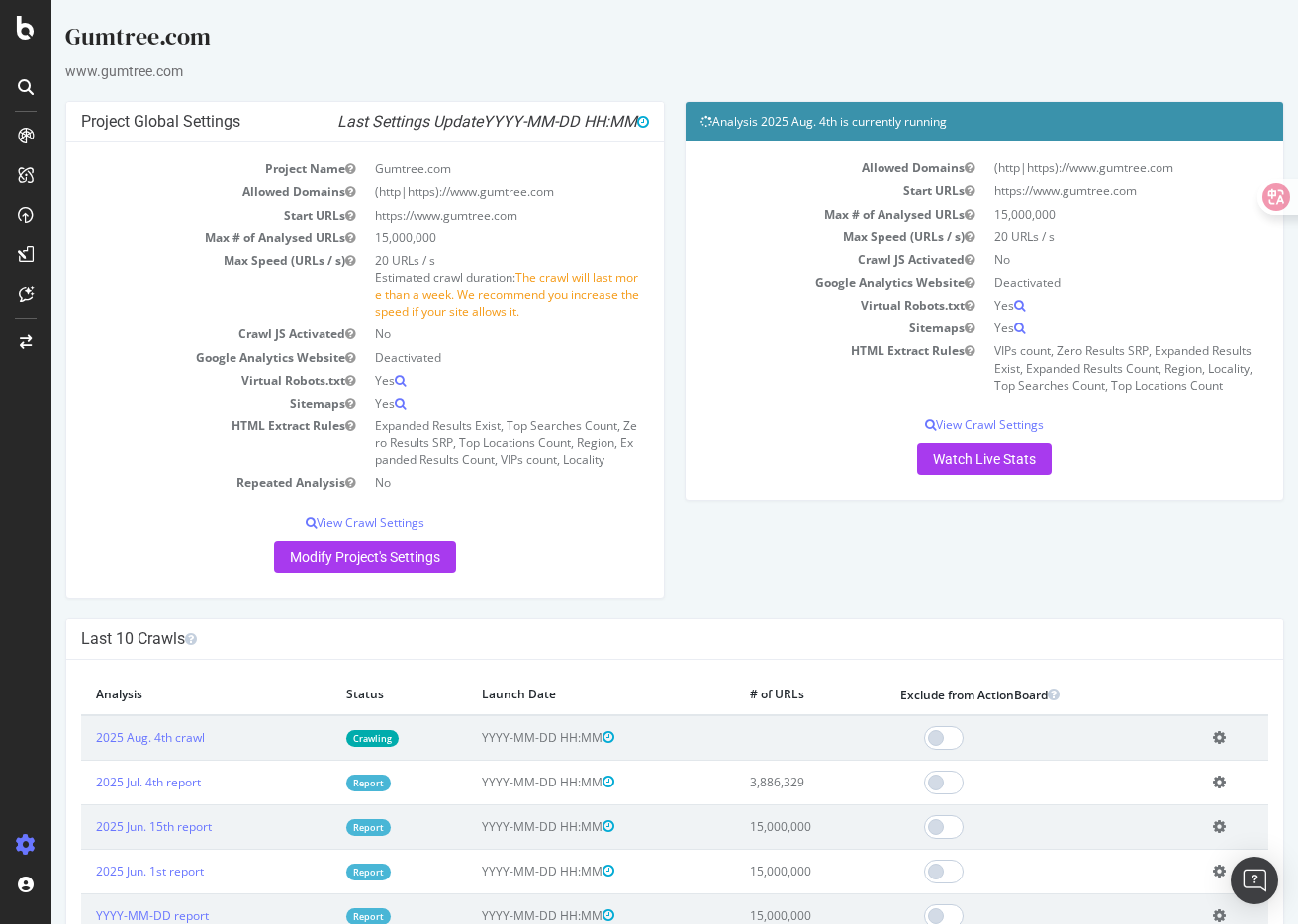 click on "Project Global Settings
Last Settings Update
2025-08-06 04:33
Project Name
Gumtree.com Allowed Domains
(http|https)://www.gumtree.com
Start URLs
https://www.gumtree.com
Max # of Analysed URLs
15,000,000 Max Speed (URLs / s)
20 URLs / s
Estimated crawl duration:  The crawl will last more than a week. We recommend you increase the speed if your site allows it. Crawl JS Activated
No Google Analytics Website
Deactivated
Virtual Robots.txt
Yes
Sitemaps
Yes
HTML Extract Rules
Repeated Analysis
No  View Crawl Settings
× Close
Project Settings
Main No Yes" at bounding box center [675, 359] 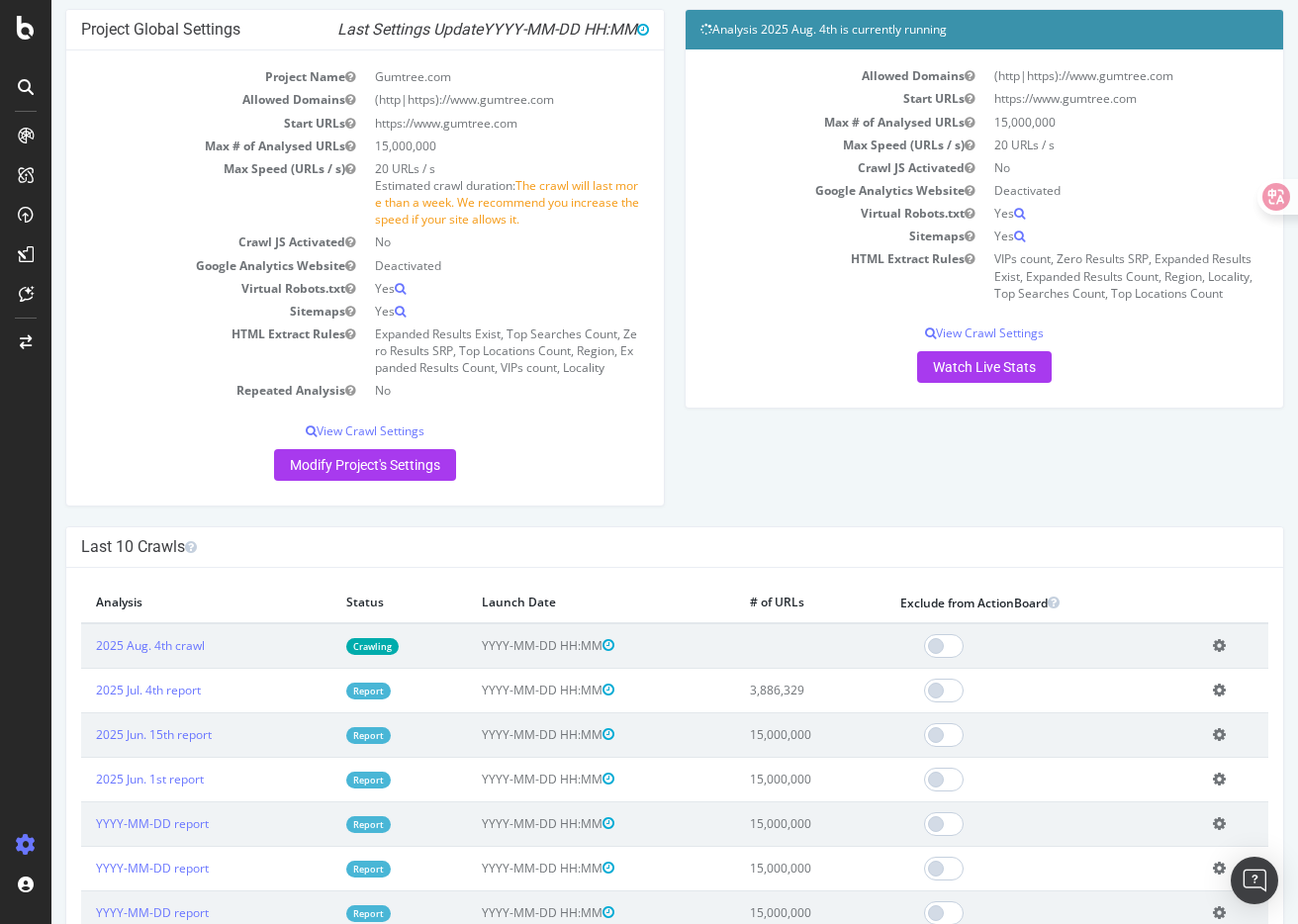 scroll, scrollTop: 108, scrollLeft: 0, axis: vertical 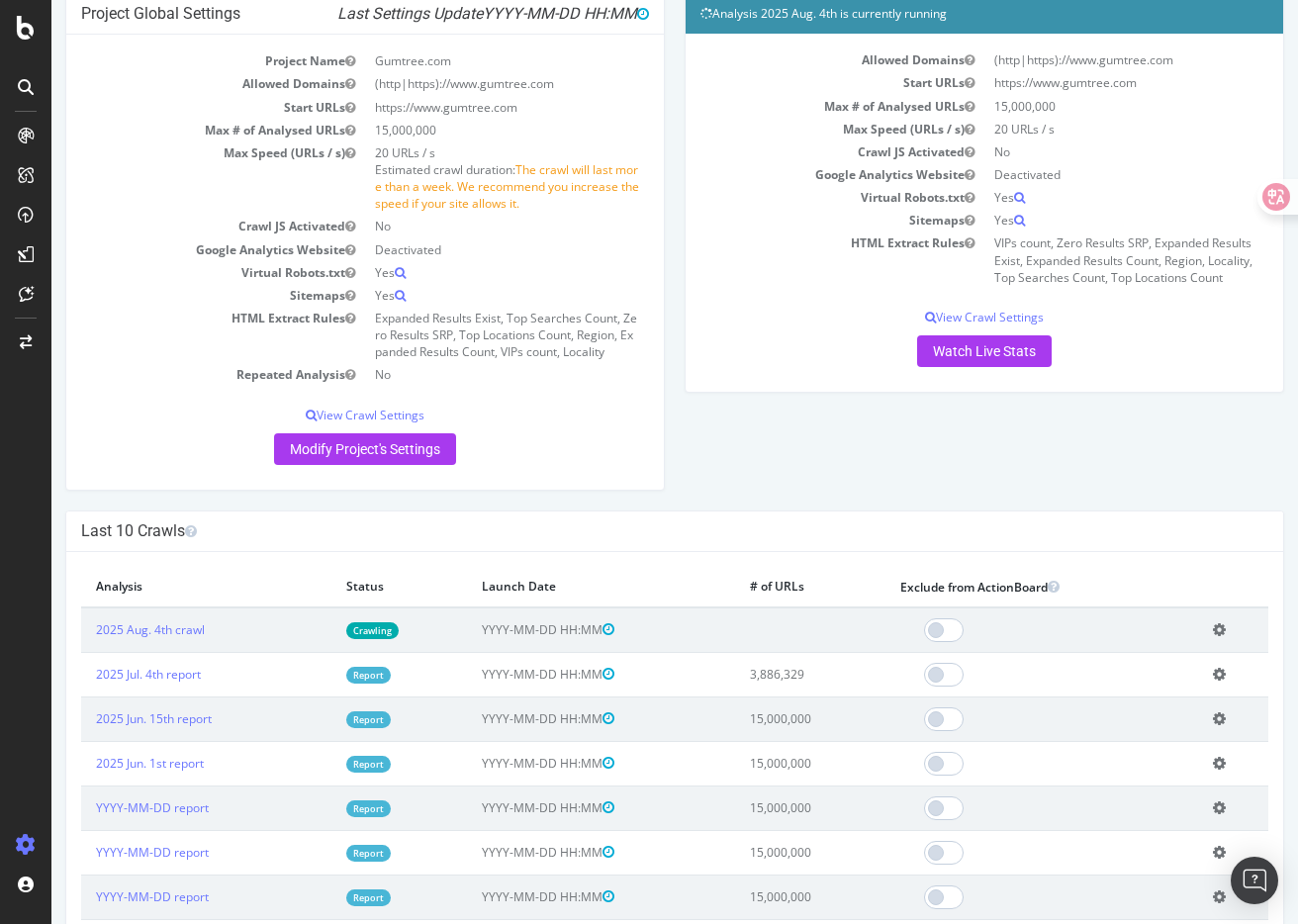 click on "3,886,329" at bounding box center (810, 674) 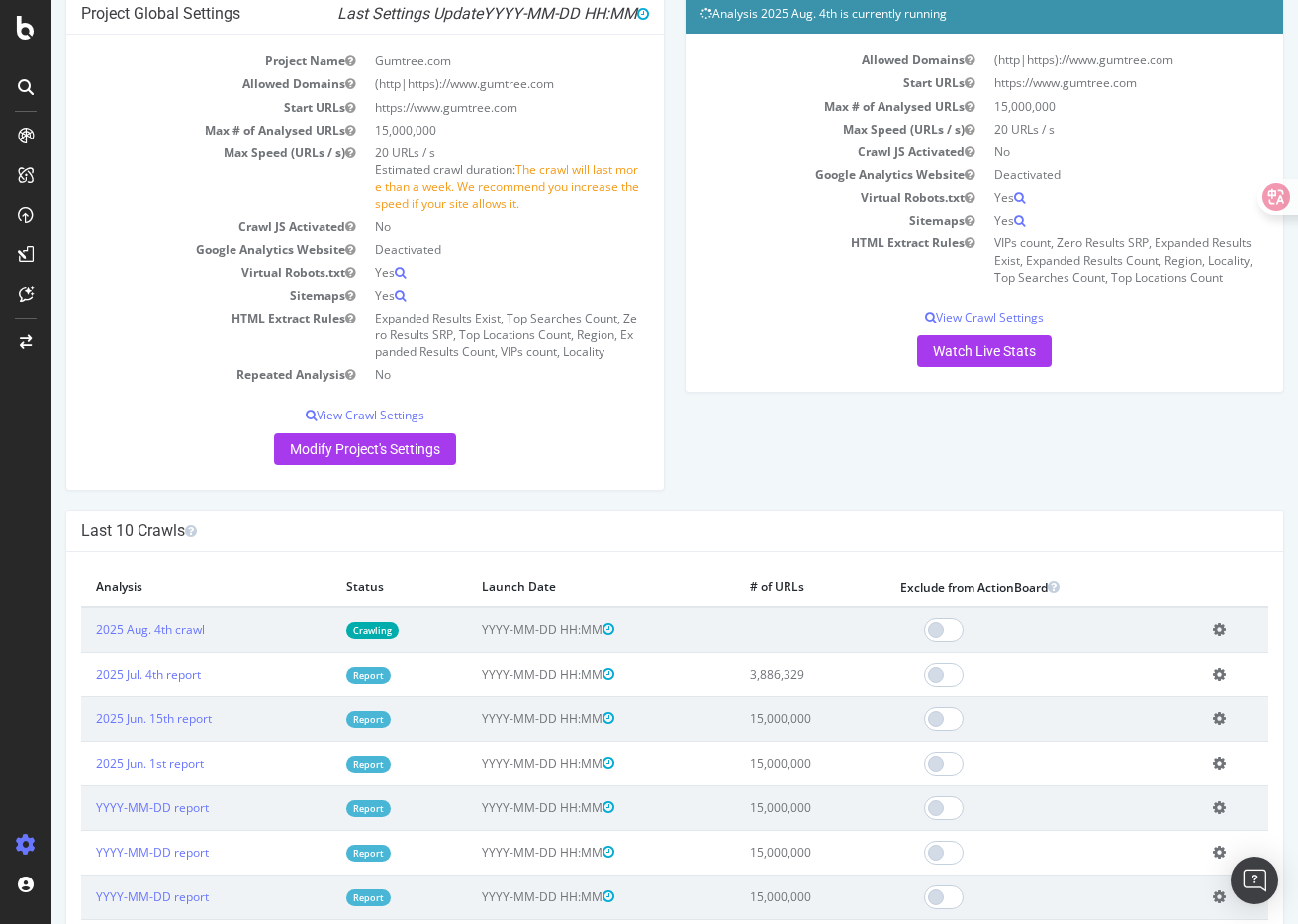 scroll, scrollTop: 0, scrollLeft: 0, axis: both 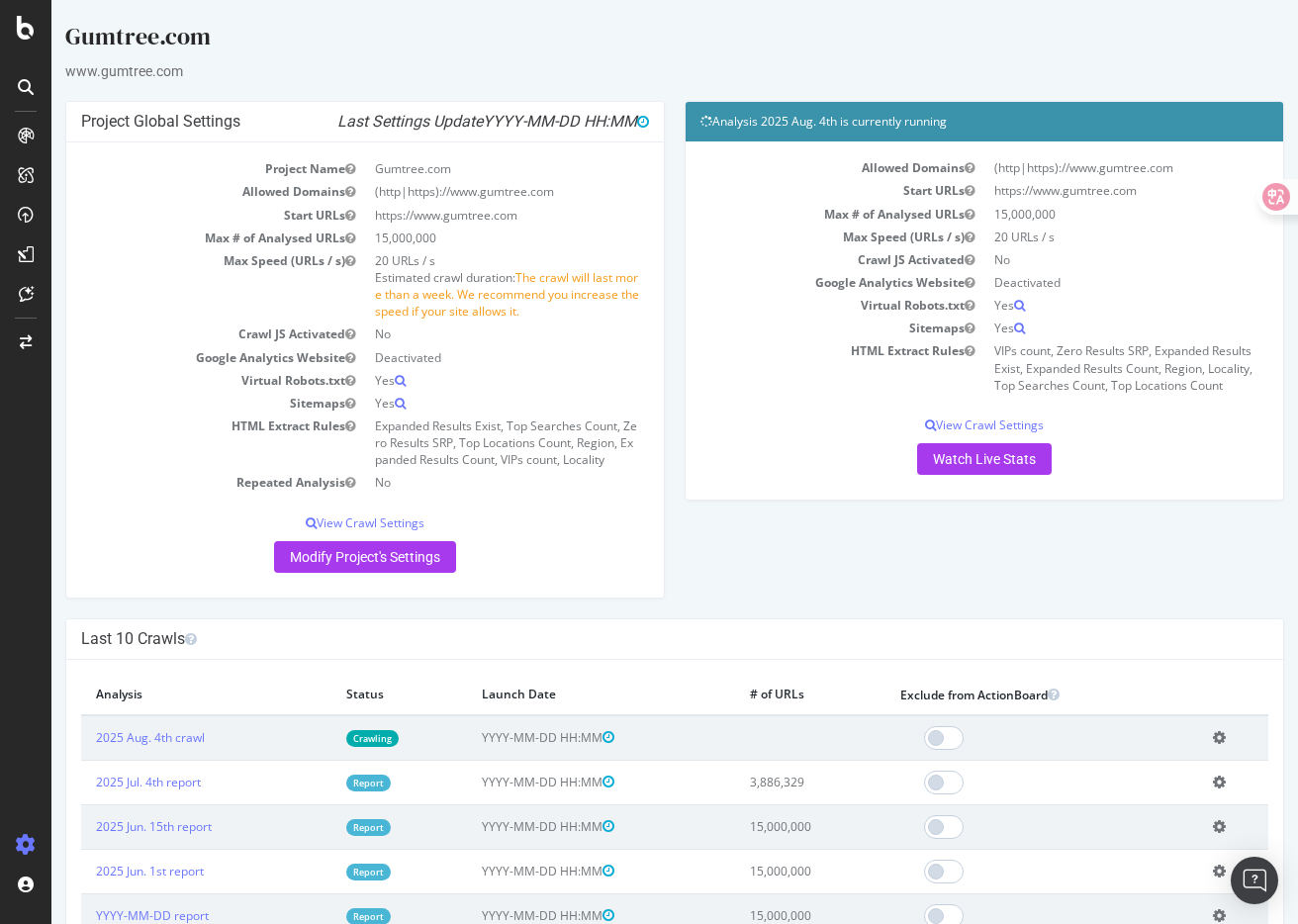 click on "Allowed Domains
(http|https)://www.gumtree.com
Start URLs
https://www.gumtree.com
Max # of Analysed URLs
15,000,000 Max Speed (URLs / s)
20 URLs / s
Crawl JS Activated
No Google Analytics Website
Deactivated
Virtual Robots.txt
Yes
Sitemaps
Yes
HTML Extract Rules
VIPs count, Zero Results SRP, Expanded Results Exist, Expanded Results Count, Region, Locality, Top Searches Count, Top Locations Count
View Crawl Settings
× Close
Analysis Settings
Main Project Name
Gumtree.com Start URLs
https://www.gumtree.com
Allowed Domains
(http|https)://www.gumtree.com Max # of URLs
15,000,000
20
No 0" at bounding box center [984, 316] 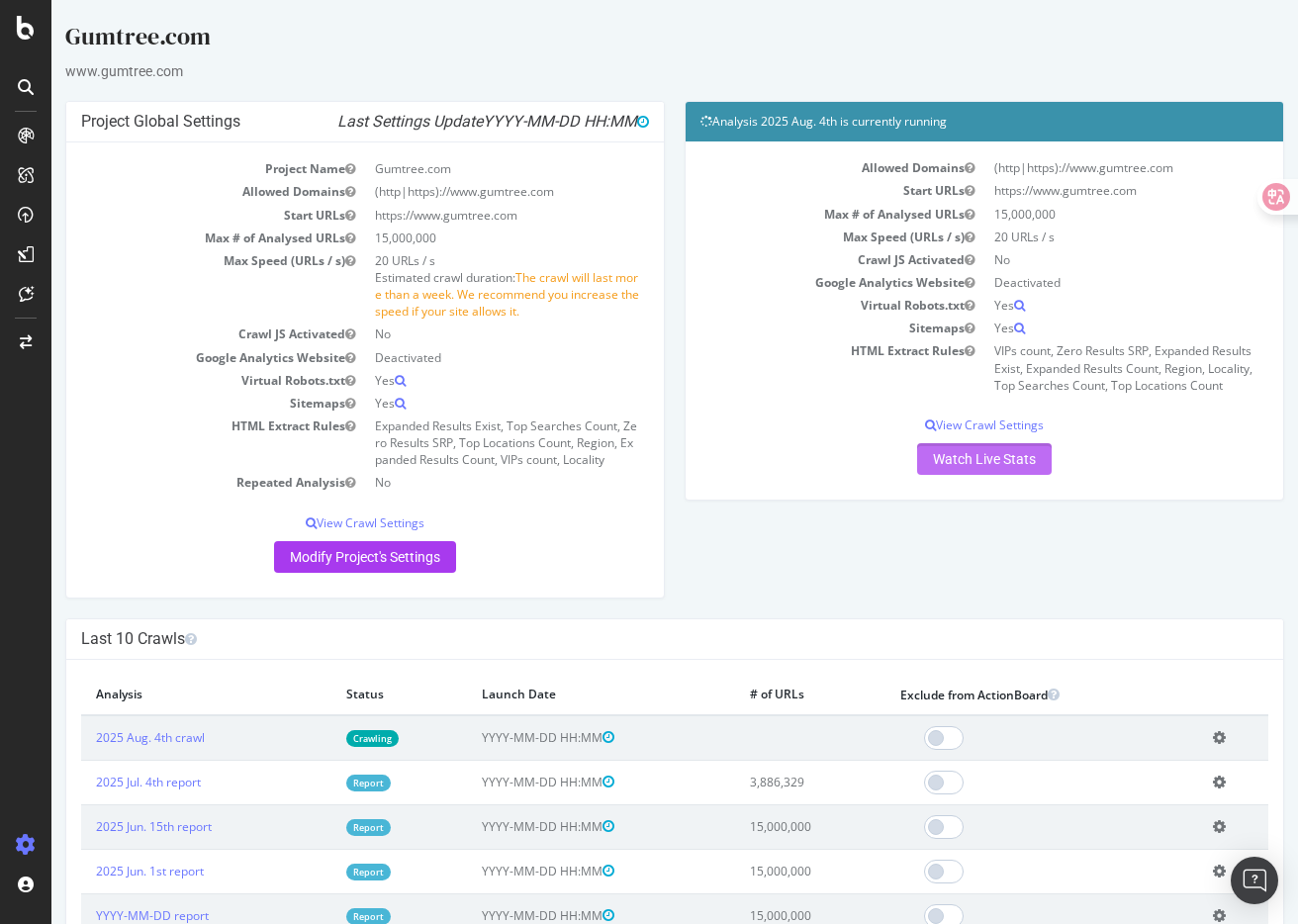 click on "Watch Live Stats" at bounding box center (984, 459) 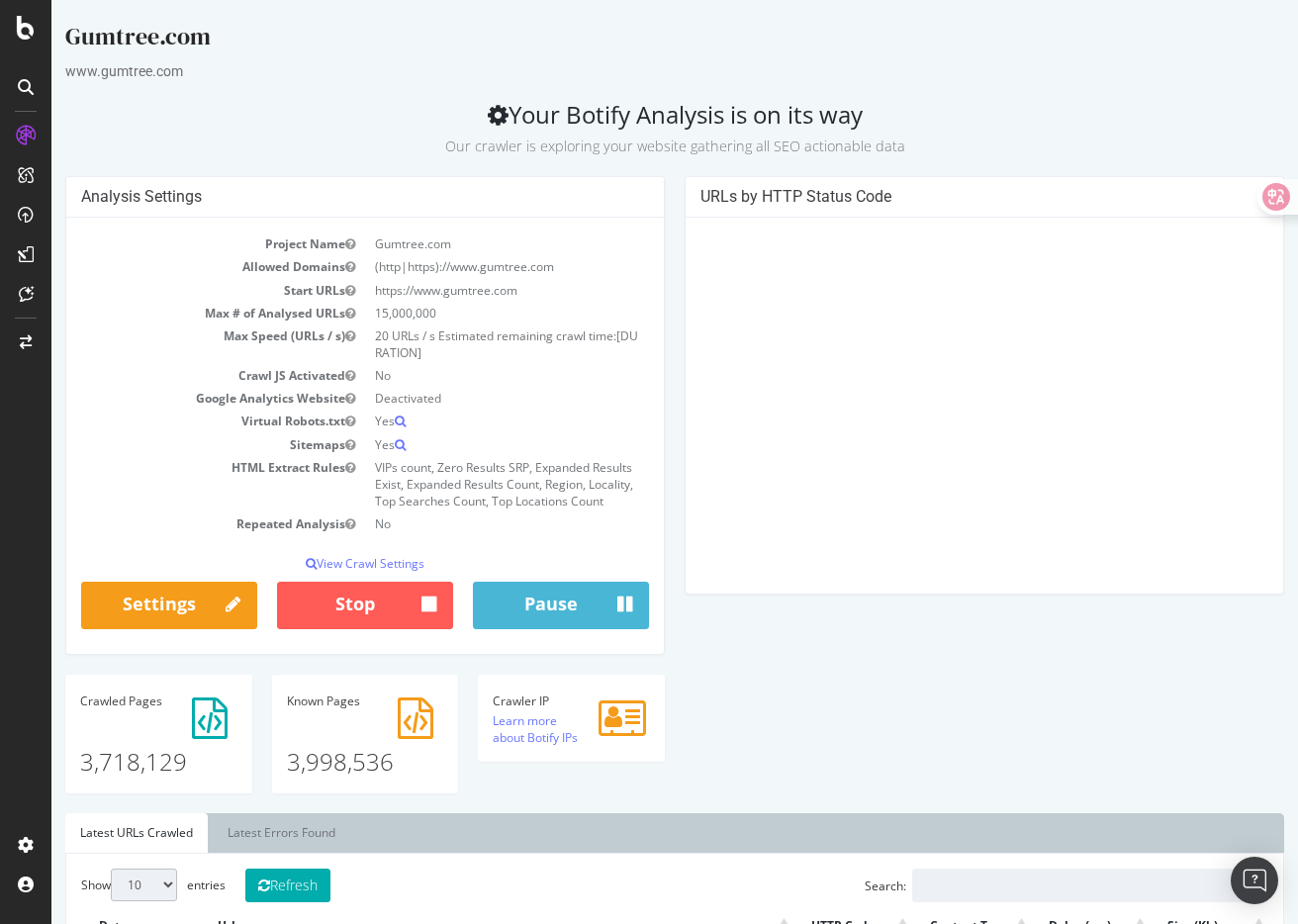 scroll, scrollTop: 0, scrollLeft: 0, axis: both 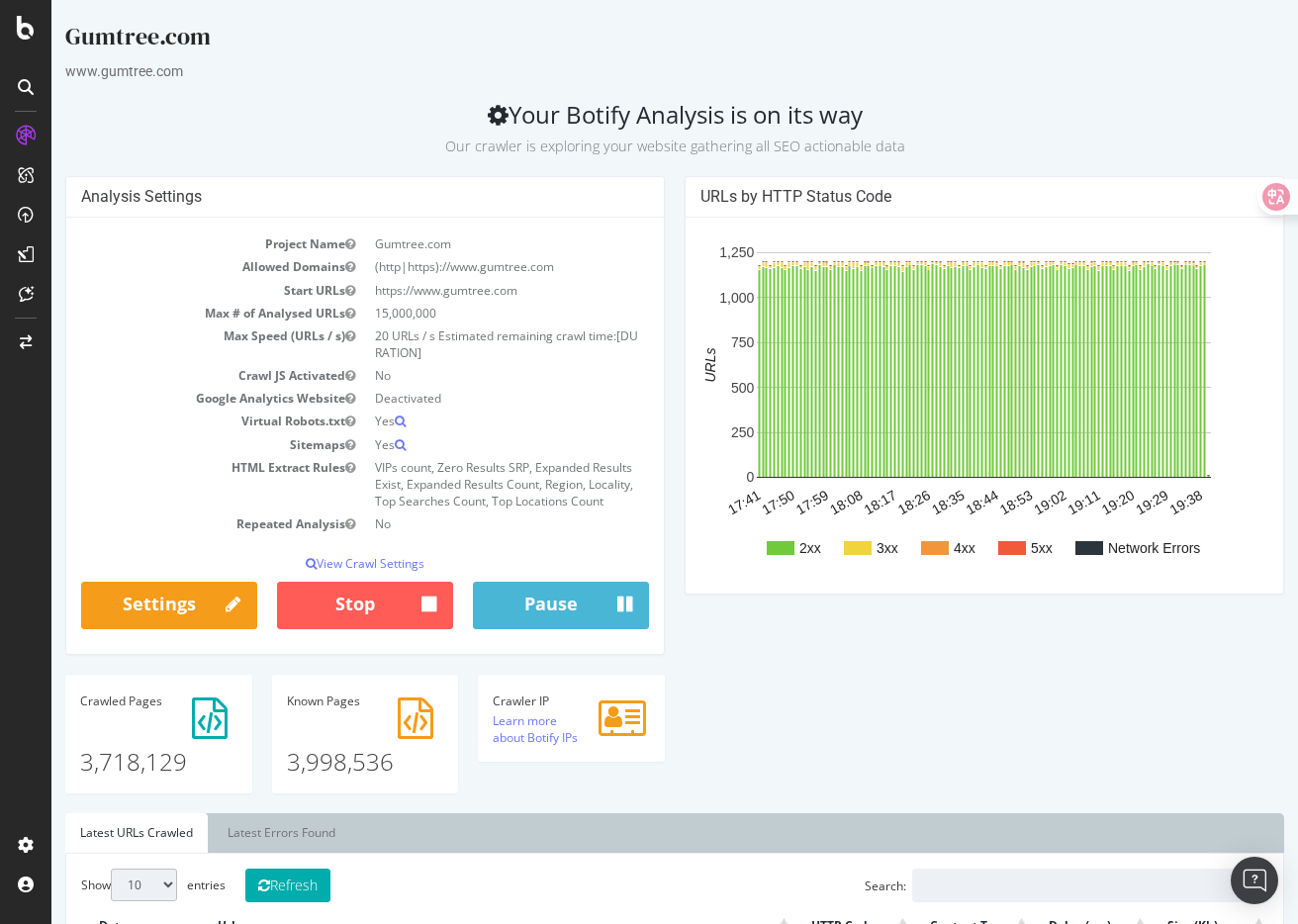 click on "3,998,536" at bounding box center (365, 745) 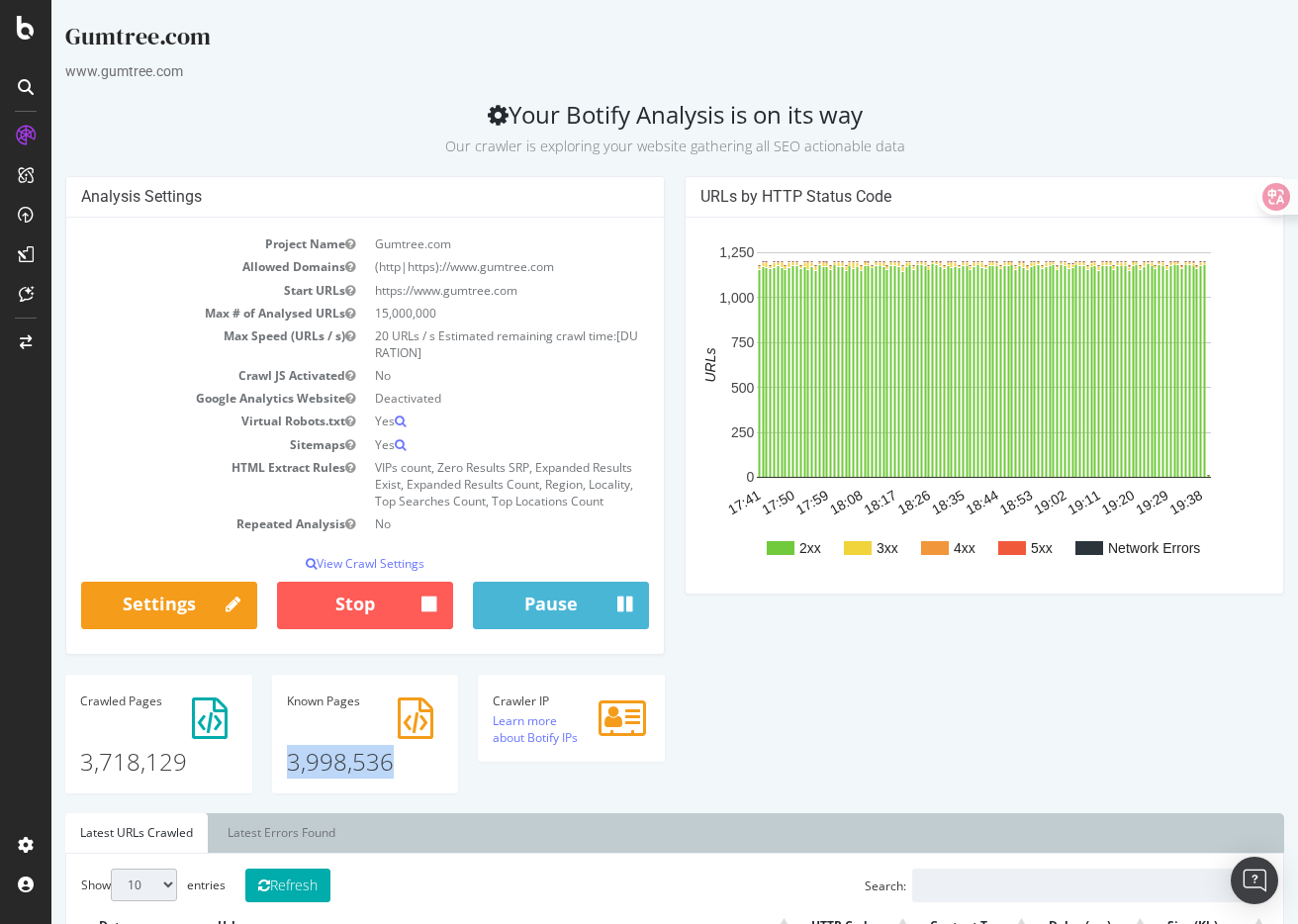 click on "3,998,536" at bounding box center (365, 745) 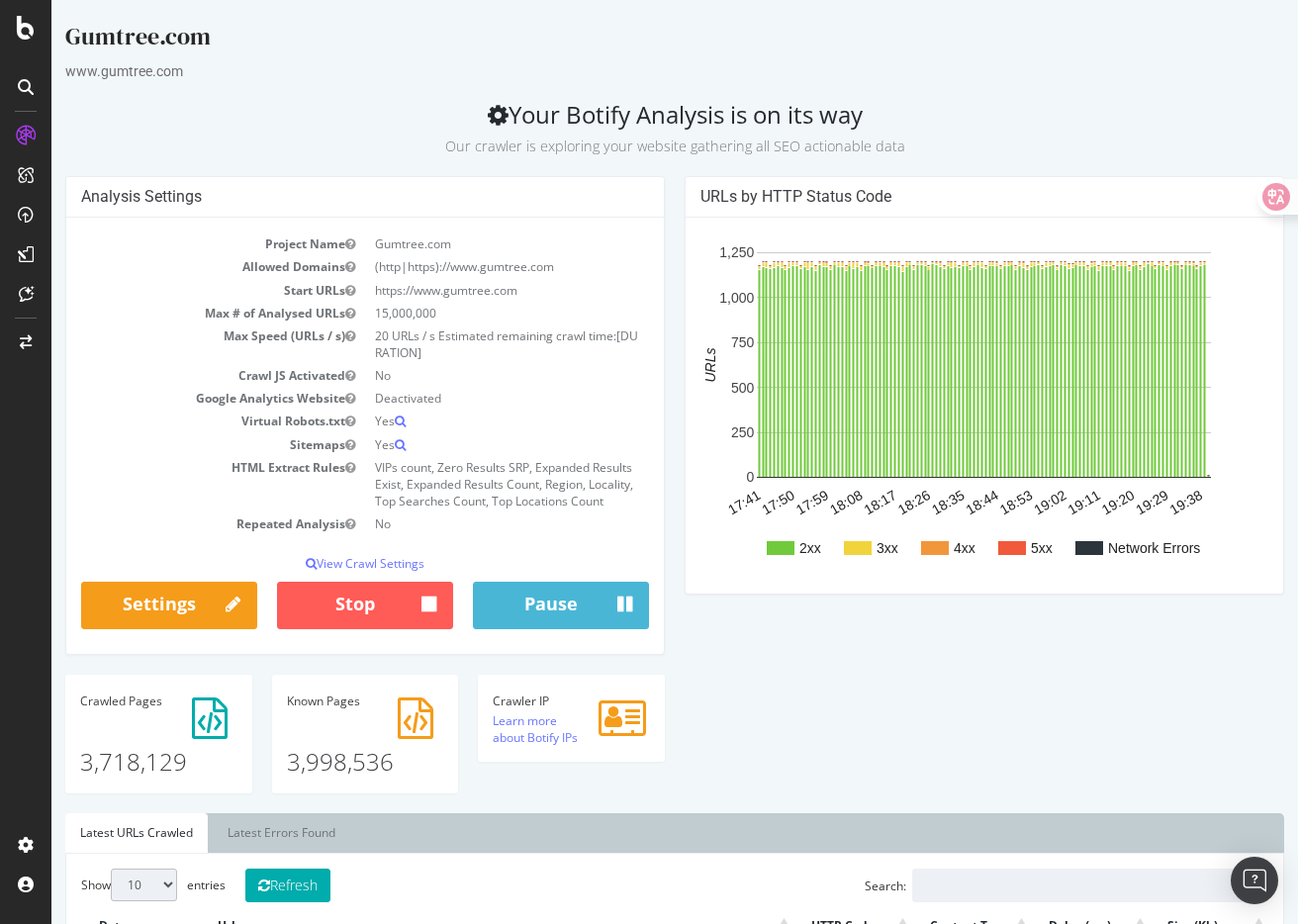 click on "3,998,536" at bounding box center (365, 745) 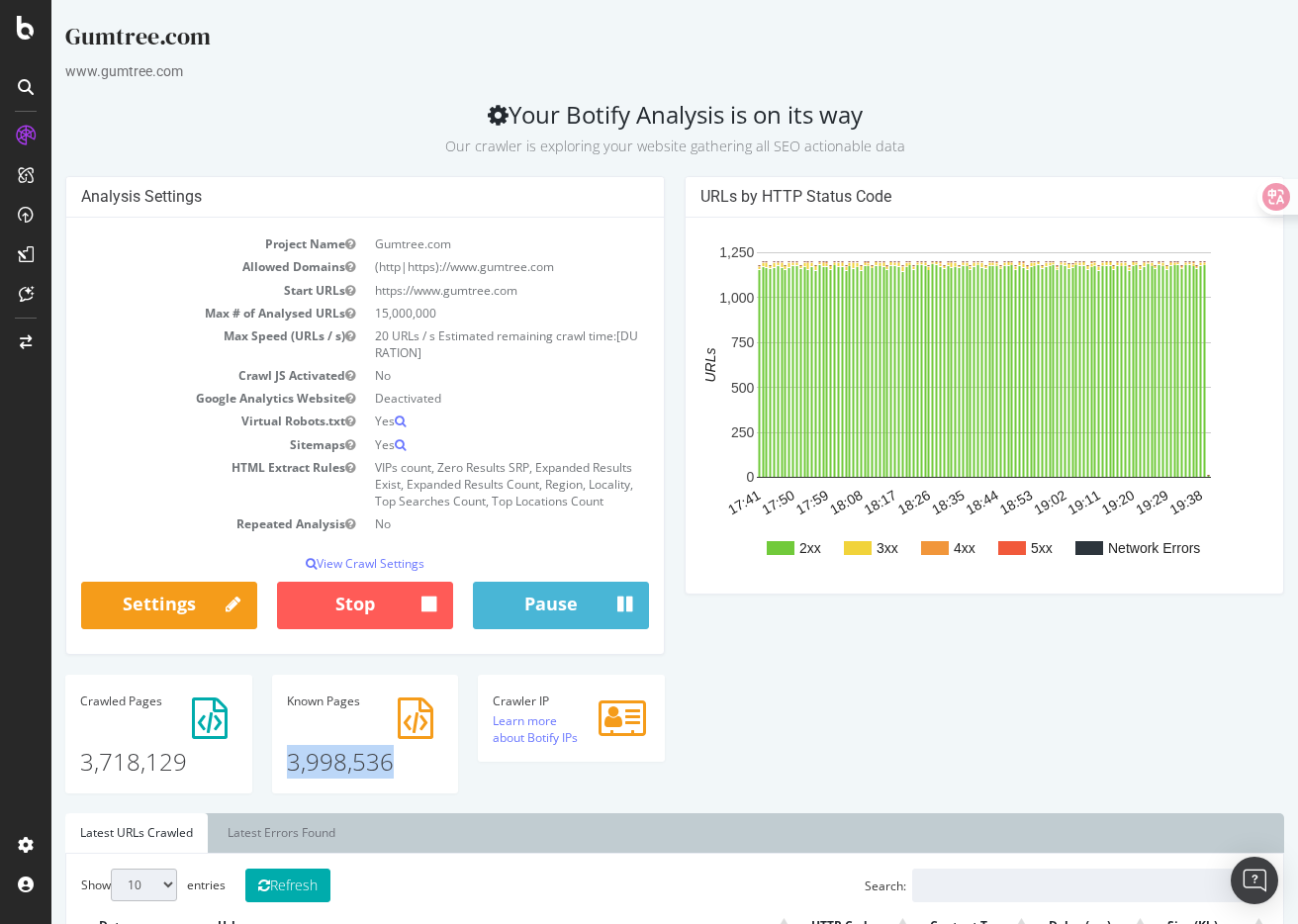 click on "3,998,536" at bounding box center [365, 745] 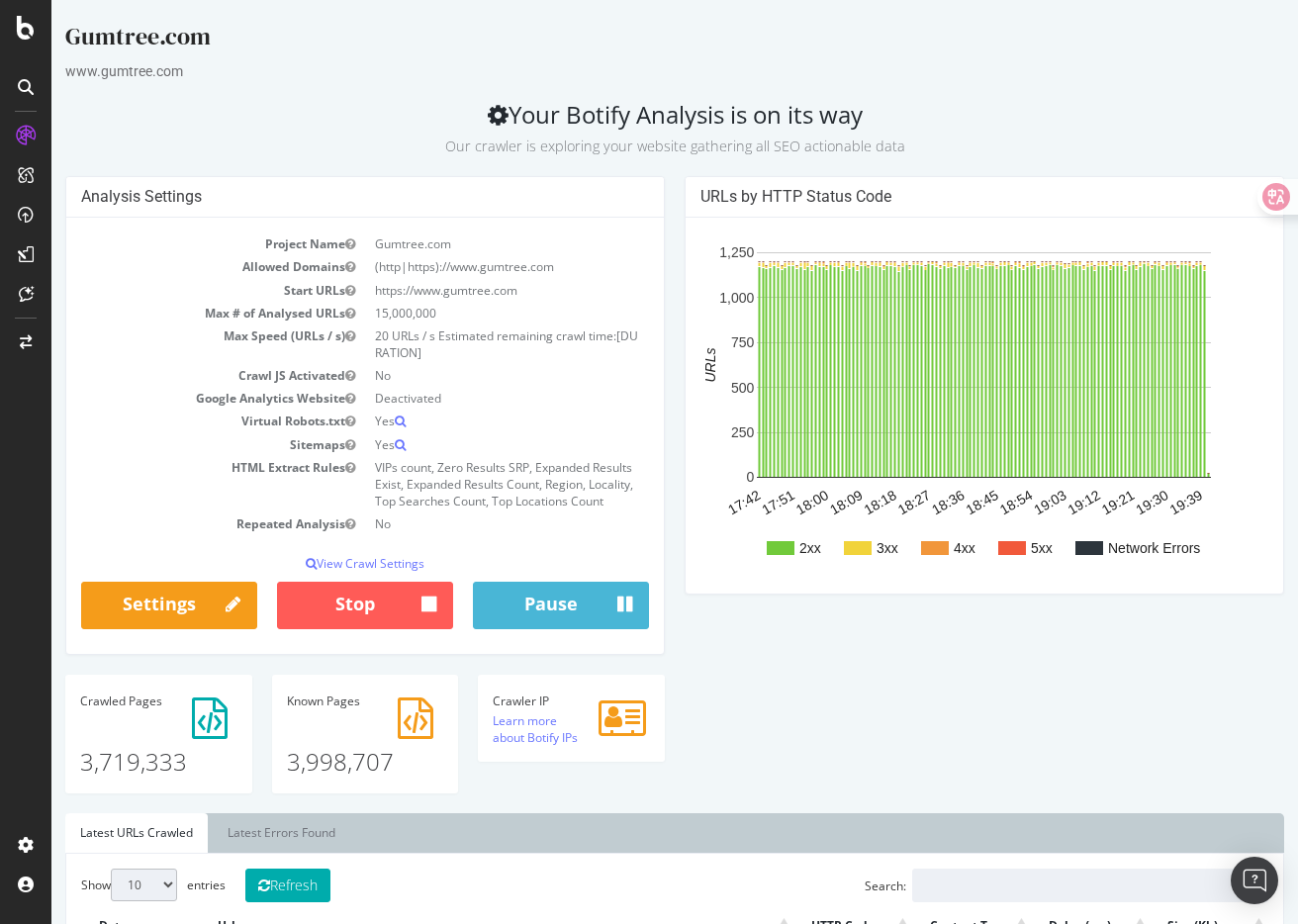 click on "Analysis Settings Project Name
Gumtree.com Allowed Domains
(http|https)://www.gumtree.com
Start URLs
https://www.gumtree.com
Max # of Analysed URLs
15,000,000 Max Speed (URLs / s)
20 URLs / s
Estimated remaining crawl time:  6 days 12 hours 40 minutes  Crawl JS Activated
No Google Analytics Website
Deactivated
Virtual Robots.txt
Yes
Sitemaps
Yes
HTML Extract Rules
VIPs count, Zero Results SRP, Expanded Results Exist, Expanded Results Count, Region, Locality, Top Searches Count, Top Locations Count
Repeated Analysis
No  View Crawl Settings
× Close
Analysis Settings
Main Project Name
Gumtree.com 15,000,000 No" at bounding box center [675, 495] 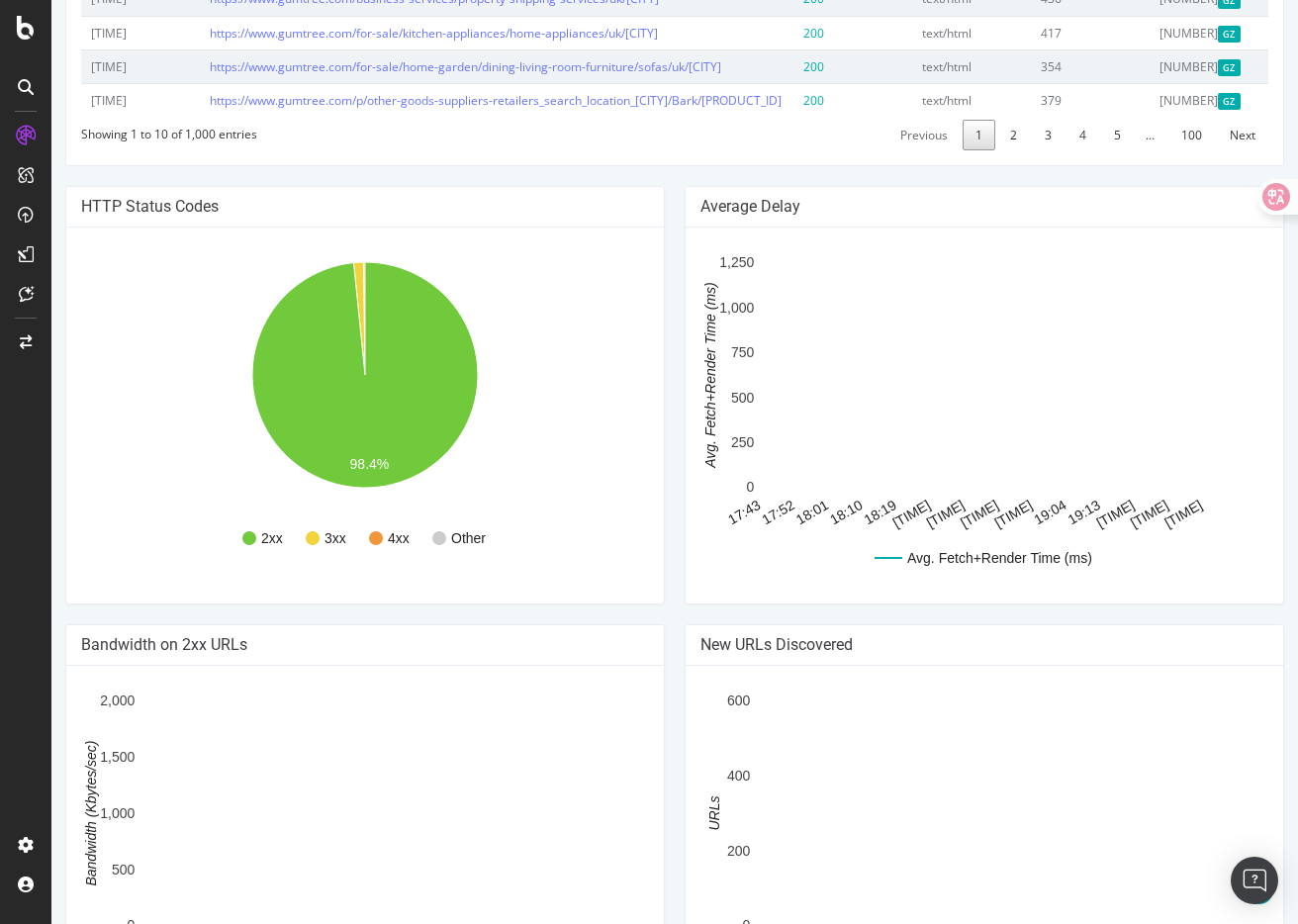 scroll, scrollTop: 1340, scrollLeft: 0, axis: vertical 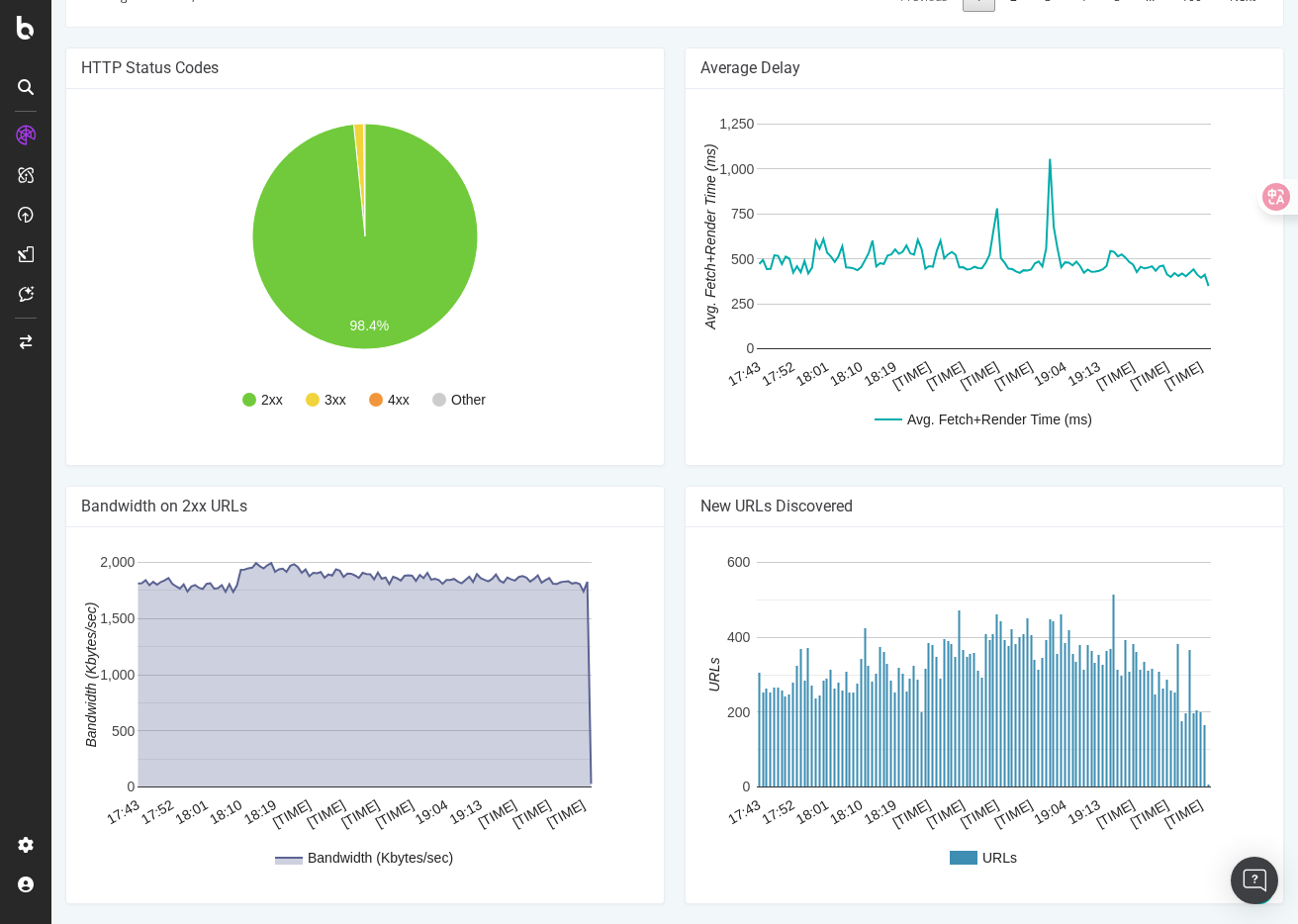 click on "Average Delay
Avg. Fetch+Render Time (ms) 17:43 17:52 18:01 18:10 18:19 18:28 18:37 18:46 18:55 19:04 19:13 19:22 19:31 19:40 0 250 500 750 1,000 1,250 Avg. Fetch+Render Time (ms) Avg. Fetch+Render Time (ms)" at bounding box center (984, 266) 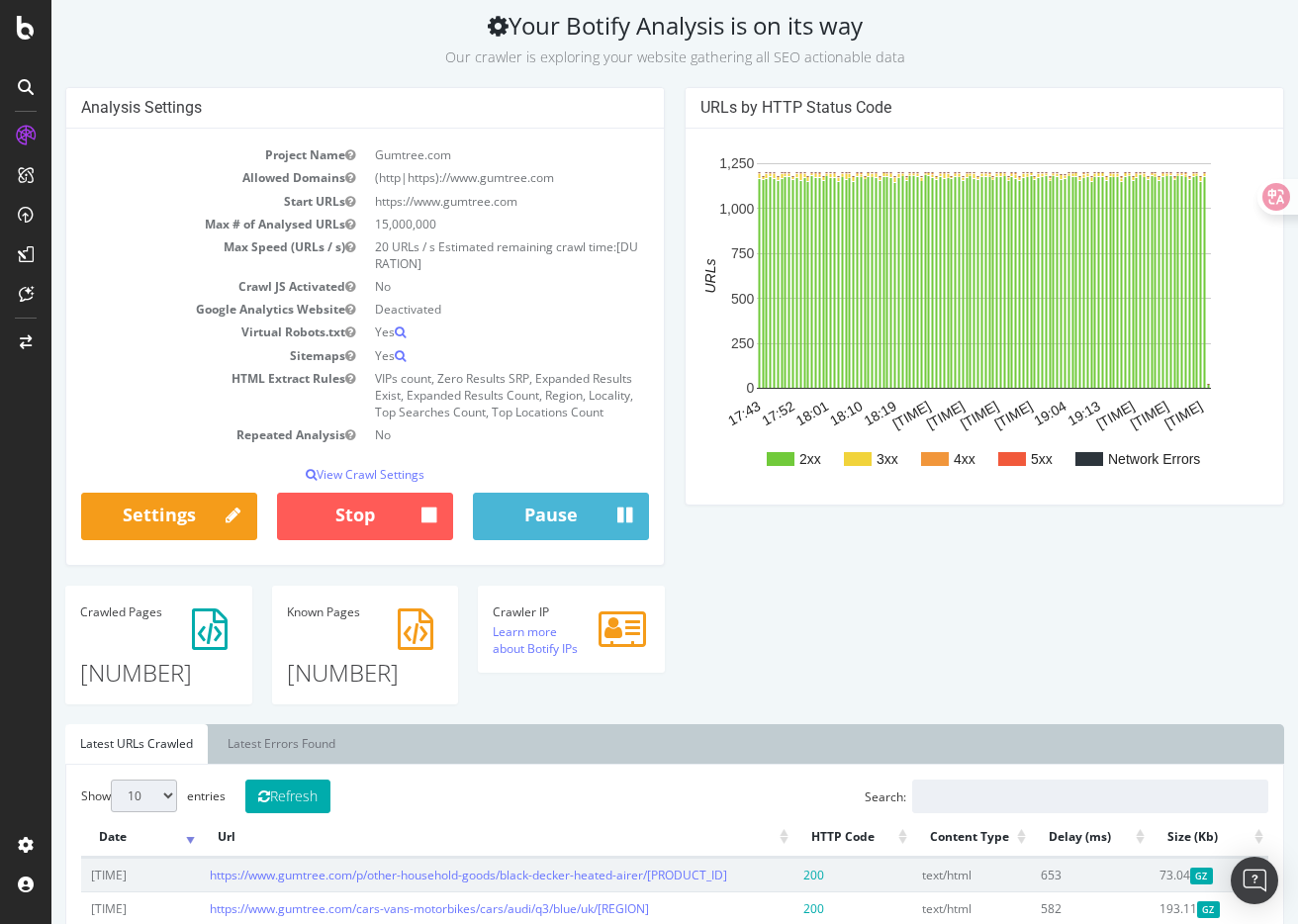 scroll, scrollTop: 88, scrollLeft: 0, axis: vertical 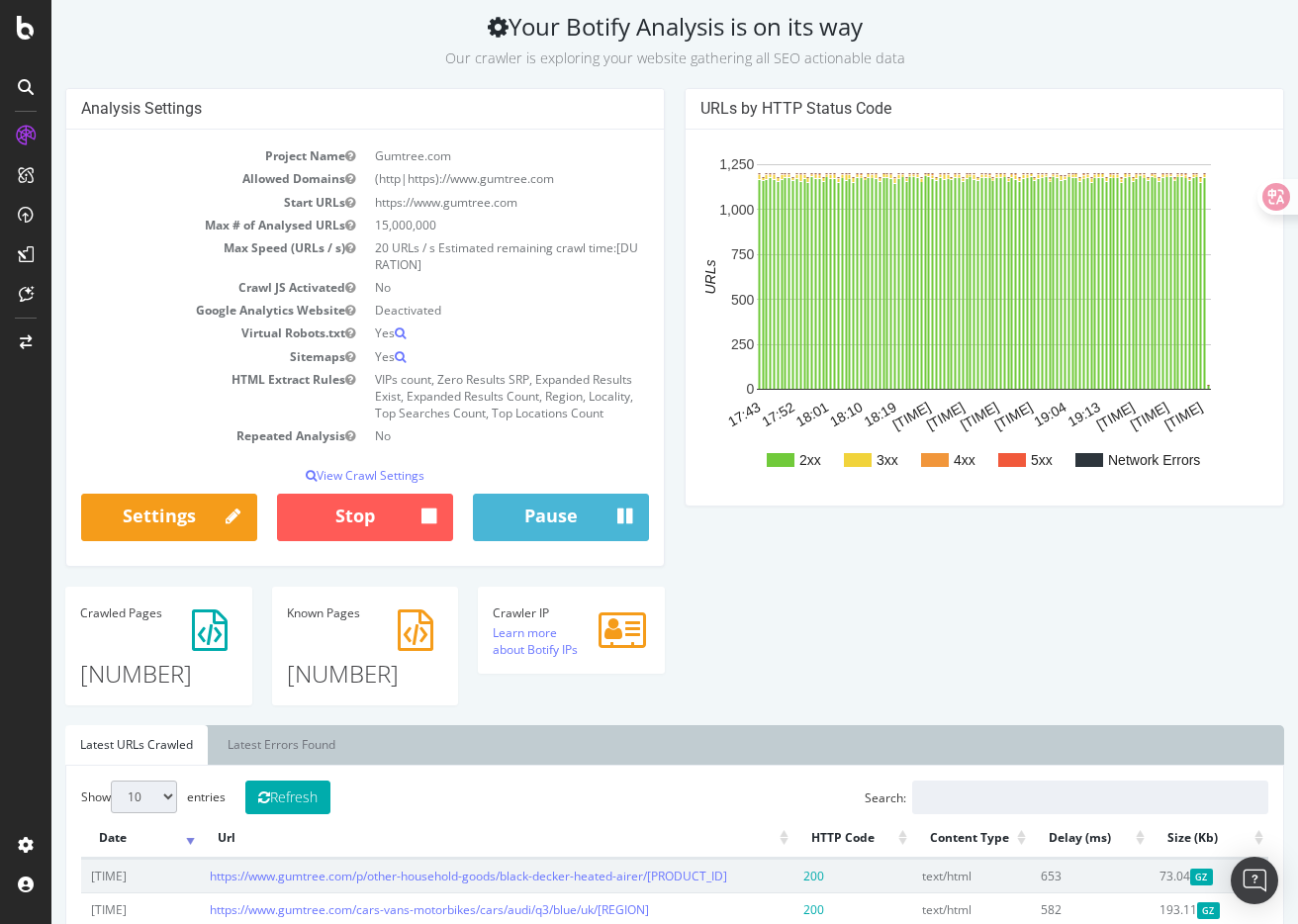 drag, startPoint x: 740, startPoint y: 642, endPoint x: 491, endPoint y: 114, distance: 583.76793 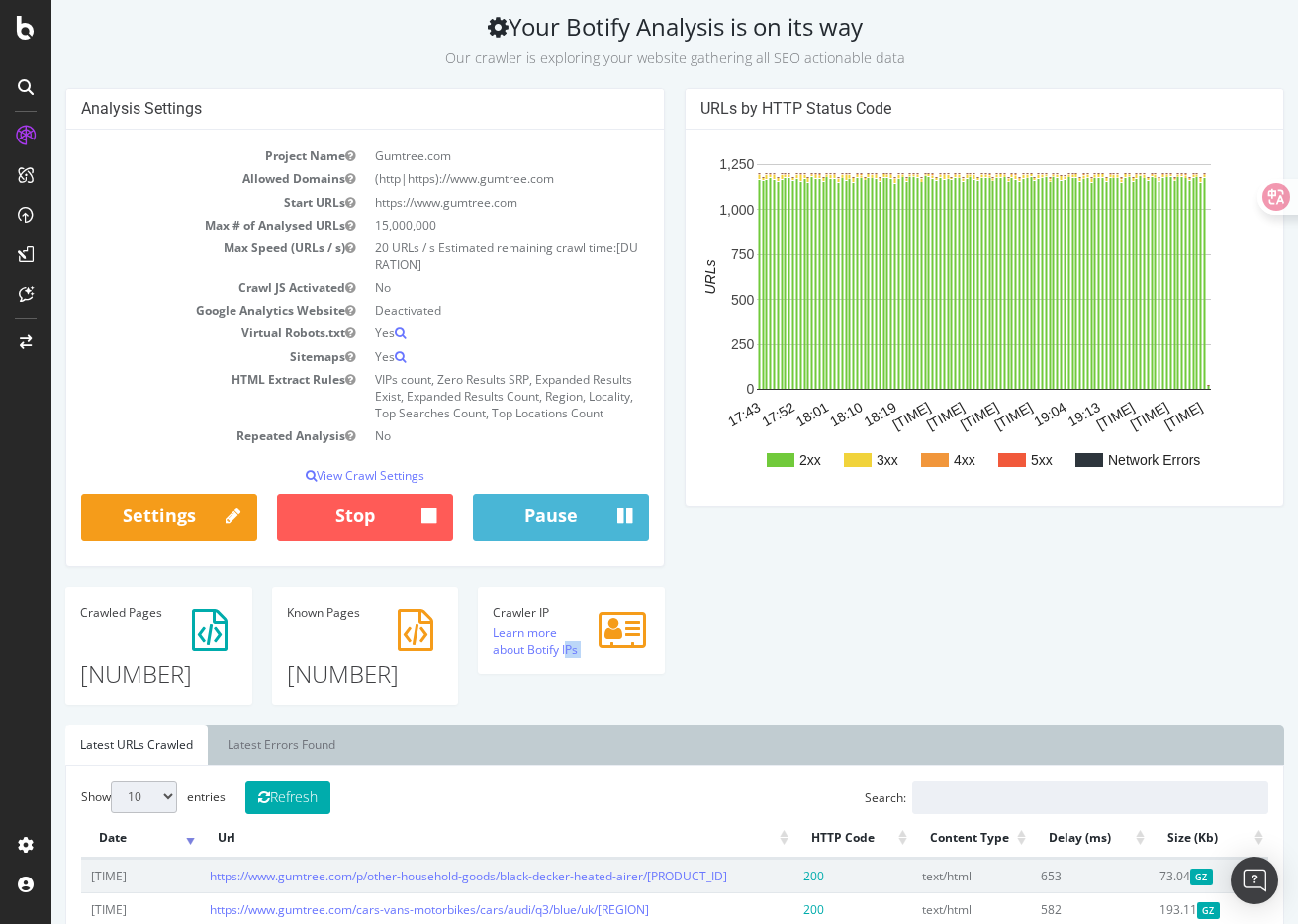 drag, startPoint x: 770, startPoint y: 637, endPoint x: 675, endPoint y: 106, distance: 539.43118 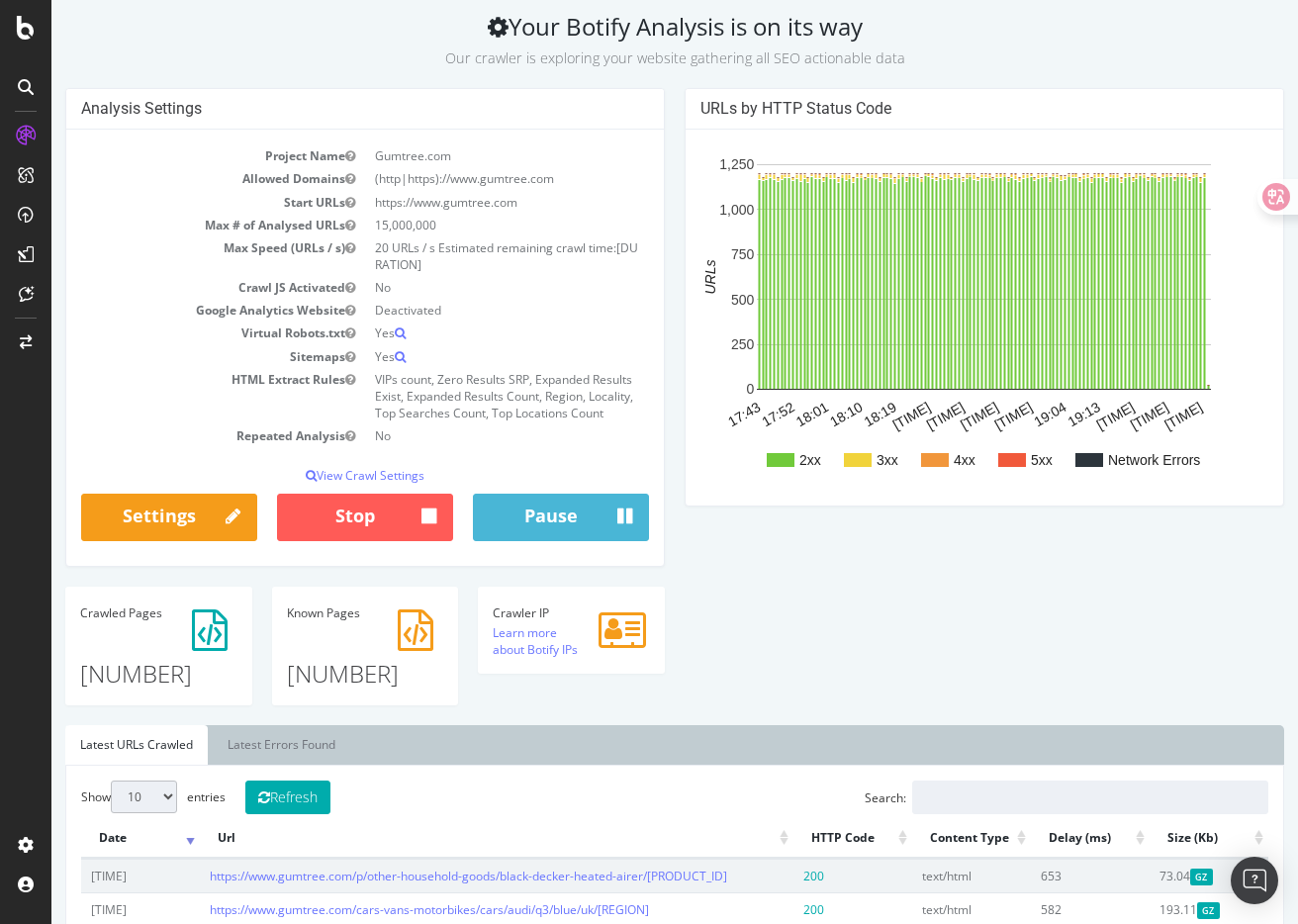 click on "Analysis Settings Project Name
Gumtree.com Allowed Domains
(http|https)://www.gumtree.com
Start URLs
https://www.gumtree.com
Max # of Analysed URLs
15,000,000 Max Speed (URLs / s)
20 URLs / s
Estimated remaining crawl time:  6 days 12 hours 39 minutes  Crawl JS Activated
No Google Analytics Website
Deactivated
Virtual Robots.txt
Yes
Sitemaps
Yes
HTML Extract Rules
VIPs count, Zero Results SRP, Expanded Results Exist, Expanded Results Count, Region, Locality, Top Searches Count, Top Locations Count
Repeated Analysis
No  View Crawl Settings
× Close
Analysis Settings
Main Project Name
Gumtree.com 15,000,000 No" at bounding box center (675, 407) 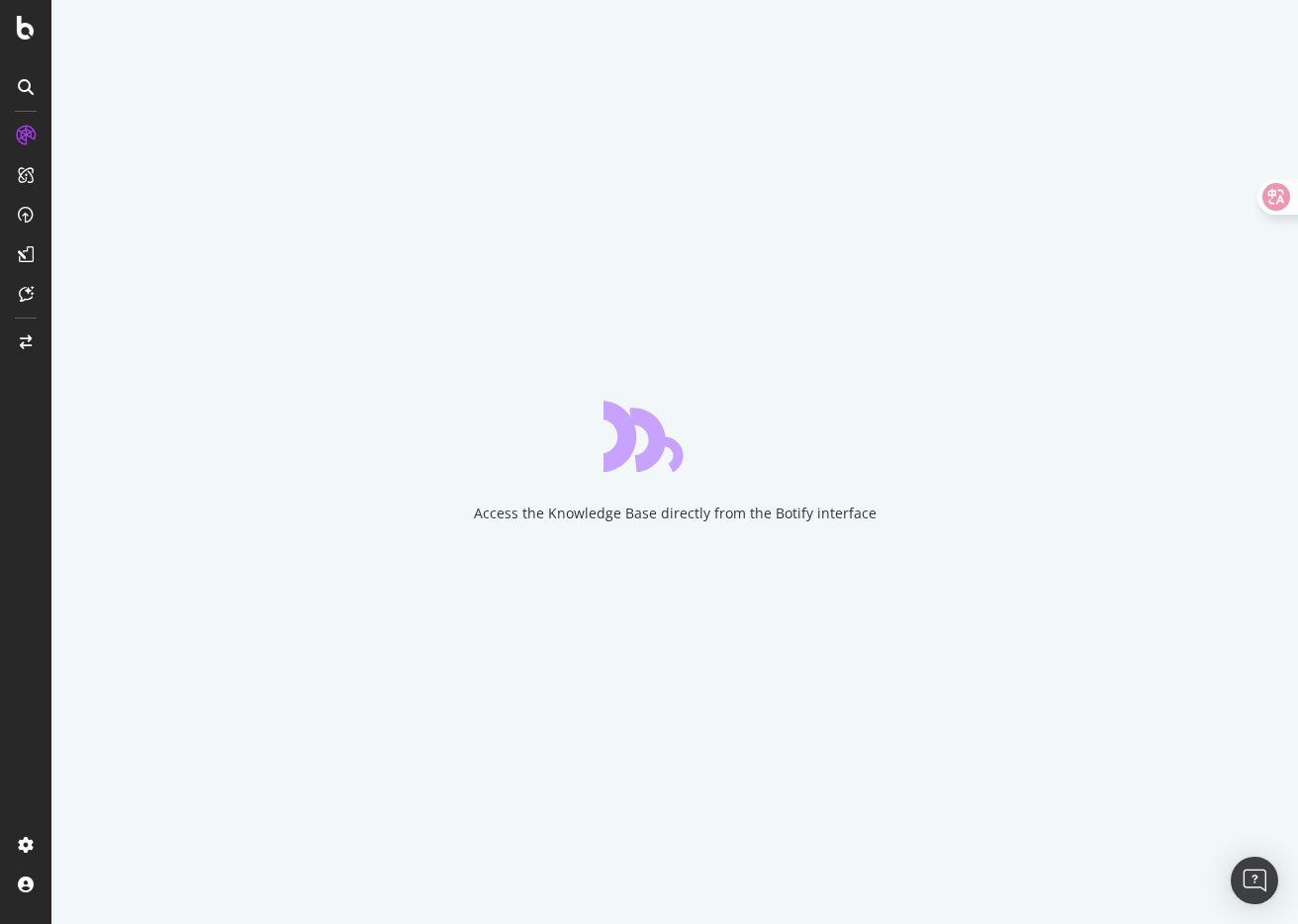 scroll, scrollTop: 0, scrollLeft: 0, axis: both 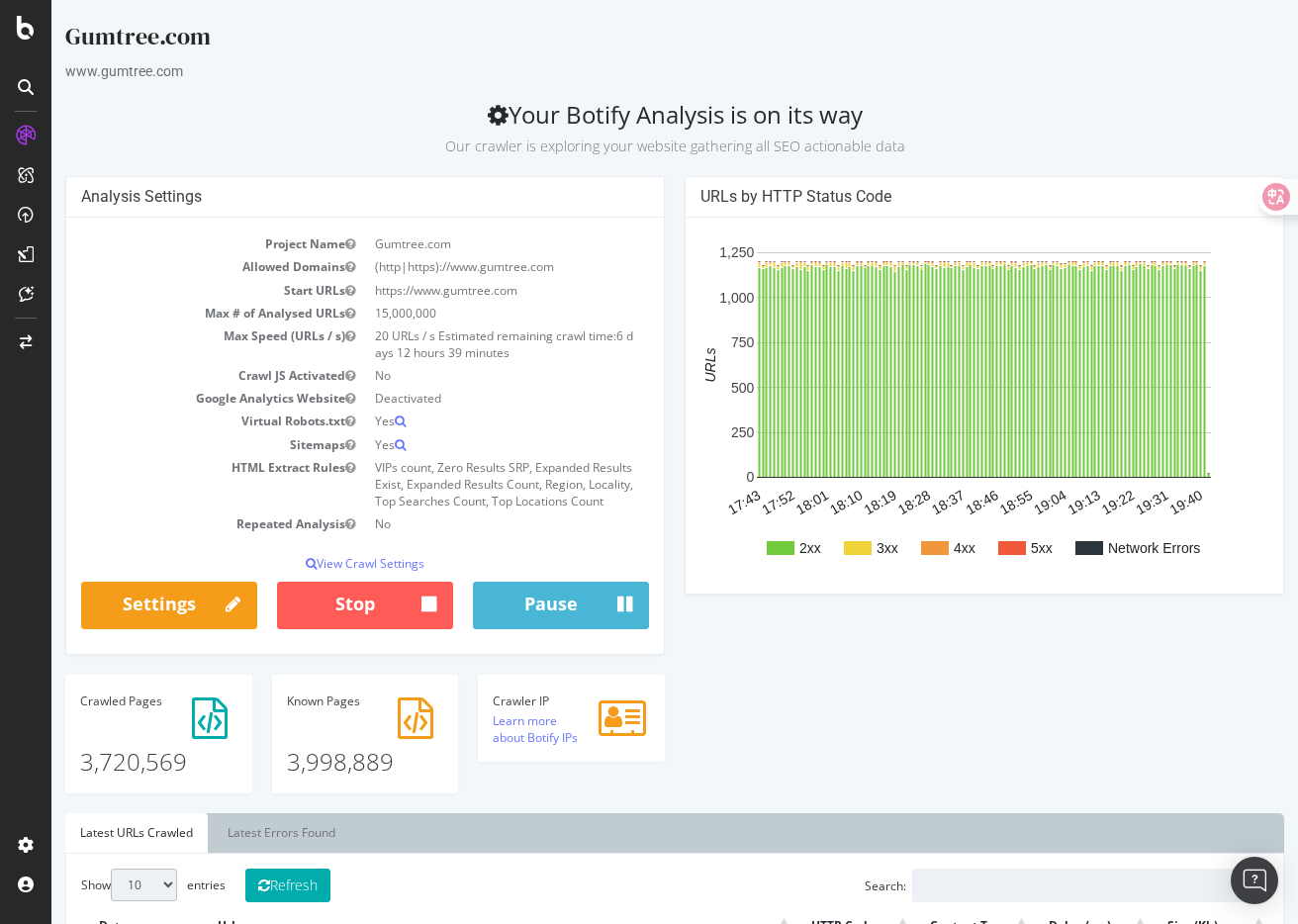 click on "Analysis Settings Project Name
Gumtree.com Allowed Domains
(http|https)://www.gumtree.com
Start URLs
https://www.gumtree.com
Max # of Analysed URLs
15,000,000 Max Speed (URLs / s)
20 URLs / s
Estimated remaining crawl time:  6 days 12 hours 39 minutes  Crawl JS Activated
No Google Analytics Website
Deactivated
Virtual Robots.txt
Yes
Sitemaps
Yes
HTML Extract Rules
VIPs count, Zero Results SRP, Expanded Results Exist, Expanded Results Count, Region, Locality, Top Searches Count, Top Locations Count
Repeated Analysis
No  View Crawl Settings
× Close
Analysis Settings
Main Project Name
Gumtree.com 15,000,000 No" at bounding box center (675, 495) 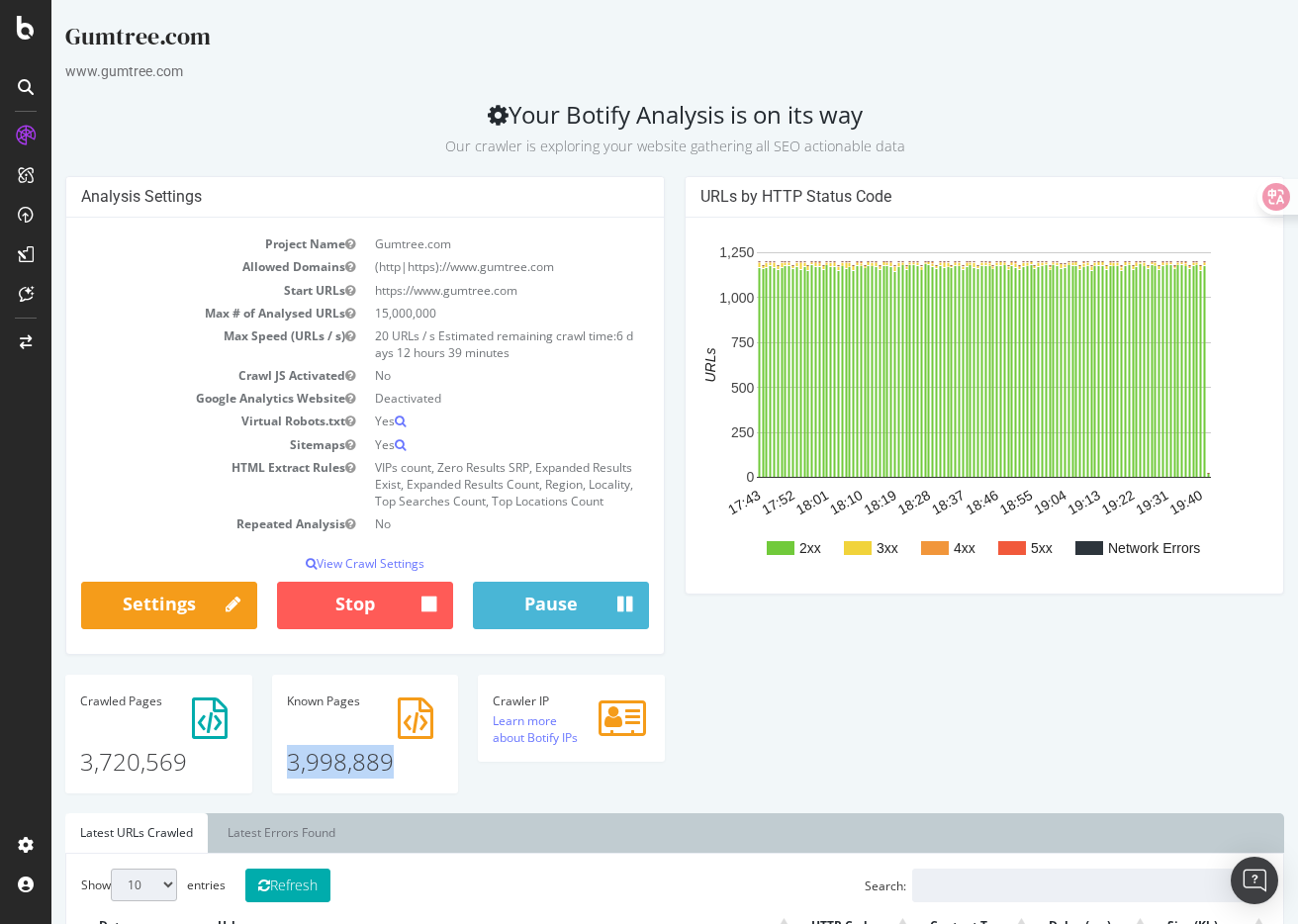 click on "3,998,889" at bounding box center (365, 745) 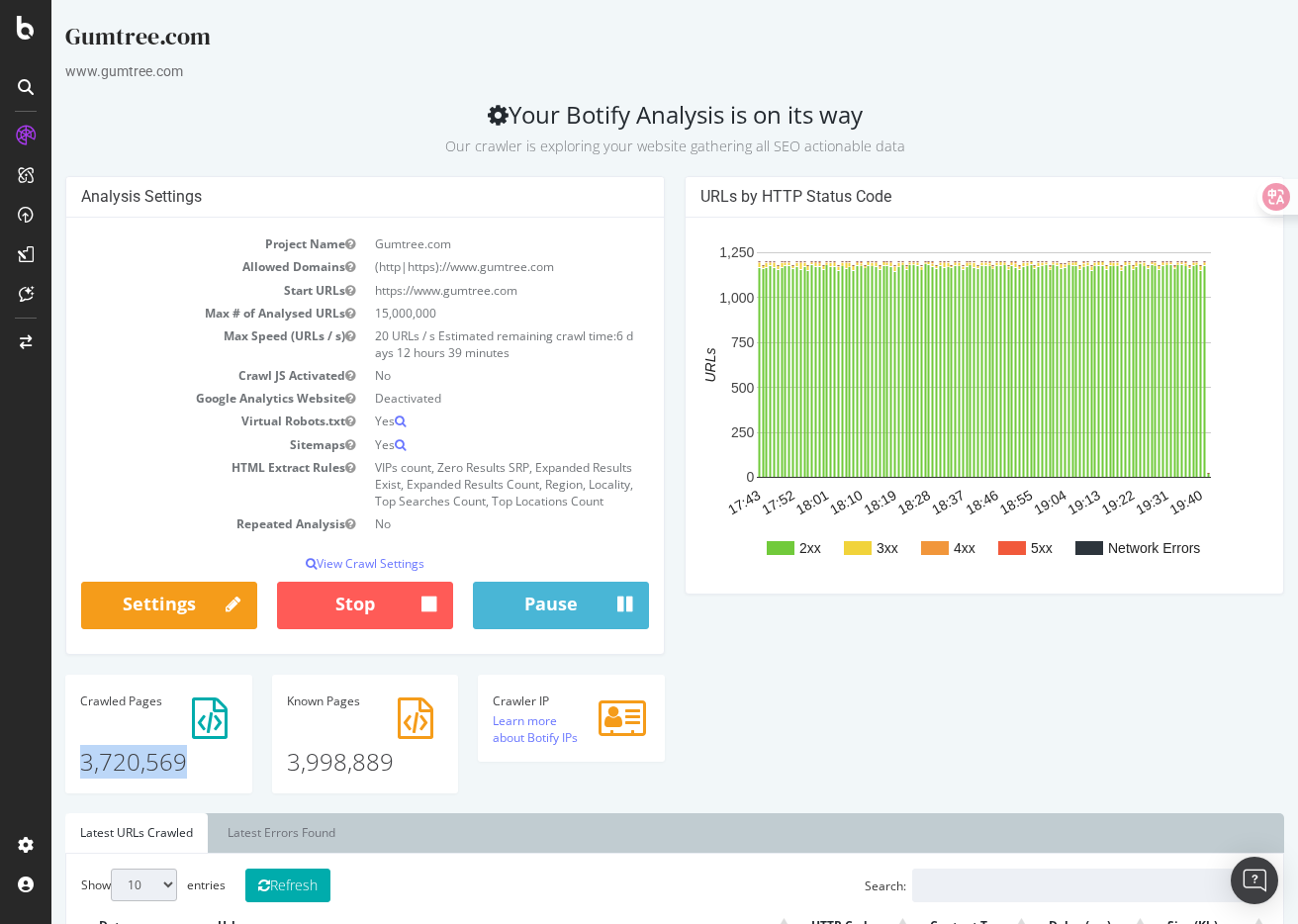 click on "3,720,569" at bounding box center (158, 745) 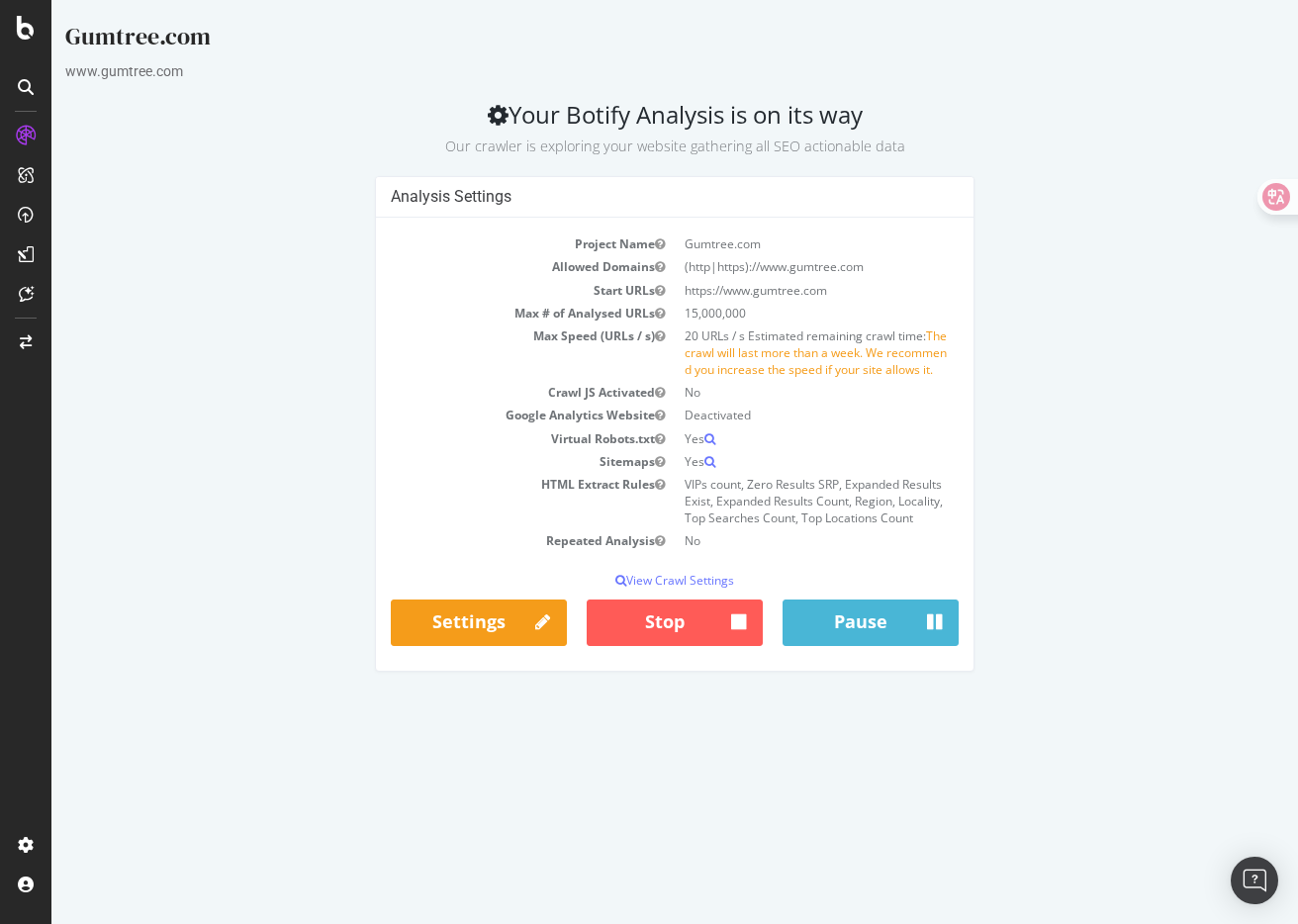 scroll, scrollTop: 0, scrollLeft: 0, axis: both 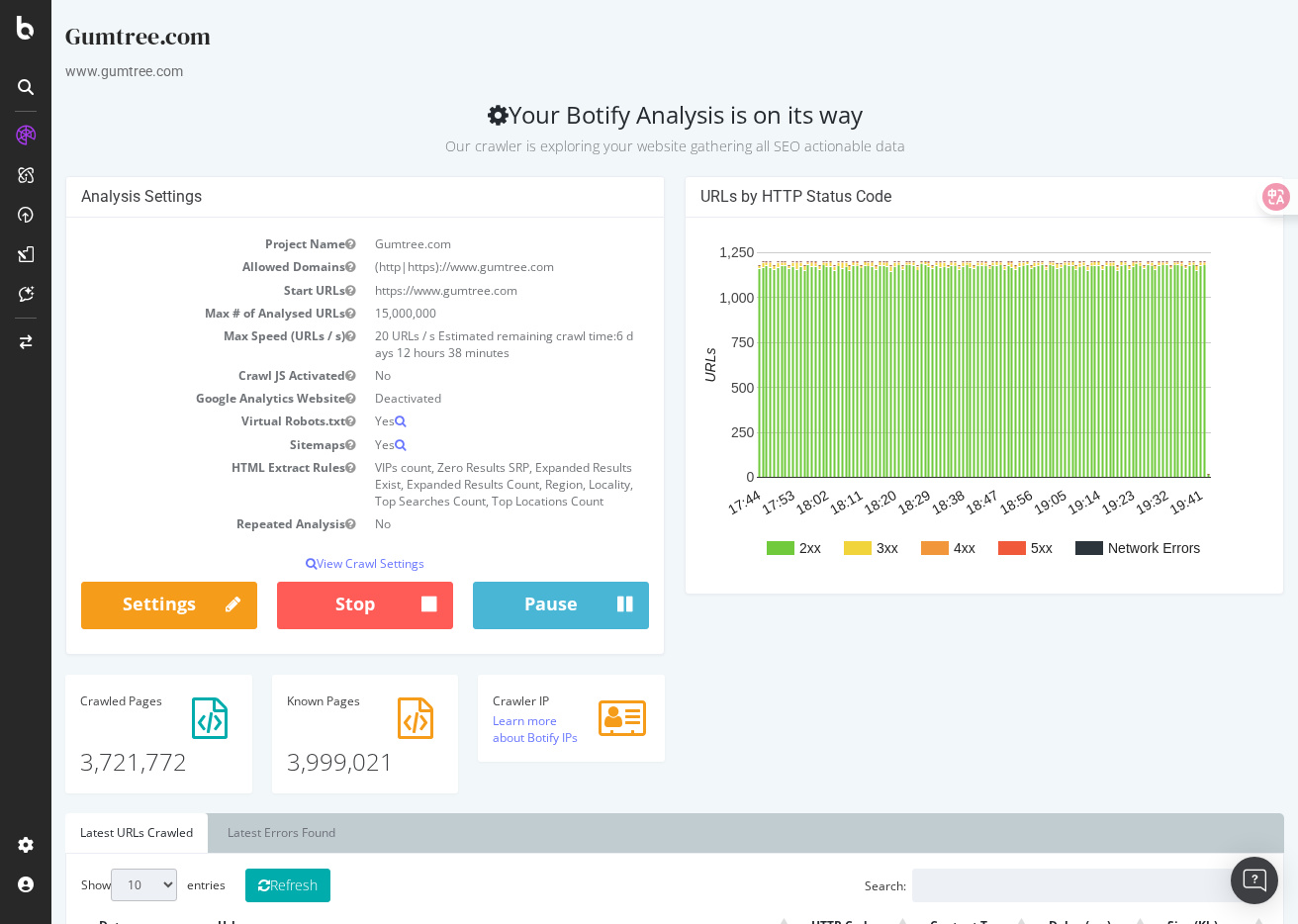 click on "3,999,021" at bounding box center (365, 745) 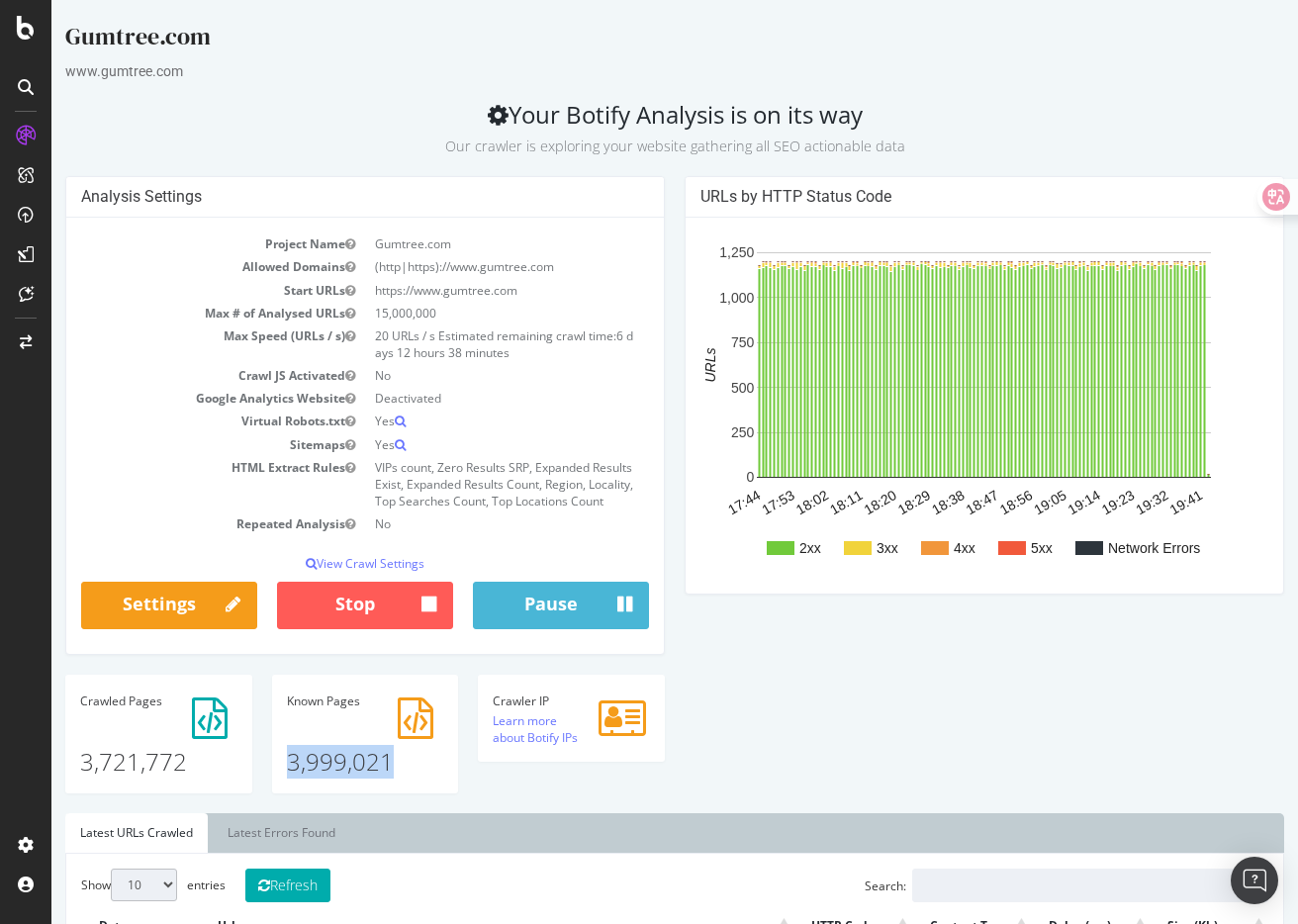 drag, startPoint x: 391, startPoint y: 765, endPoint x: 289, endPoint y: 761, distance: 102.078401 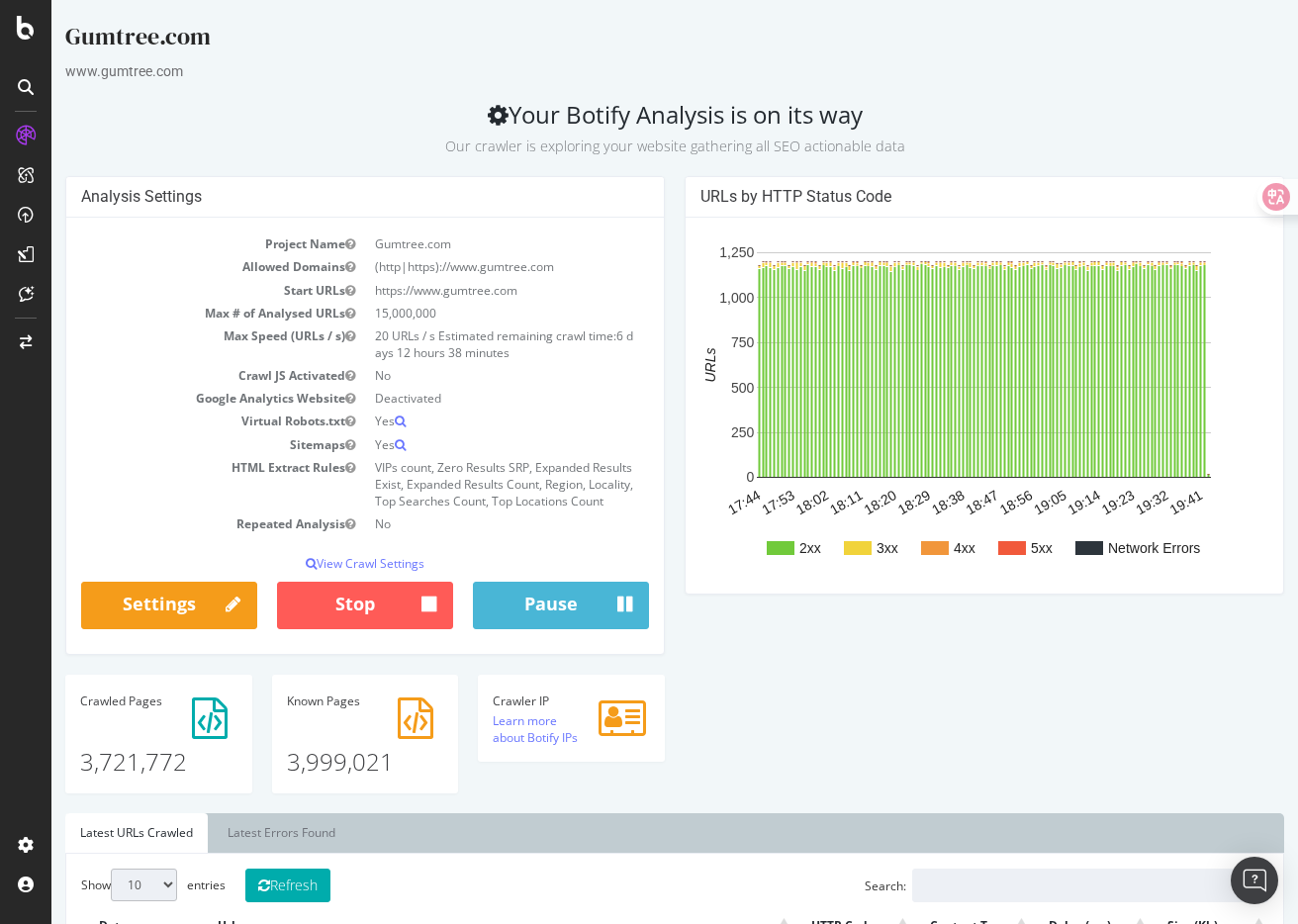click on "3,999,021" at bounding box center [365, 745] 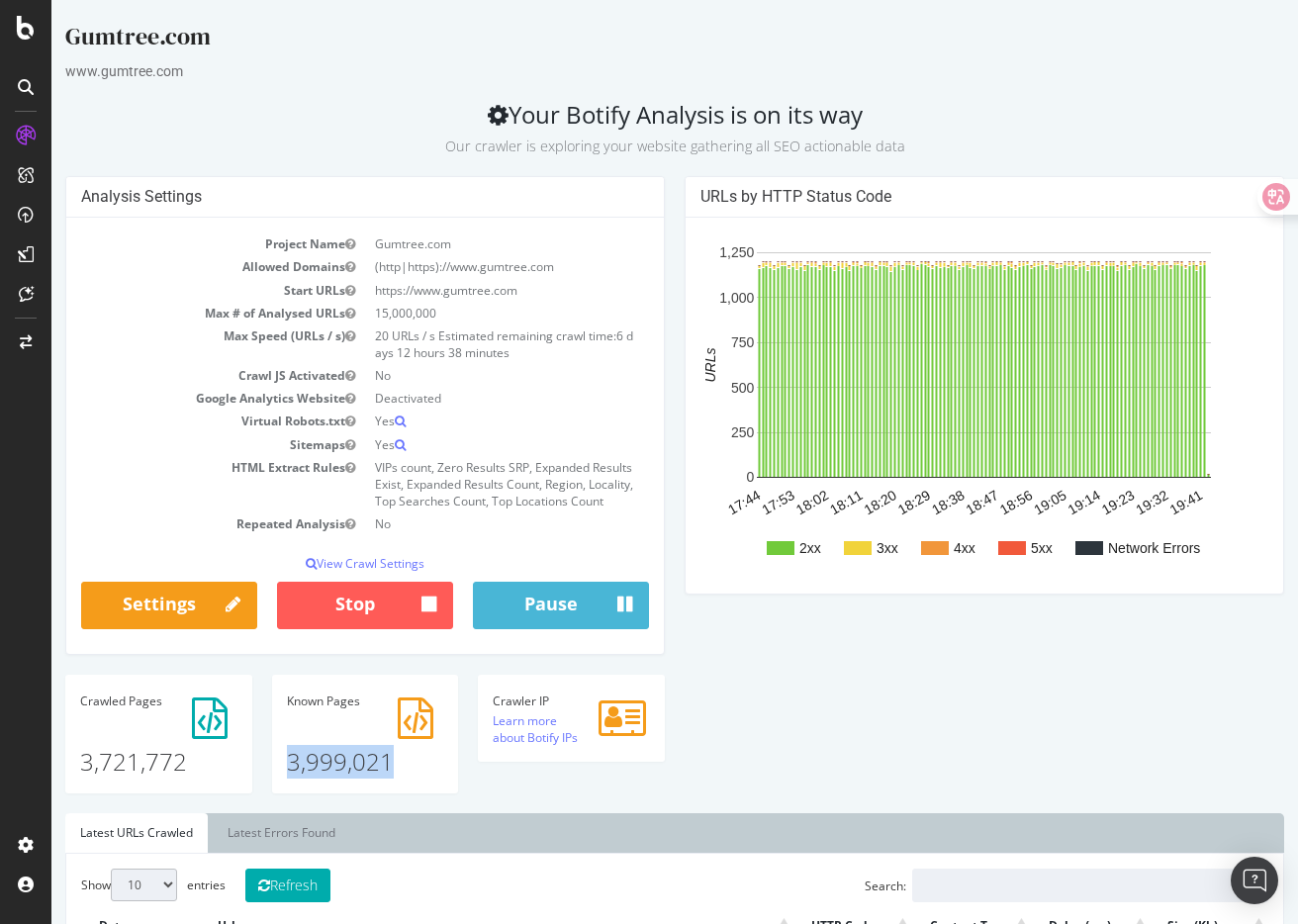 click on "3,999,021" at bounding box center (365, 745) 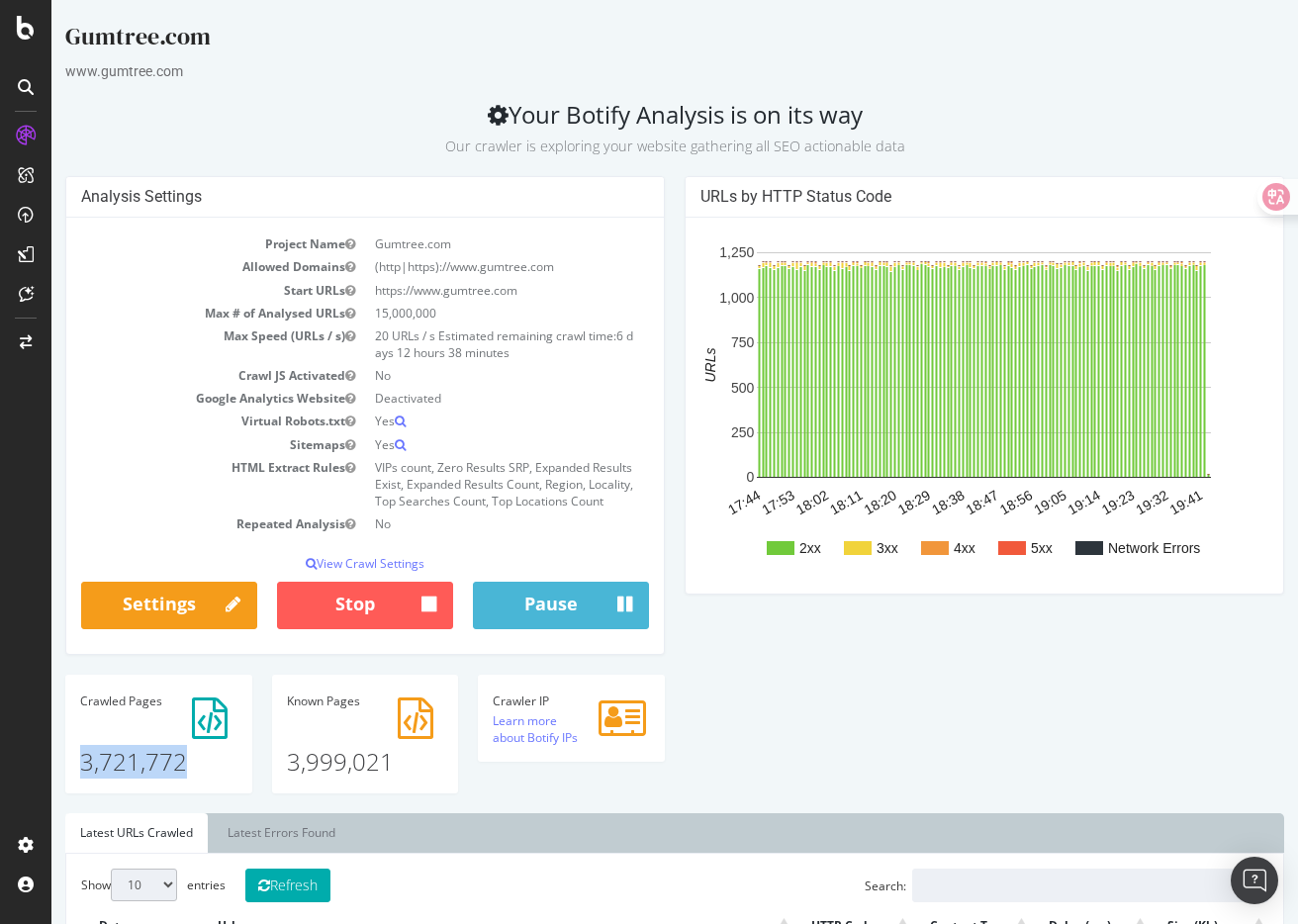 drag, startPoint x: 194, startPoint y: 768, endPoint x: 75, endPoint y: 762, distance: 119.15116 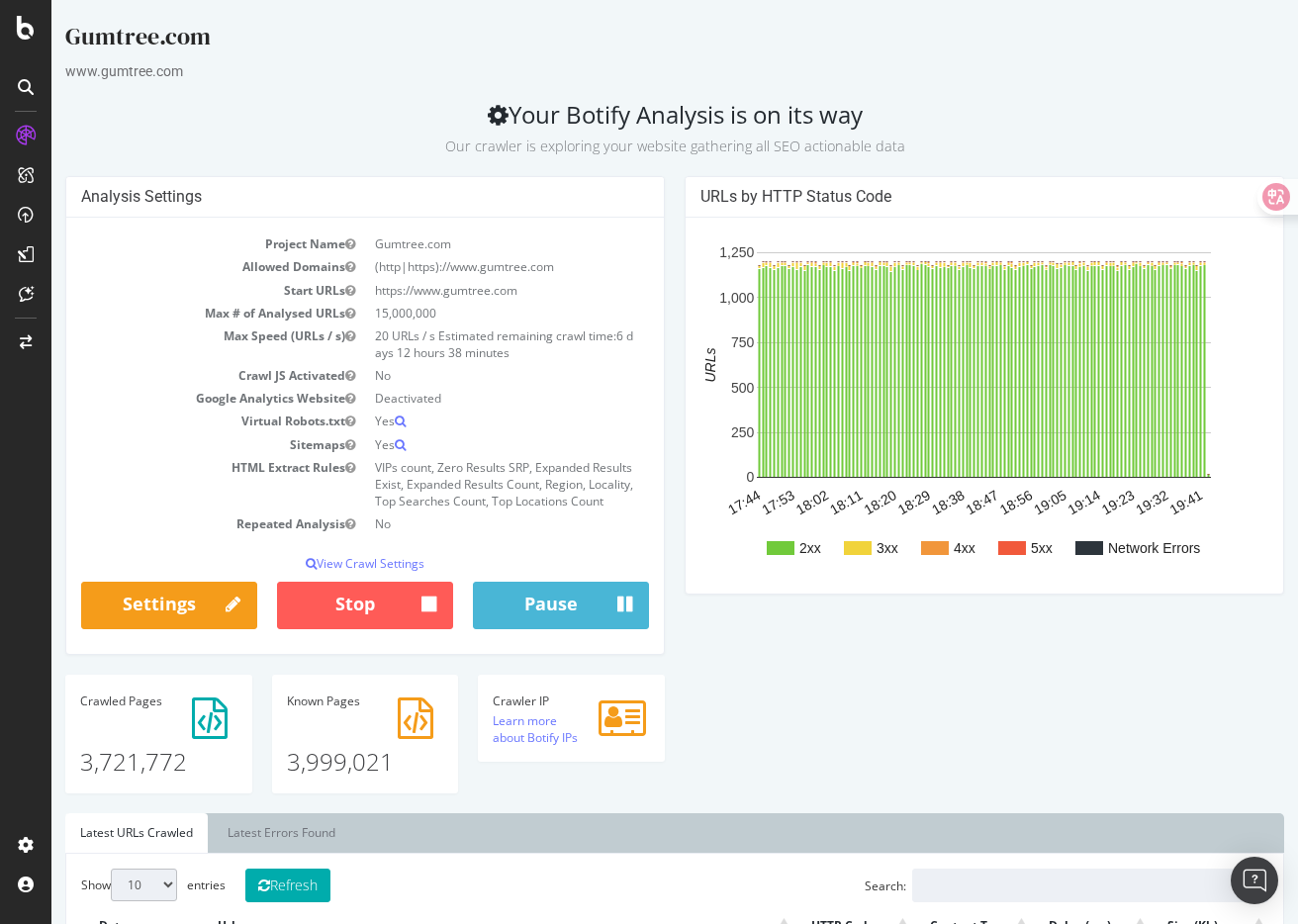 click on "3,999,021" at bounding box center (365, 745) 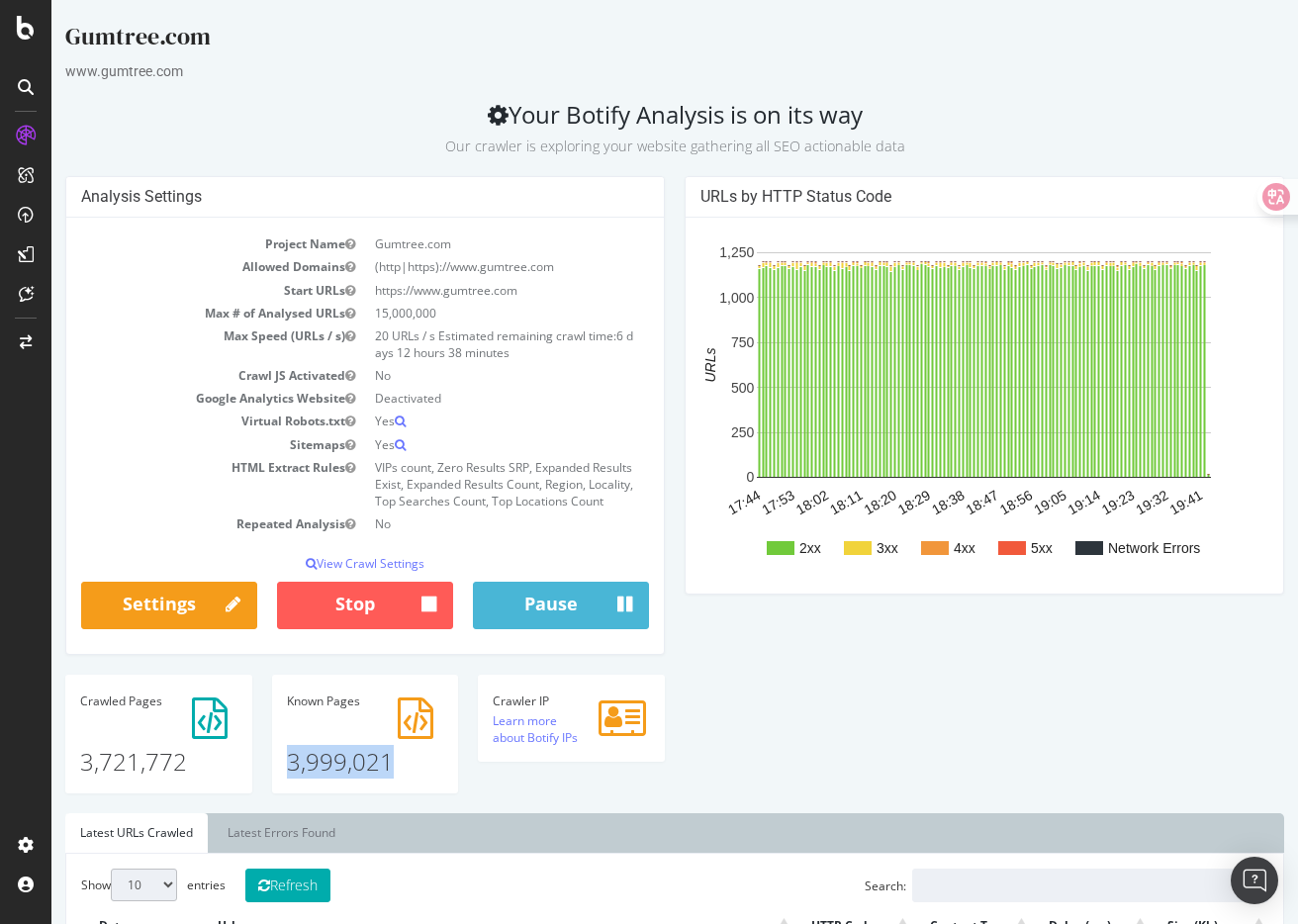 click on "3,999,021" at bounding box center (365, 745) 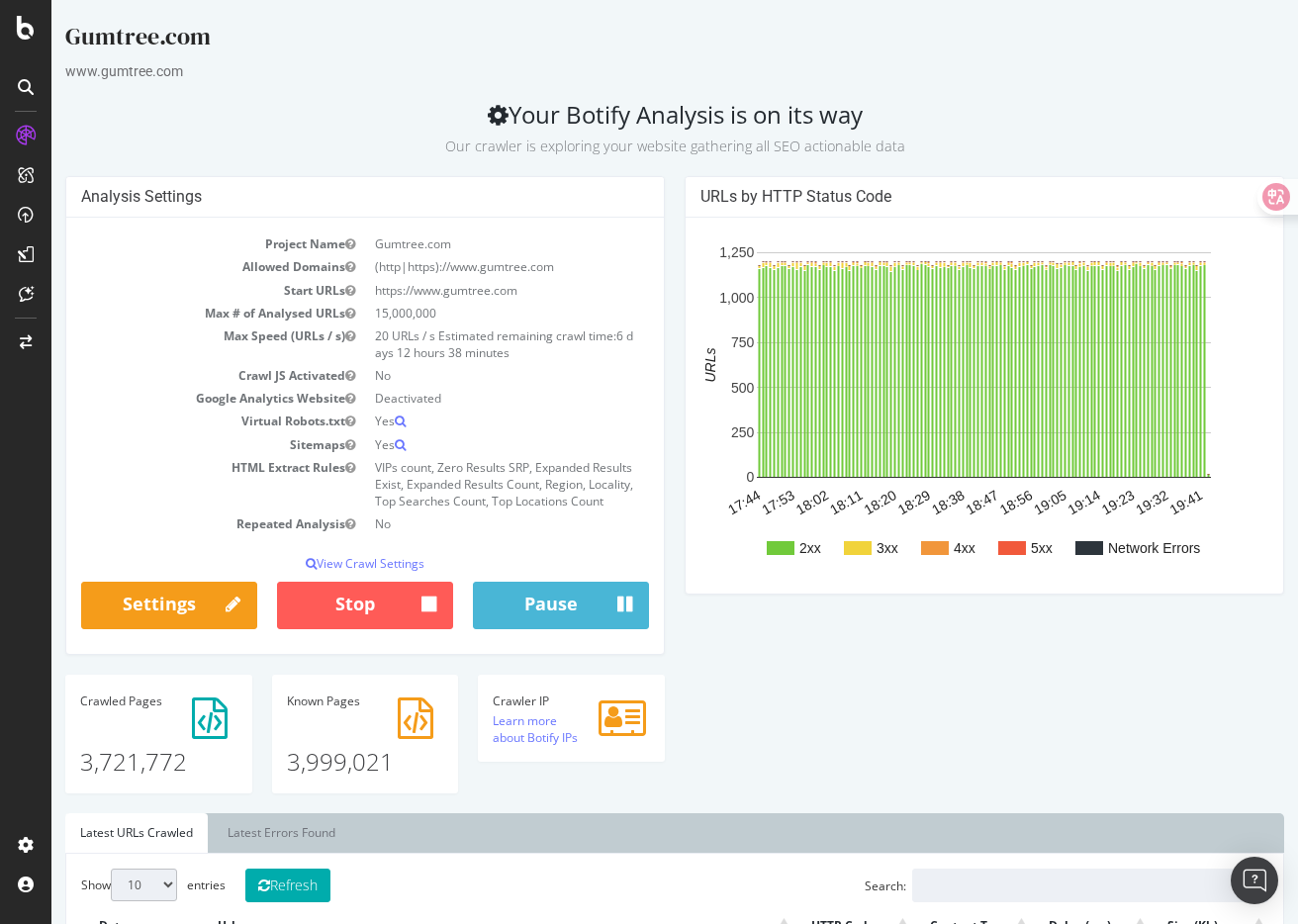 click on "Analysis Settings Project Name
Gumtree.com Allowed Domains
(http|https)://www.gumtree.com
Start URLs
https://www.gumtree.com
Max # of Analysed URLs
15,000,000 Max Speed (URLs / s)
20 URLs / s
Estimated remaining crawl time:  6 days 12 hours 38 minutes  Crawl JS Activated
No Google Analytics Website
Deactivated
Virtual Robots.txt
Yes
Sitemaps
Yes
HTML Extract Rules
VIPs count, Zero Results SRP, Expanded Results Exist, Expanded Results Count, Region, Locality, Top Searches Count, Top Locations Count
Repeated Analysis
No  View Crawl Settings
× Close
Analysis Settings
Main Project Name
Gumtree.com 15,000,000 No" at bounding box center (675, 495) 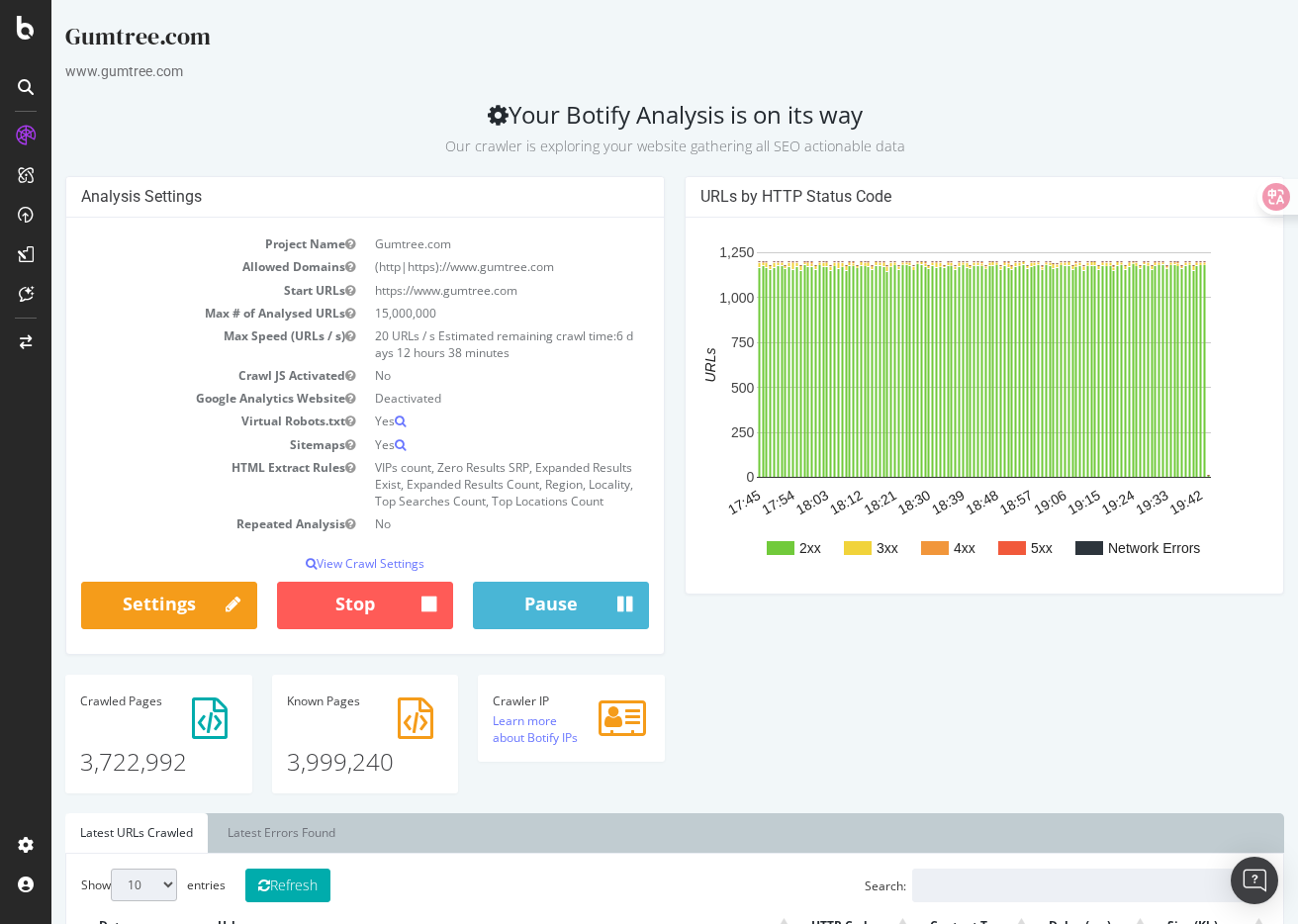 click on "Analysis Settings Project Name
Gumtree.com Allowed Domains
(http|https)://www.gumtree.com
Start URLs
https://www.gumtree.com
Max # of Analysed URLs
15,000,000 Max Speed (URLs / s)
20 URLs / s
Estimated remaining crawl time:  6 days 12 hours 37 minutes  Crawl JS Activated
No Google Analytics Website
Deactivated
Virtual Robots.txt
Yes
Sitemaps
Yes
HTML Extract Rules
VIPs count, Zero Results SRP, Expanded Results Exist, Expanded Results Count, Region, Locality, Top Searches Count, Top Locations Count
Repeated Analysis
No  View Crawl Settings
× Close
Analysis Settings
Main Project Name
Gumtree.com 15,000,000 No" at bounding box center [675, 495] 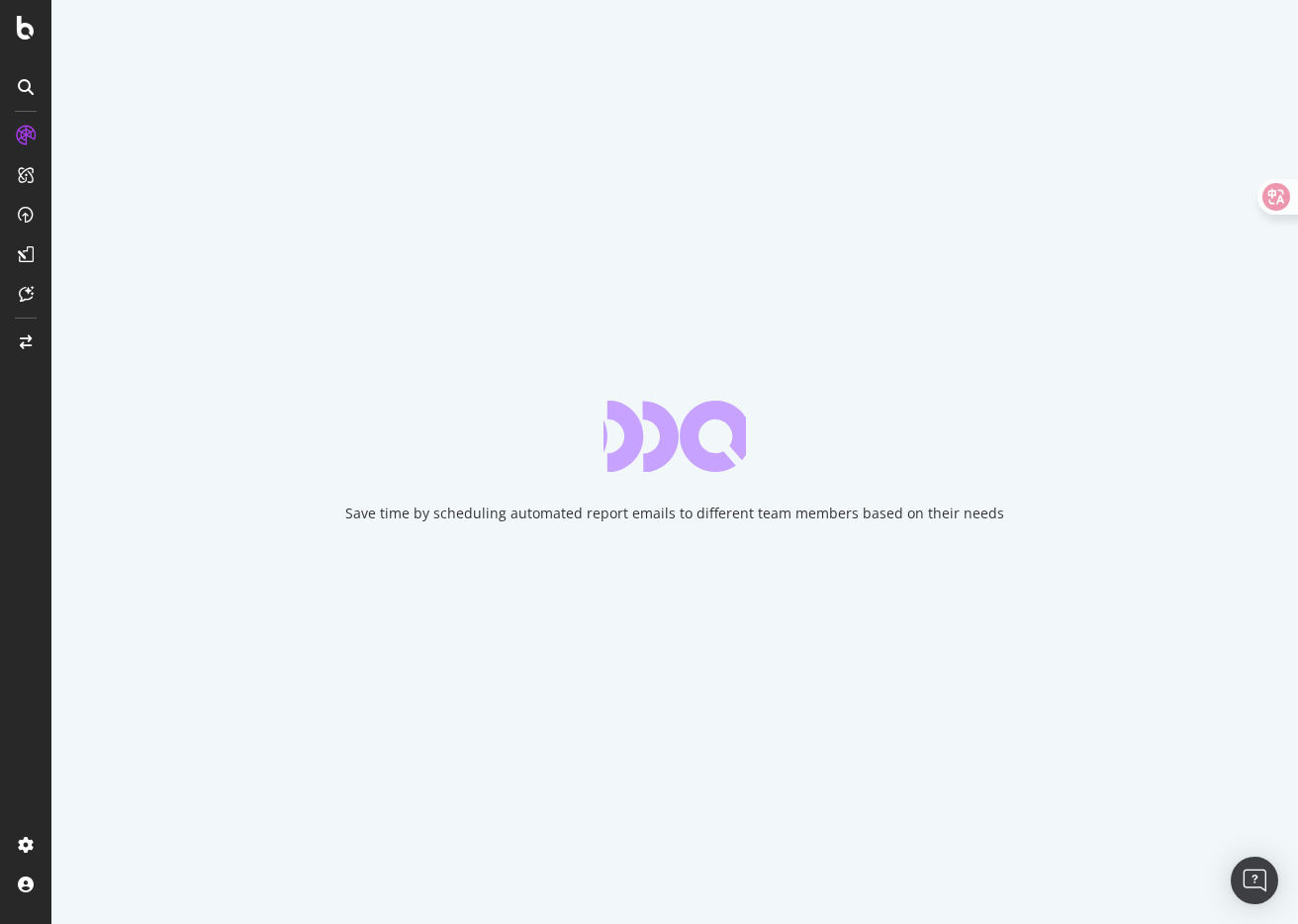 scroll, scrollTop: 0, scrollLeft: 0, axis: both 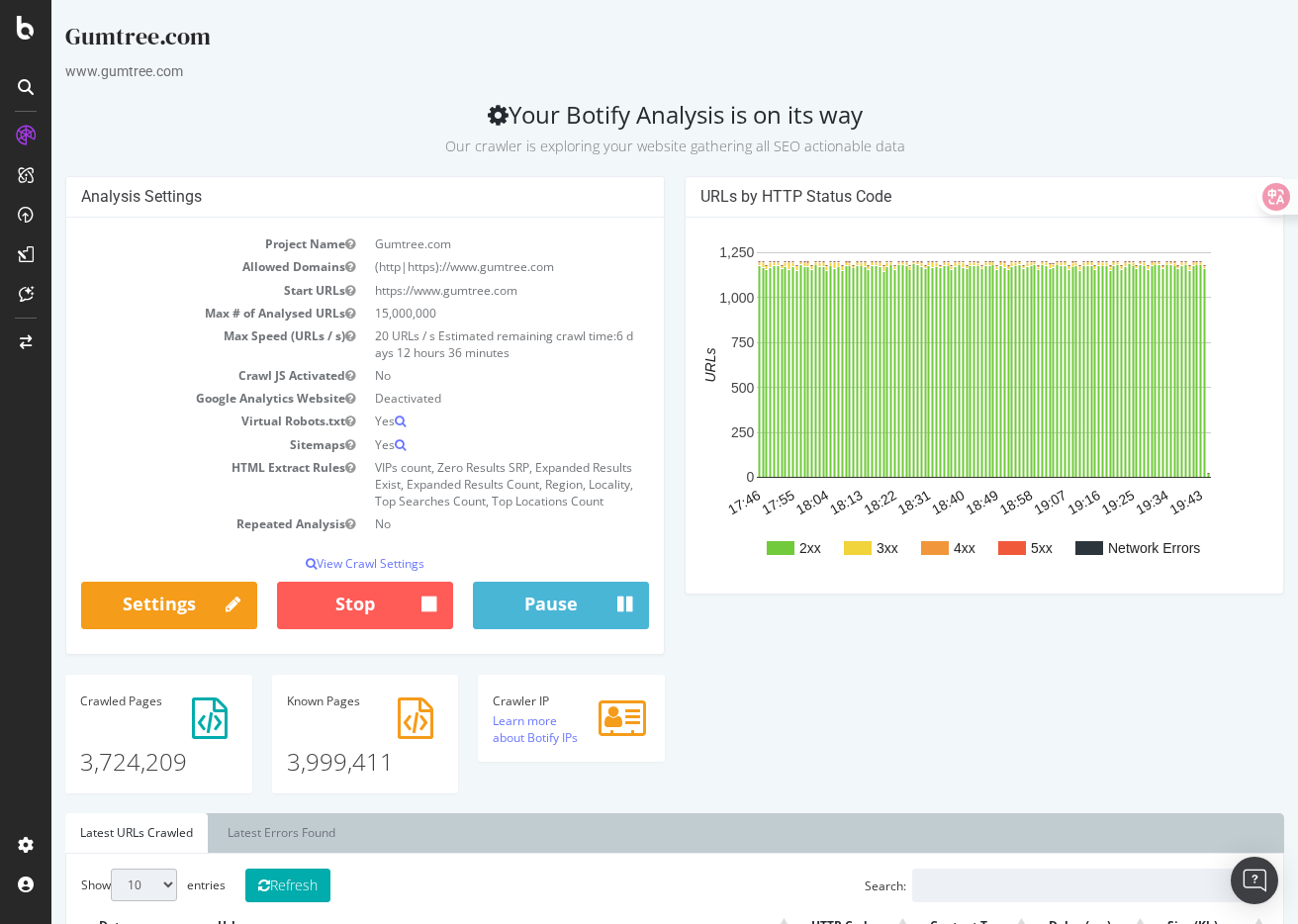 click on "3,999,411" at bounding box center [365, 745] 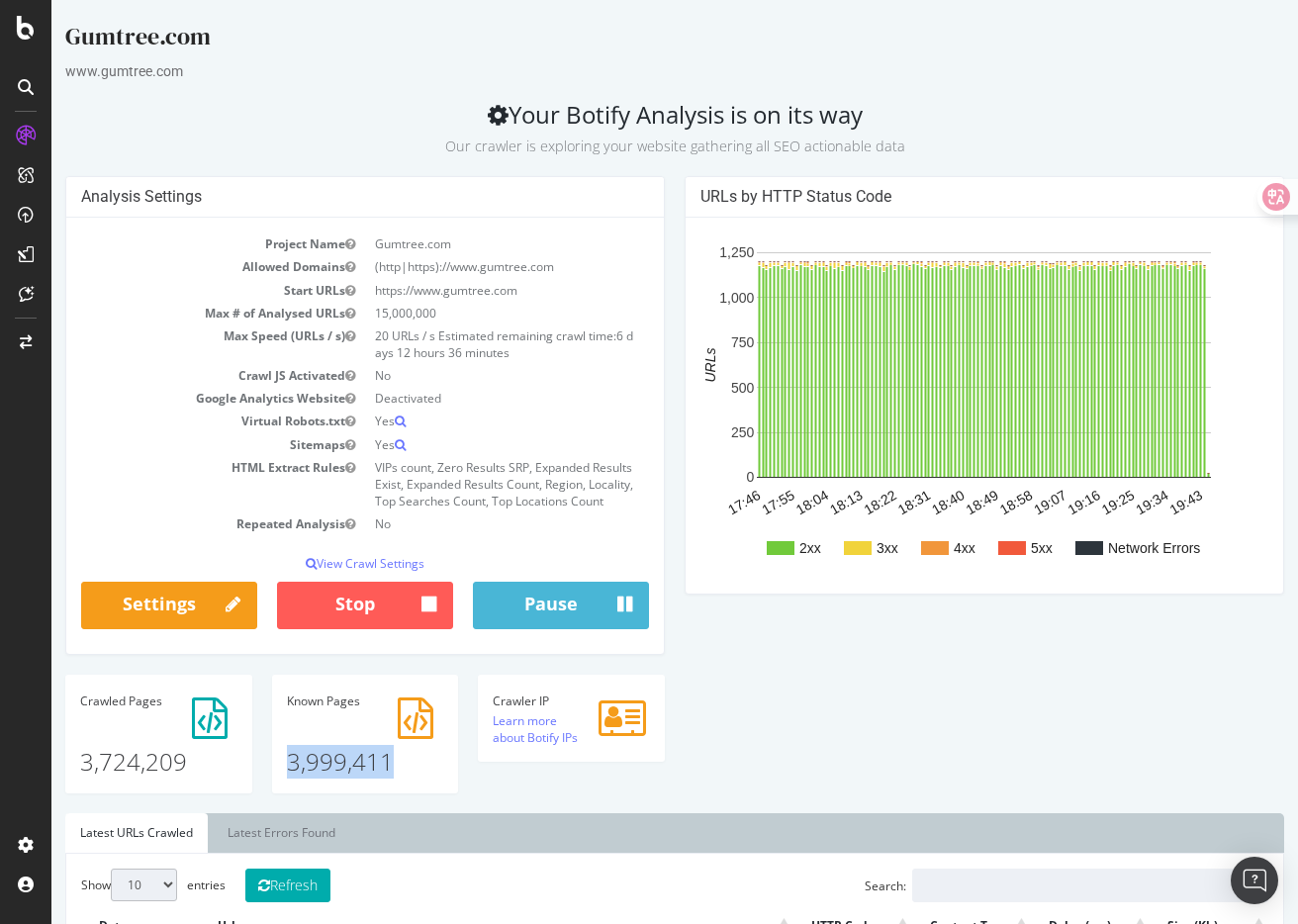 drag, startPoint x: 400, startPoint y: 765, endPoint x: 287, endPoint y: 765, distance: 113 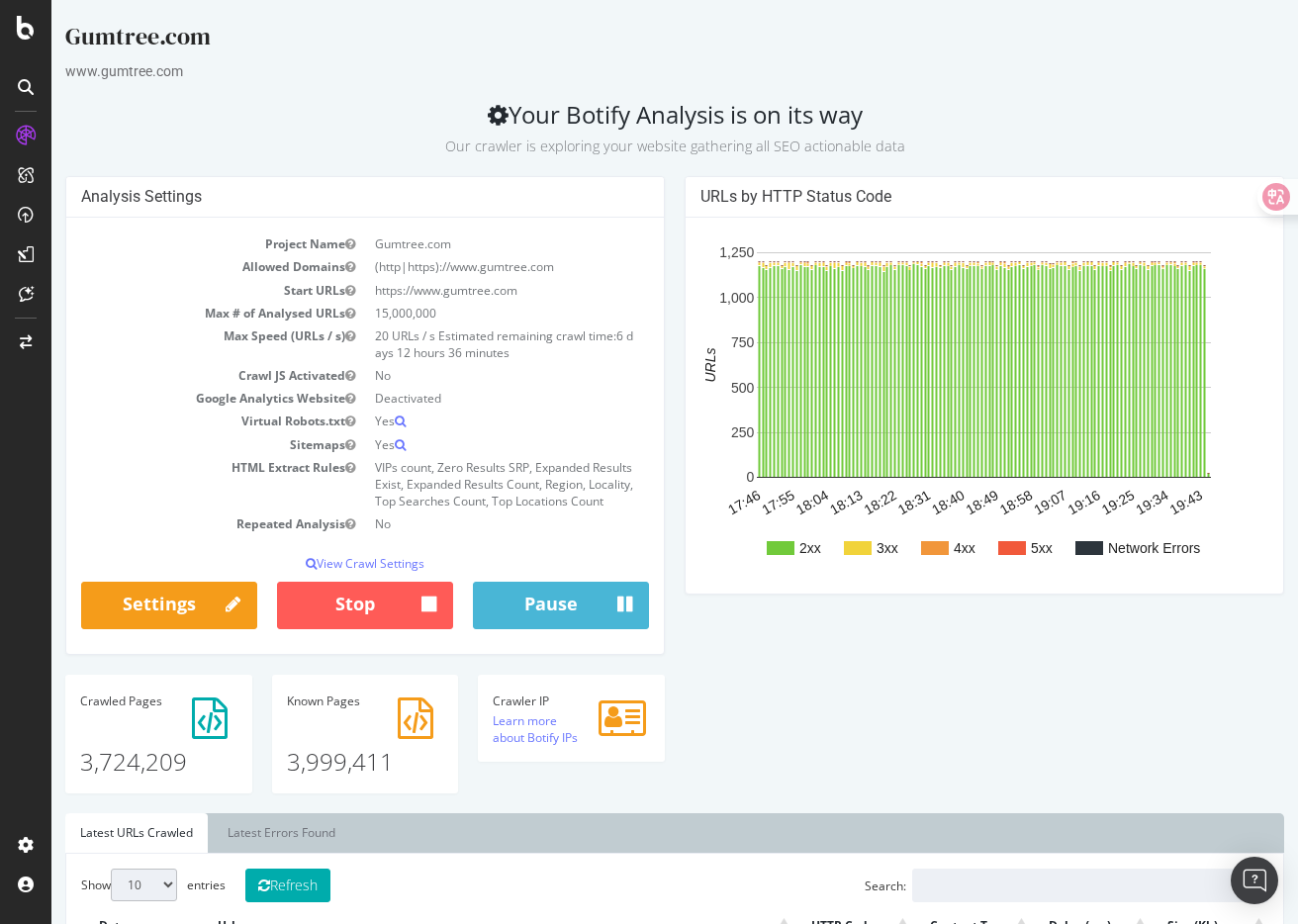 click on "Analysis Settings Project Name
Gumtree.com Allowed Domains
(http|https)://www.gumtree.com
Start URLs
https://www.gumtree.com
Max # of Analysed URLs
15,000,000 Max Speed (URLs / s)
20 URLs / s
Estimated remaining crawl time:  6 days 12 hours 36 minutes  Crawl JS Activated
No Google Analytics Website
Deactivated
Virtual Robots.txt
Yes
Sitemaps
Yes
HTML Extract Rules
VIPs count, Zero Results SRP, Expanded Results Exist, Expanded Results Count, Region, Locality, Top Searches Count, Top Locations Count
Repeated Analysis
No  View Crawl Settings
× Close
Analysis Settings
Main Project Name
Gumtree.com 15,000,000 No" at bounding box center (675, 495) 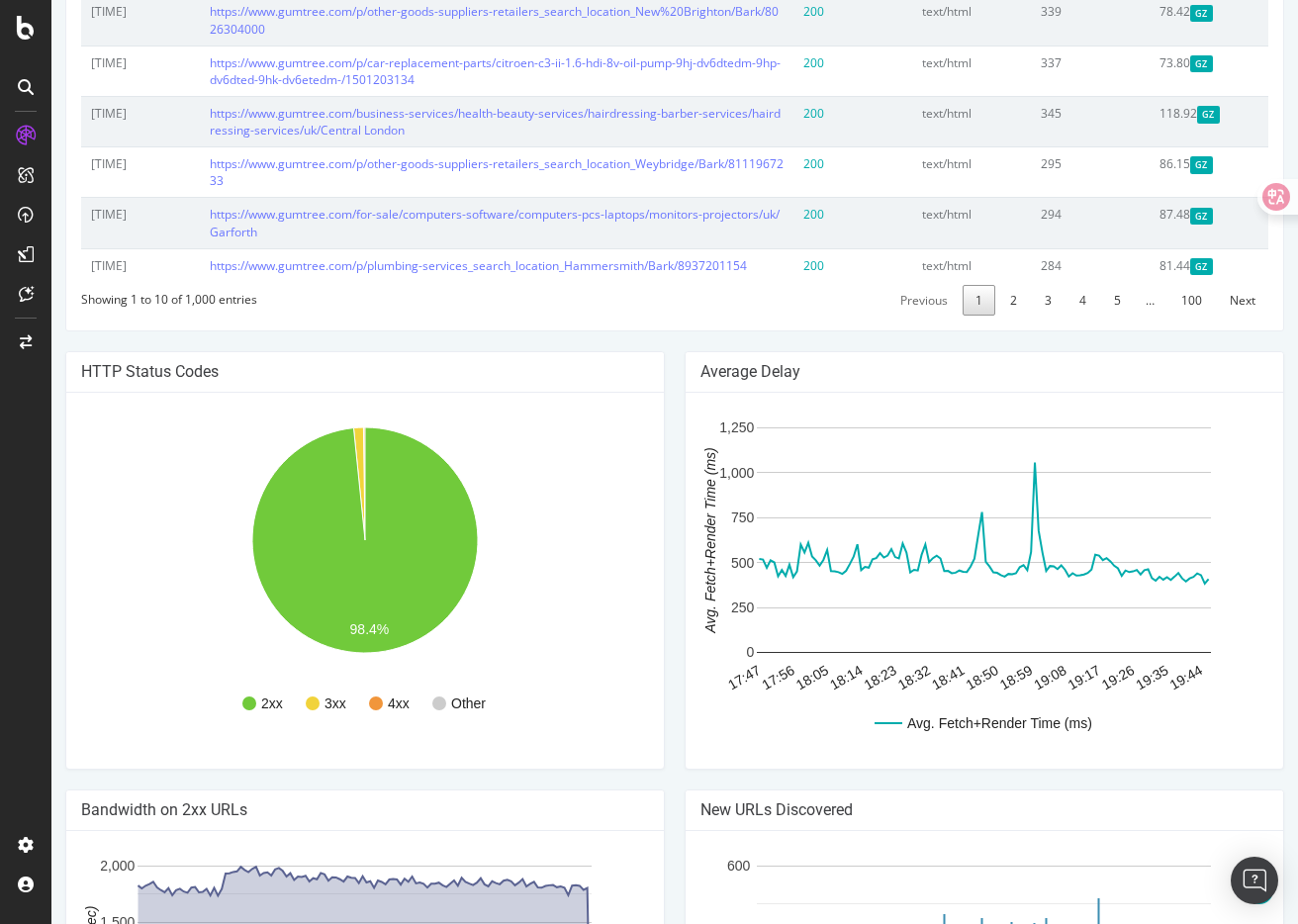 scroll, scrollTop: 1132, scrollLeft: 0, axis: vertical 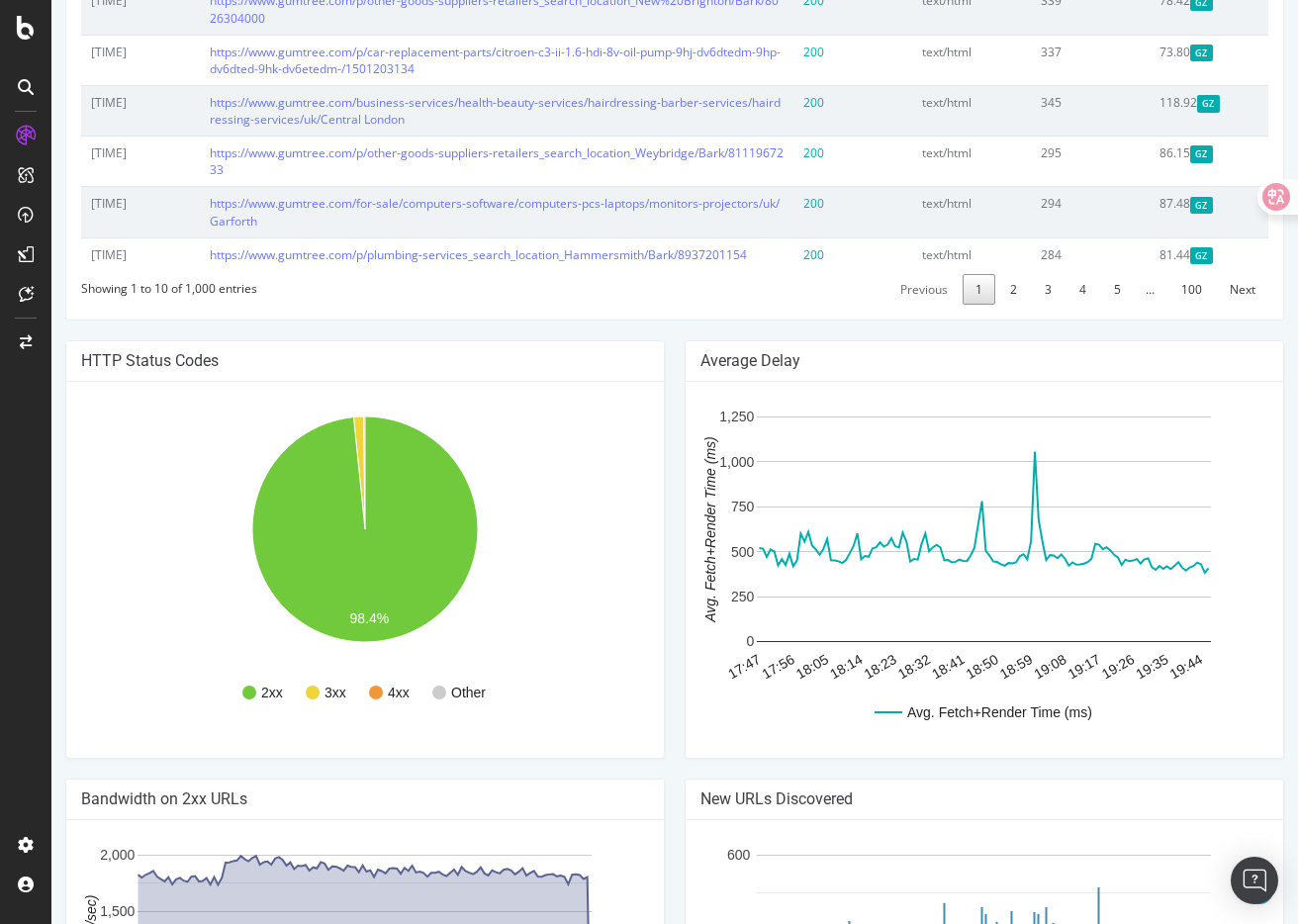 click on "HTTP Status Codes 2xx 3xx 4xx Other 98.4% Http Code Urls 2xx 3,665,207 3xx 51,897 4xx 8,228 5xx 82 Network Errors 0 Other" at bounding box center [365, 559] 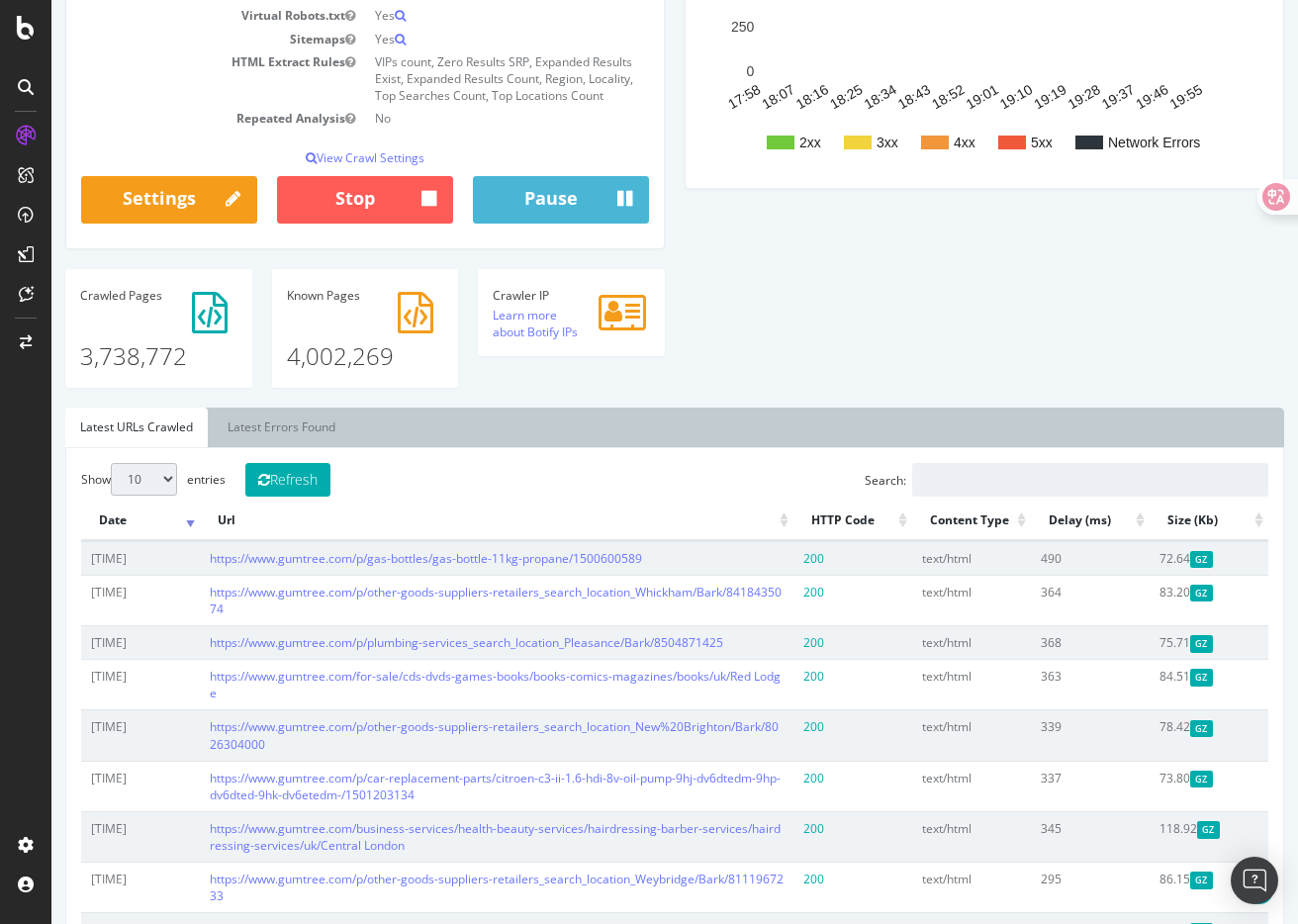 scroll, scrollTop: 392, scrollLeft: 0, axis: vertical 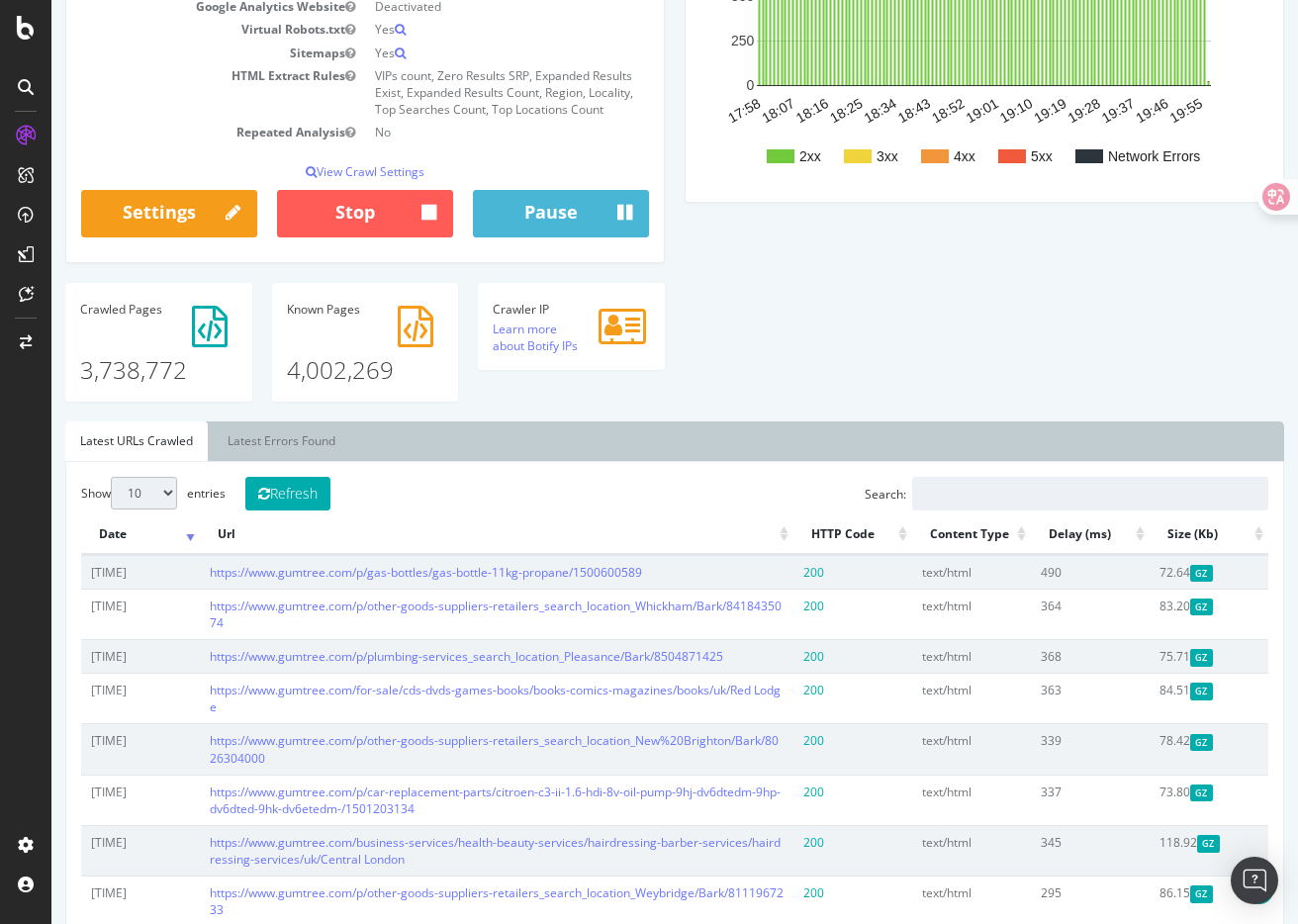 click on "Analysis Settings Project Name
Gumtree.com Allowed Domains
(http|https)://www.gumtree.com
Start URLs
https://www.gumtree.com
Max # of Analysed URLs
15,000,000 Max Speed (URLs / s)
20 URLs / s
Estimated remaining crawl time:  6 days 12 hours 24 minutes  Crawl JS Activated
No Google Analytics Website
Deactivated
Virtual Robots.txt
Yes
Sitemaps
Yes
HTML Extract Rules
VIPs count, Zero Results SRP, Expanded Results Exist, Expanded Results Count, Region, Locality, Top Searches Count, Top Locations Count
Repeated Analysis
No  View Crawl Settings
× Close
Analysis Settings
Main Project Name
Gumtree.com 15,000,000 No" at bounding box center [675, 103] 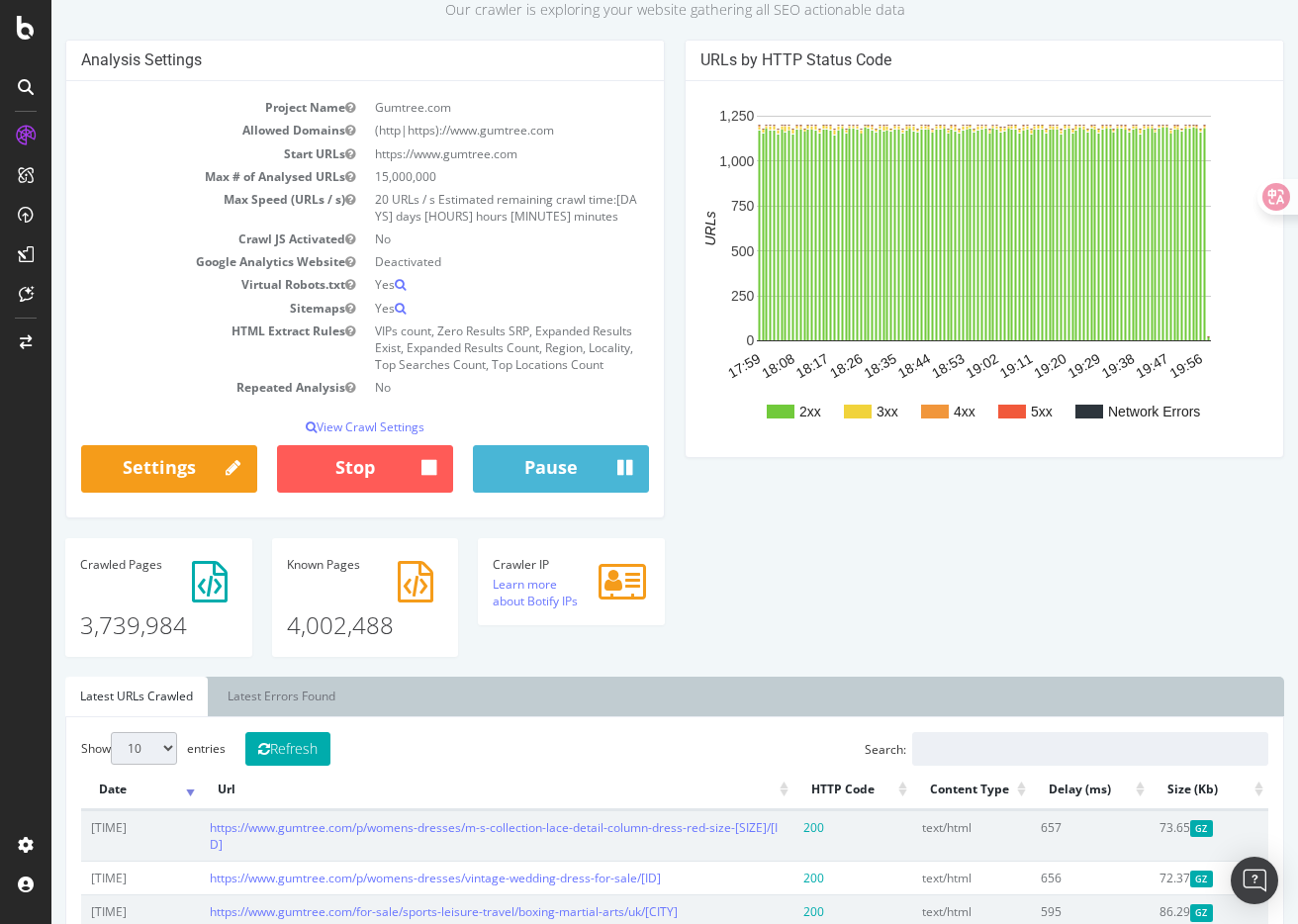 scroll, scrollTop: 158, scrollLeft: 0, axis: vertical 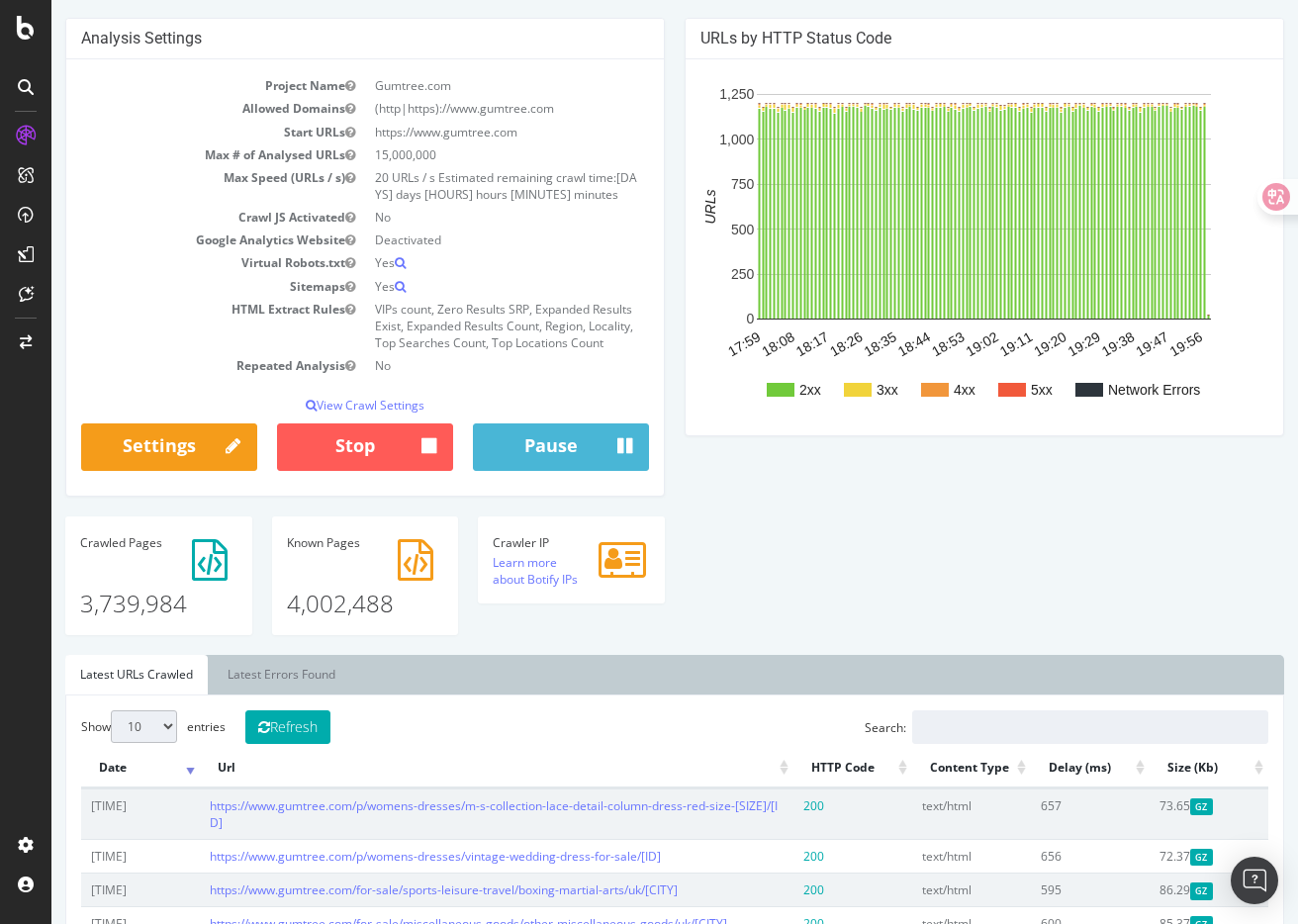 click on "4,002,488" at bounding box center (365, 587) 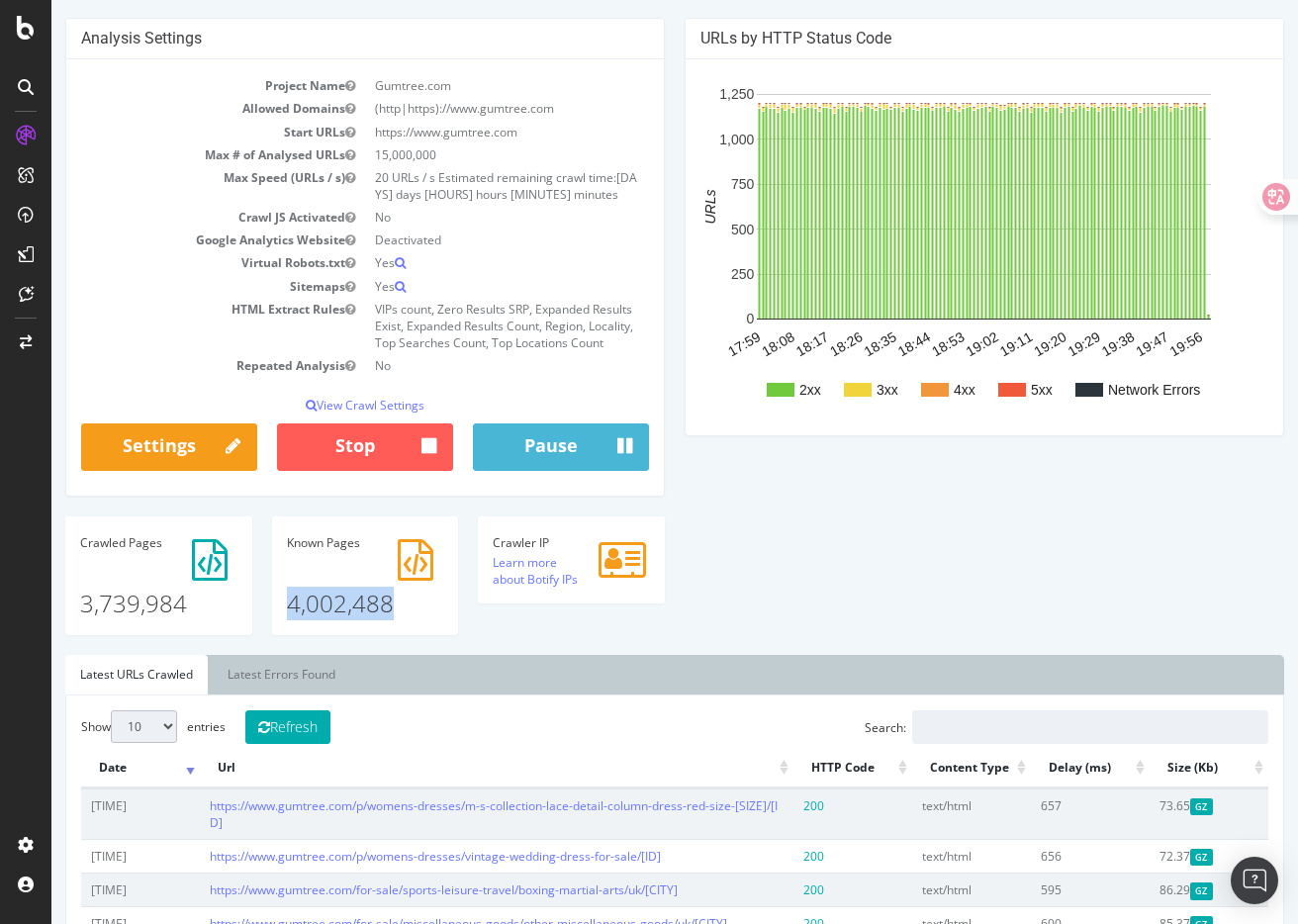 click on "4,002,488" at bounding box center [365, 587] 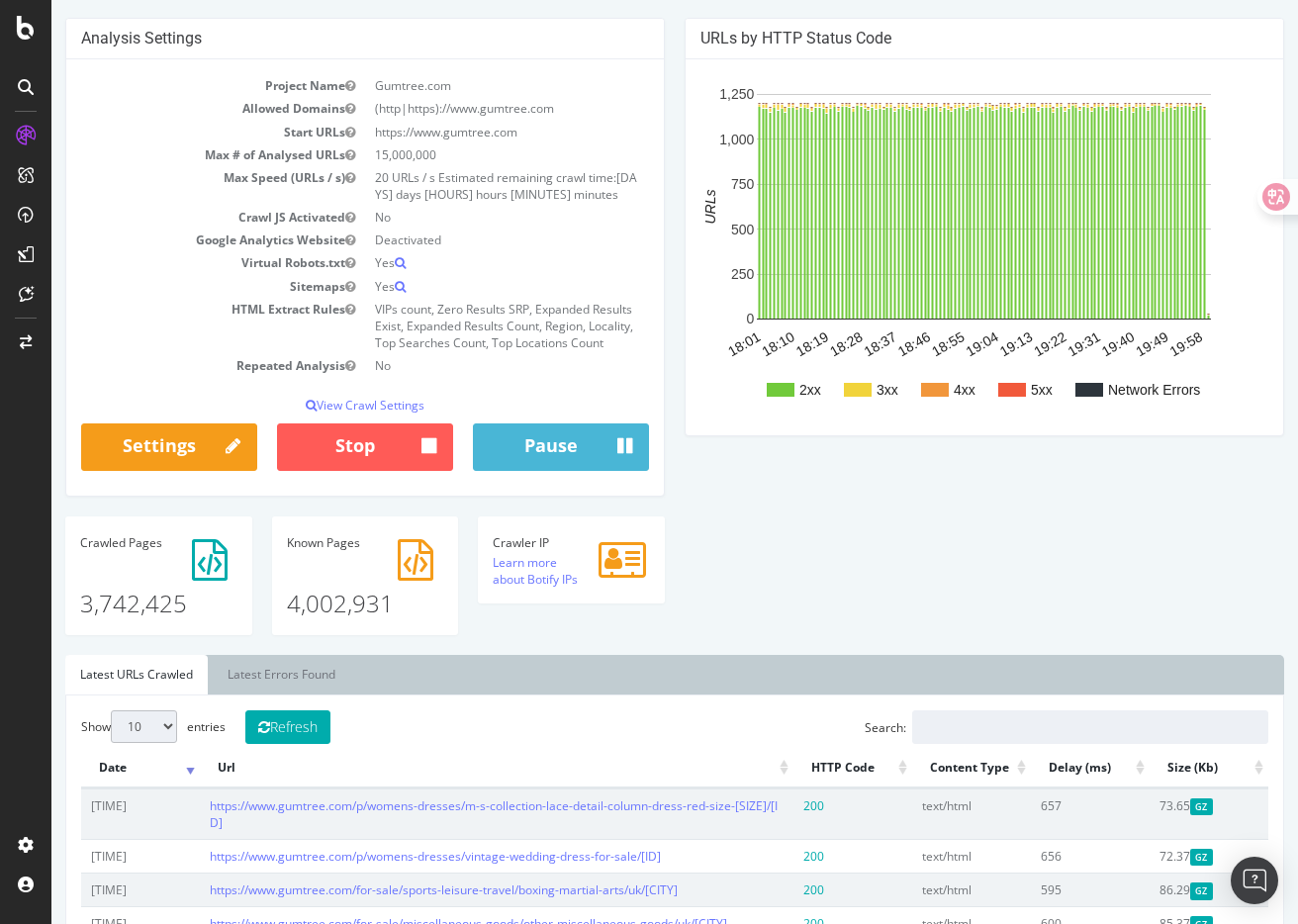 click on "Analysis Settings Project Name
Gumtree.com Allowed Domains
(http|https)://www.gumtree.com
Start URLs
https://www.gumtree.com
Max # of Analysed URLs
15,000,000 Max Speed (URLs / s)
20 URLs / s
Estimated remaining crawl time:  6 days 12 hours 21 minutes  Crawl JS Activated
No Google Analytics Website
Deactivated
Virtual Robots.txt
Yes
Sitemaps
Yes
HTML Extract Rules
VIPs count, Zero Results SRP, Expanded Results Exist, Expanded Results Count, Region, Locality, Top Searches Count, Top Locations Count
Repeated Analysis
No  View Crawl Settings
× Close
Analysis Settings
Main Project Name
Gumtree.com 15,000,000 No" at bounding box center (675, 336) 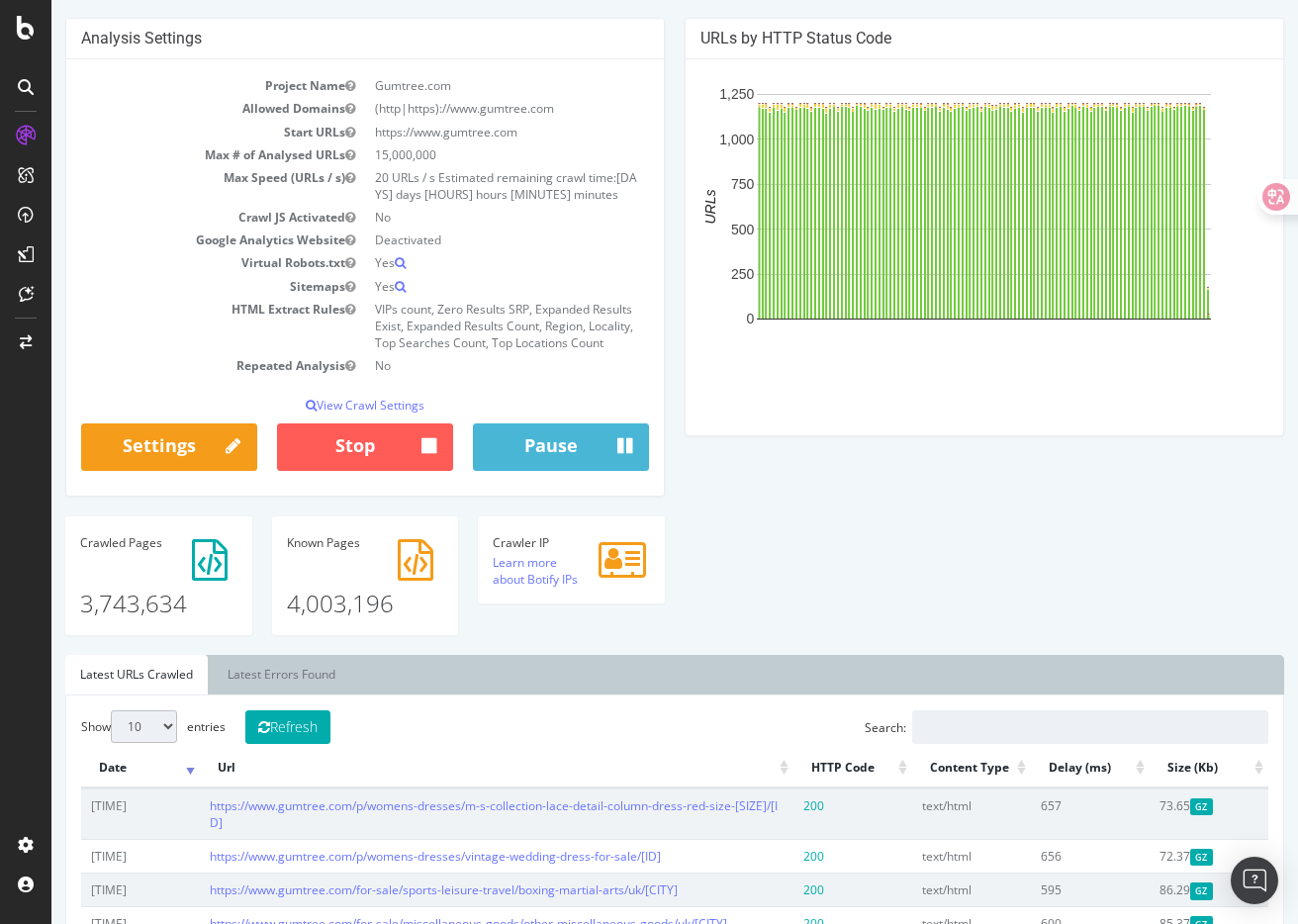 click on "Analysis Settings Project Name
Gumtree.com Allowed Domains
(http|https)://www.gumtree.com
Start URLs
https://www.gumtree.com
Max # of Analysed URLs
15,000,000 Max Speed (URLs / s)
20 URLs / s
Estimated remaining crawl time:  6 days 12 hours 20 minutes  Crawl JS Activated
No Google Analytics Website
Deactivated
Virtual Robots.txt
Yes
Sitemaps
Yes
HTML Extract Rules
VIPs count, Zero Results SRP, Expanded Results Exist, Expanded Results Count, Region, Locality, Top Searches Count, Top Locations Count
Repeated Analysis
No  View Crawl Settings
× Close
Analysis Settings
Main Project Name
Gumtree.com 15,000,000 No" at bounding box center [675, 336] 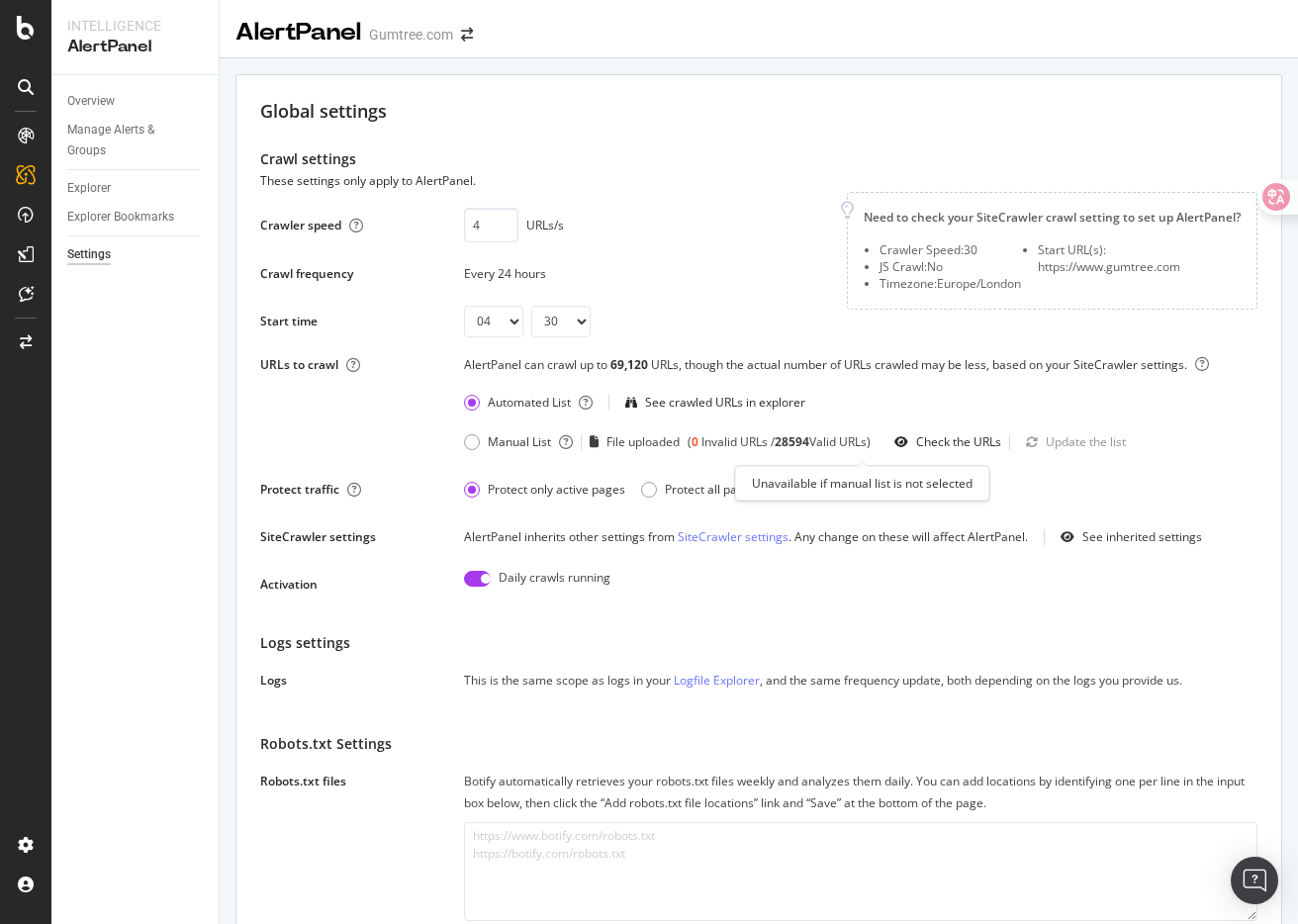 select on "04" 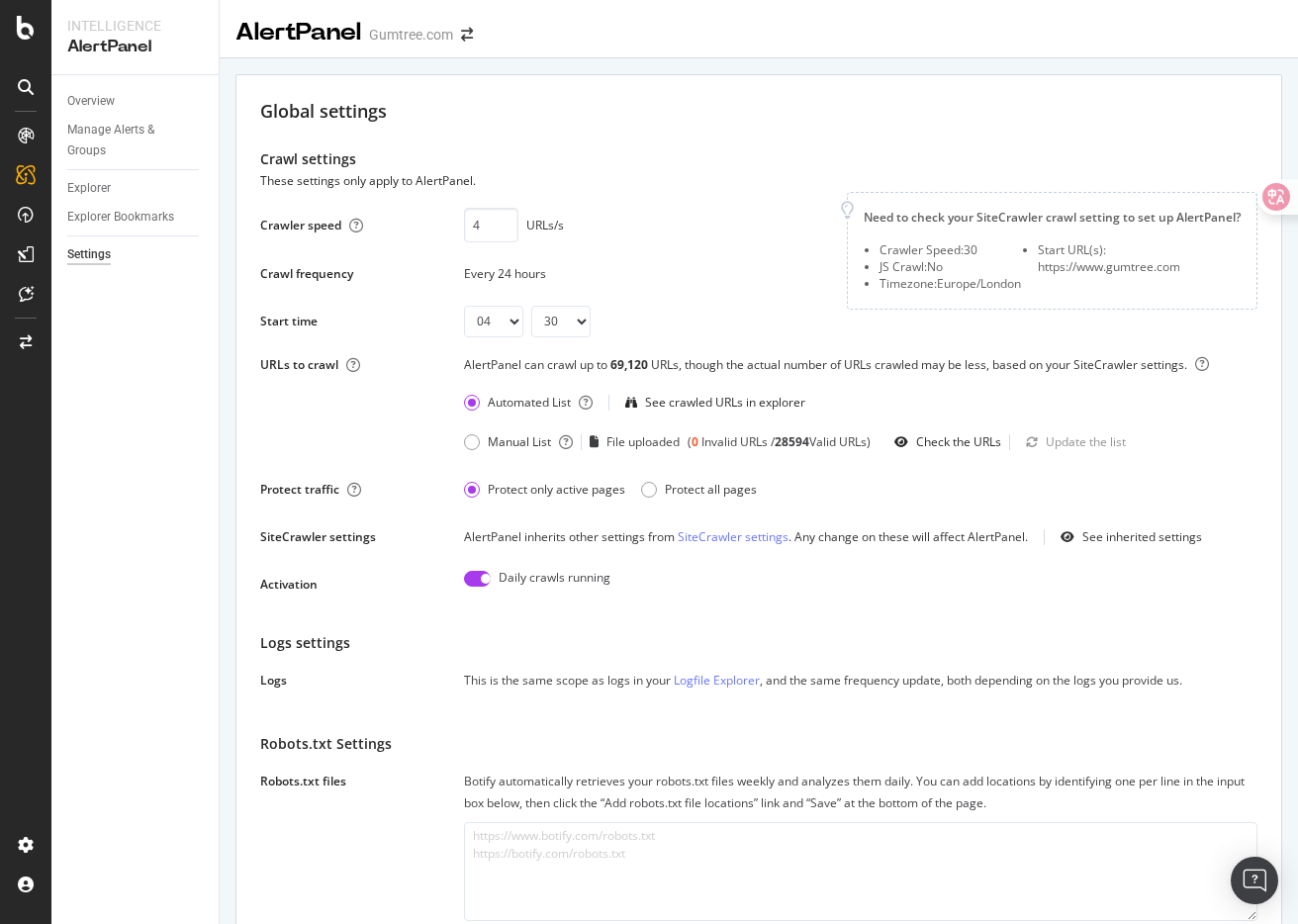 click on "Global settings" at bounding box center [759, 112] 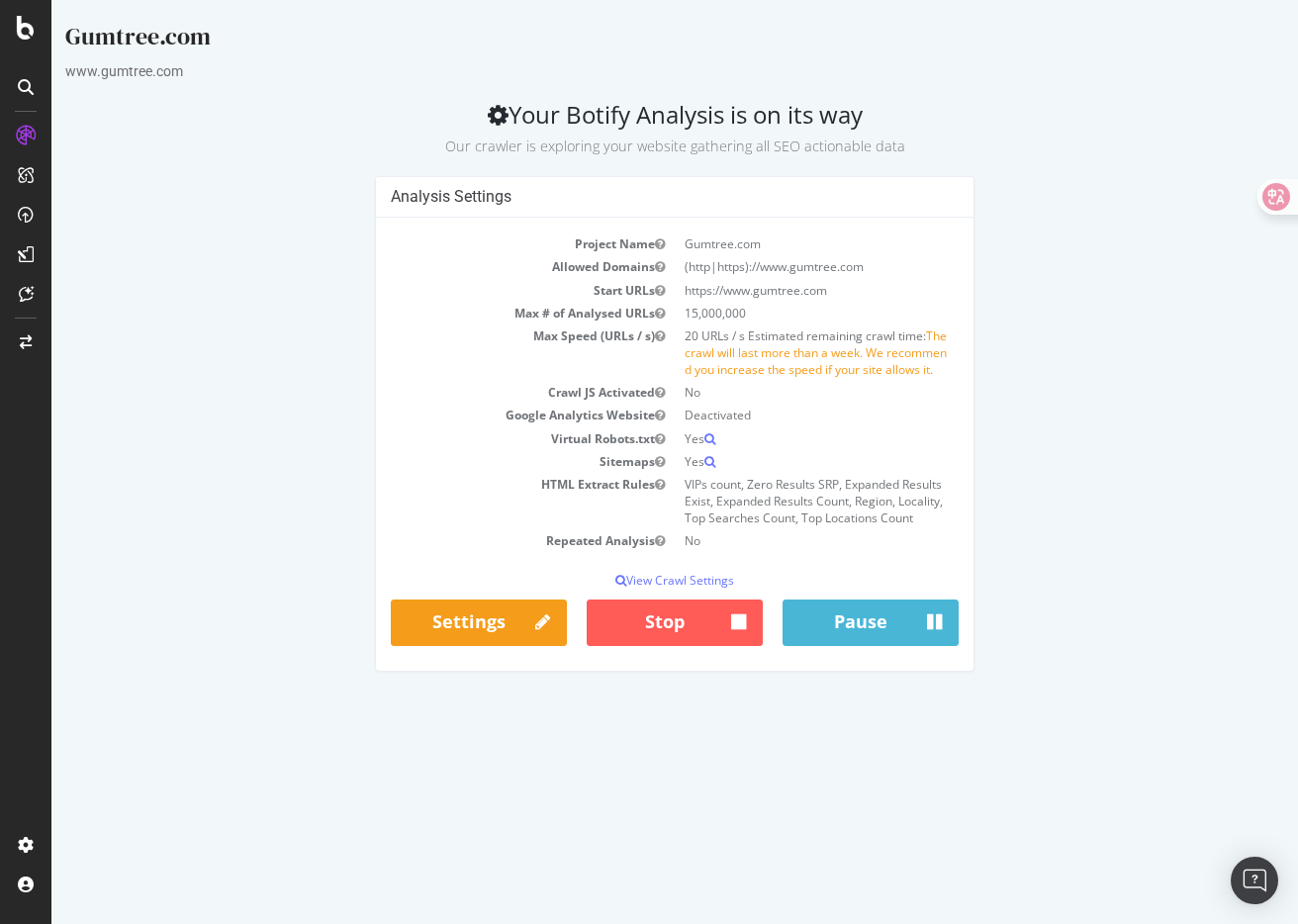 scroll, scrollTop: 0, scrollLeft: 0, axis: both 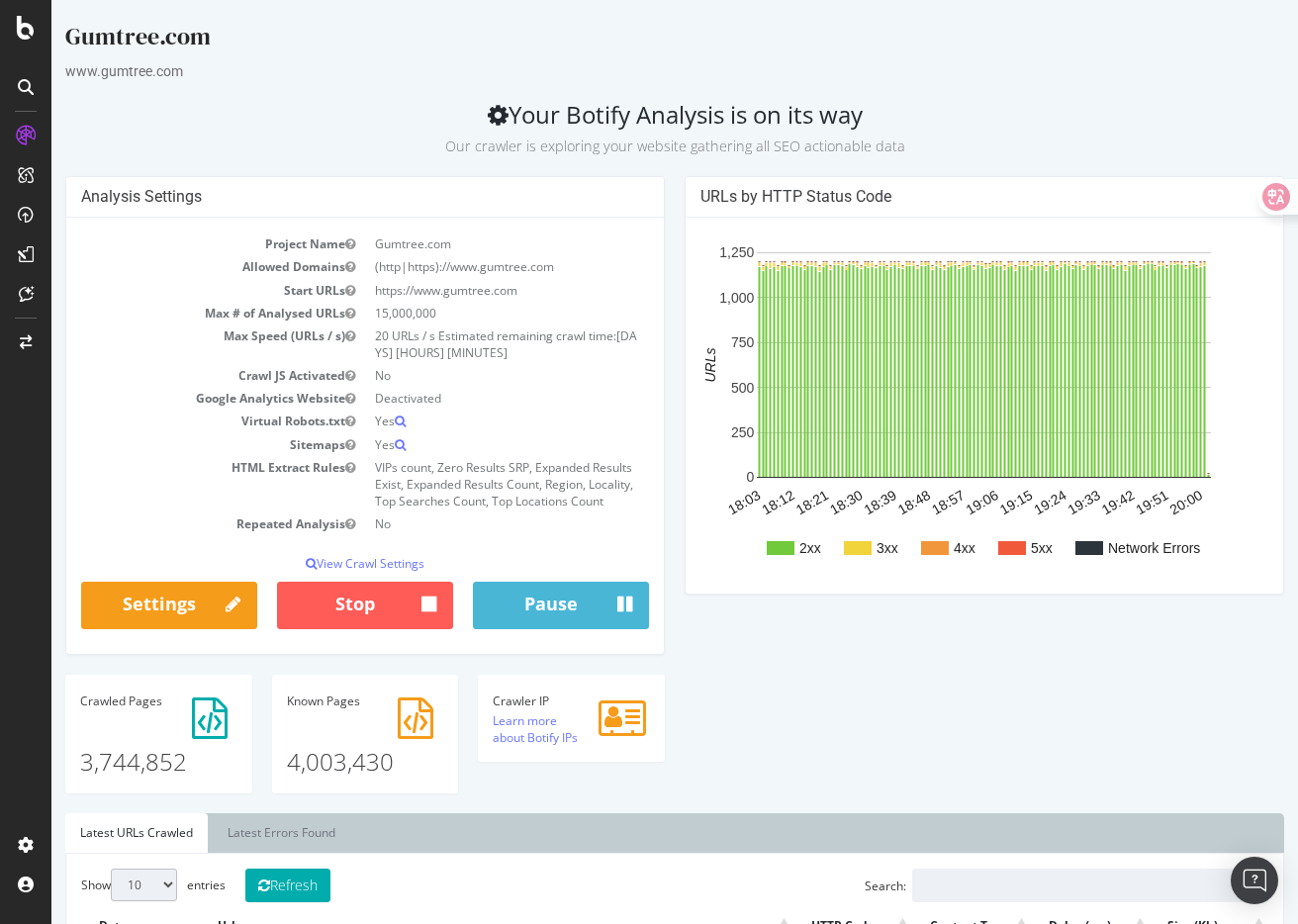 click on "Analysis Settings Project Name
Gumtree.com Allowed Domains
(http|https)://www.gumtree.com
Start URLs
https://www.gumtree.com
Max # of Analysed URLs
15,000,000 Max Speed (URLs / s)
20 URLs / s
Estimated remaining crawl time:  6 days 12 hours 19 minutes  Crawl JS Activated
No Google Analytics Website
Deactivated
Virtual Robots.txt
Yes
Sitemaps
Yes
HTML Extract Rules
VIPs count, Zero Results SRP, Expanded Results Exist, Expanded Results Count, Region, Locality, Top Searches Count, Top Locations Count
Repeated Analysis
No  View Crawl Settings
× Close
Analysis Settings
Main Project Name
Gumtree.com 15,000,000 No" at bounding box center (675, 495) 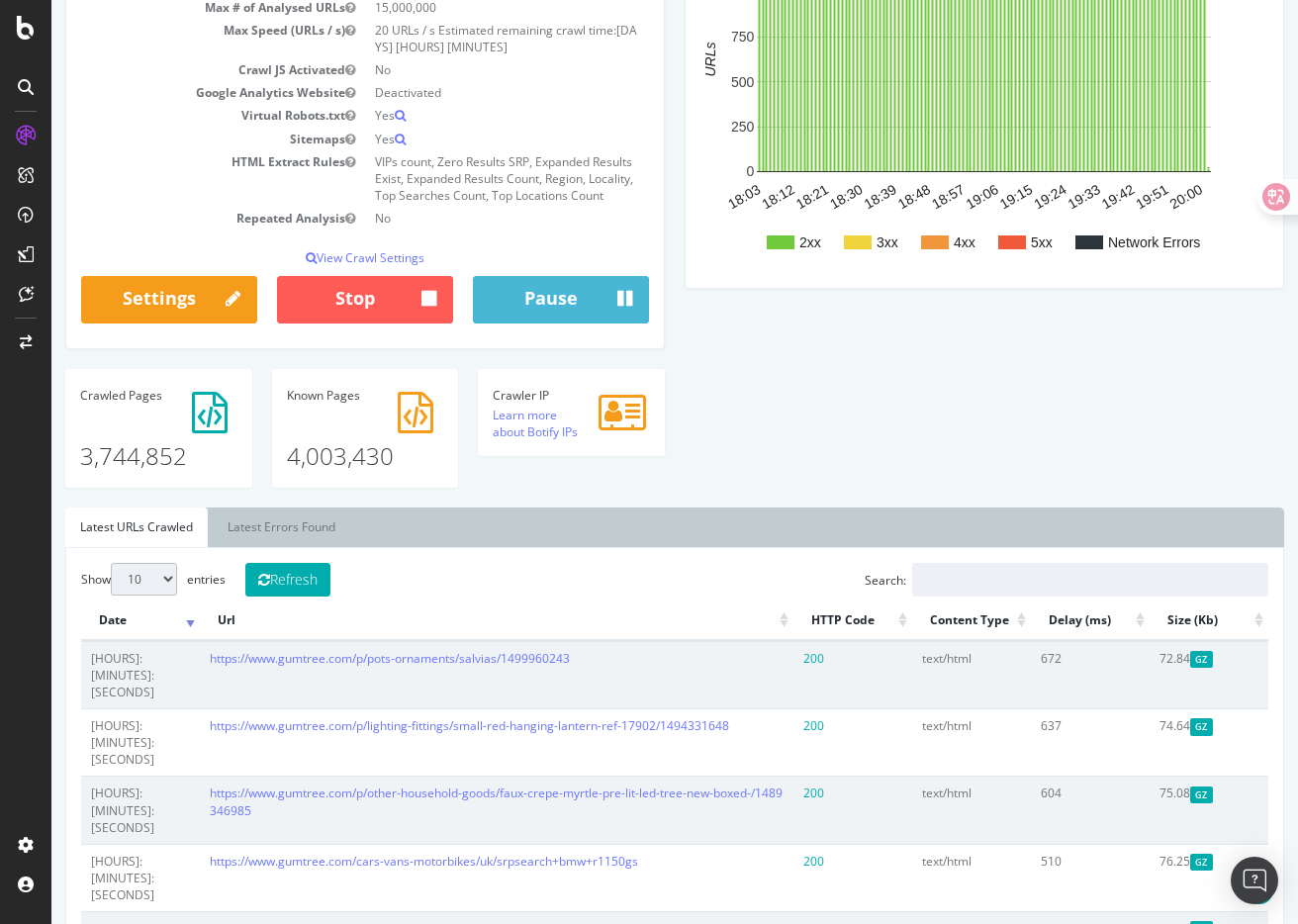scroll, scrollTop: 307, scrollLeft: 0, axis: vertical 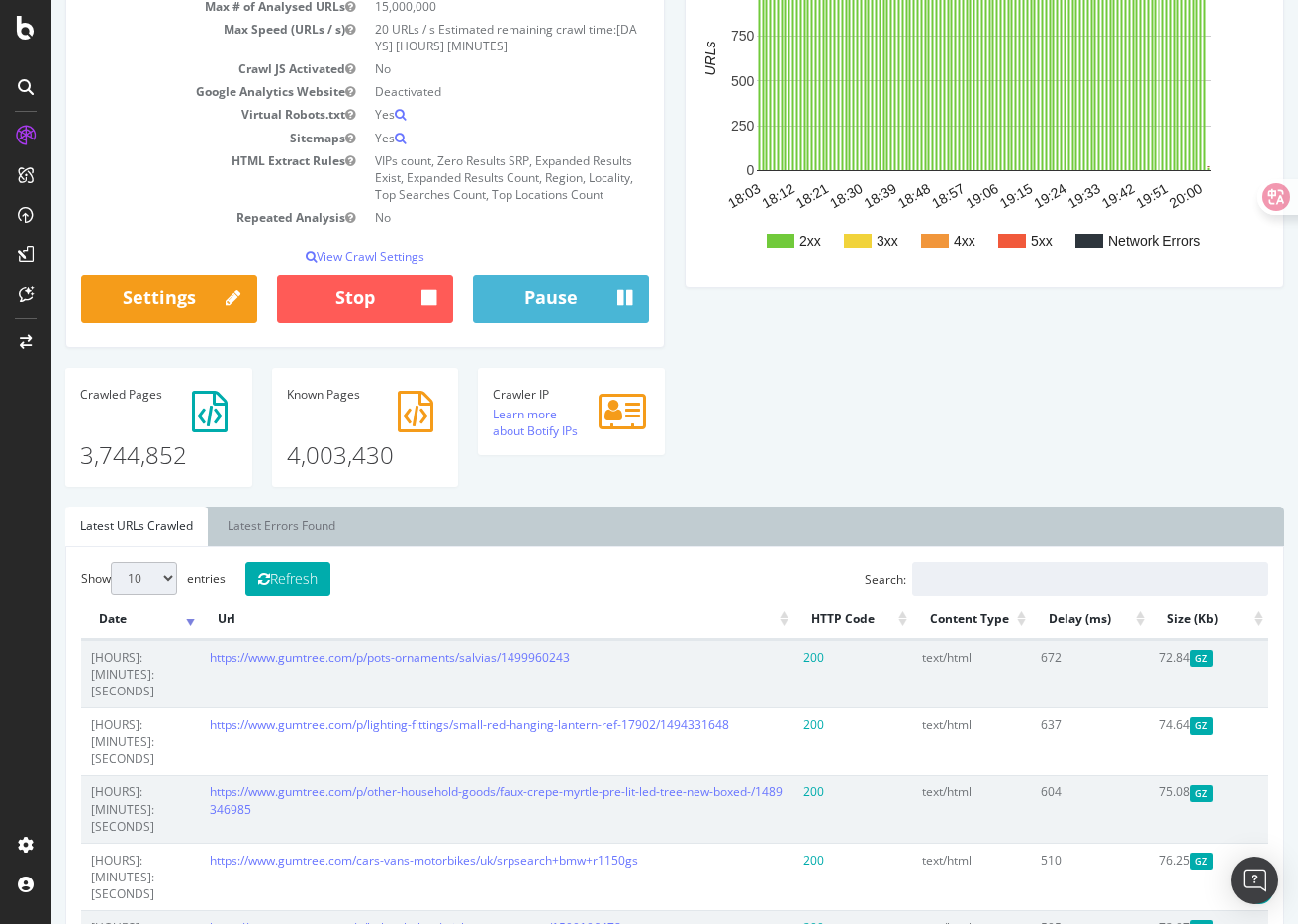 click on "Analysis Settings Project Name
Gumtree.com Allowed Domains
(http|https)://www.gumtree.com
Start URLs
https://www.gumtree.com
Max # of Analysed URLs
15,000,000 Max Speed (URLs / s)
20 URLs / s
Estimated remaining crawl time:  6 days 12 hours 19 minutes  Crawl JS Activated
No Google Analytics Website
Deactivated
Virtual Robots.txt
Yes
Sitemaps
Yes
HTML Extract Rules
VIPs count, Zero Results SRP, Expanded Results Exist, Expanded Results Count, Region, Locality, Top Searches Count, Top Locations Count
Repeated Analysis
No  View Crawl Settings
× Close
Analysis Settings
Main Project Name
Gumtree.com 15,000,000 No" at bounding box center [675, 188] 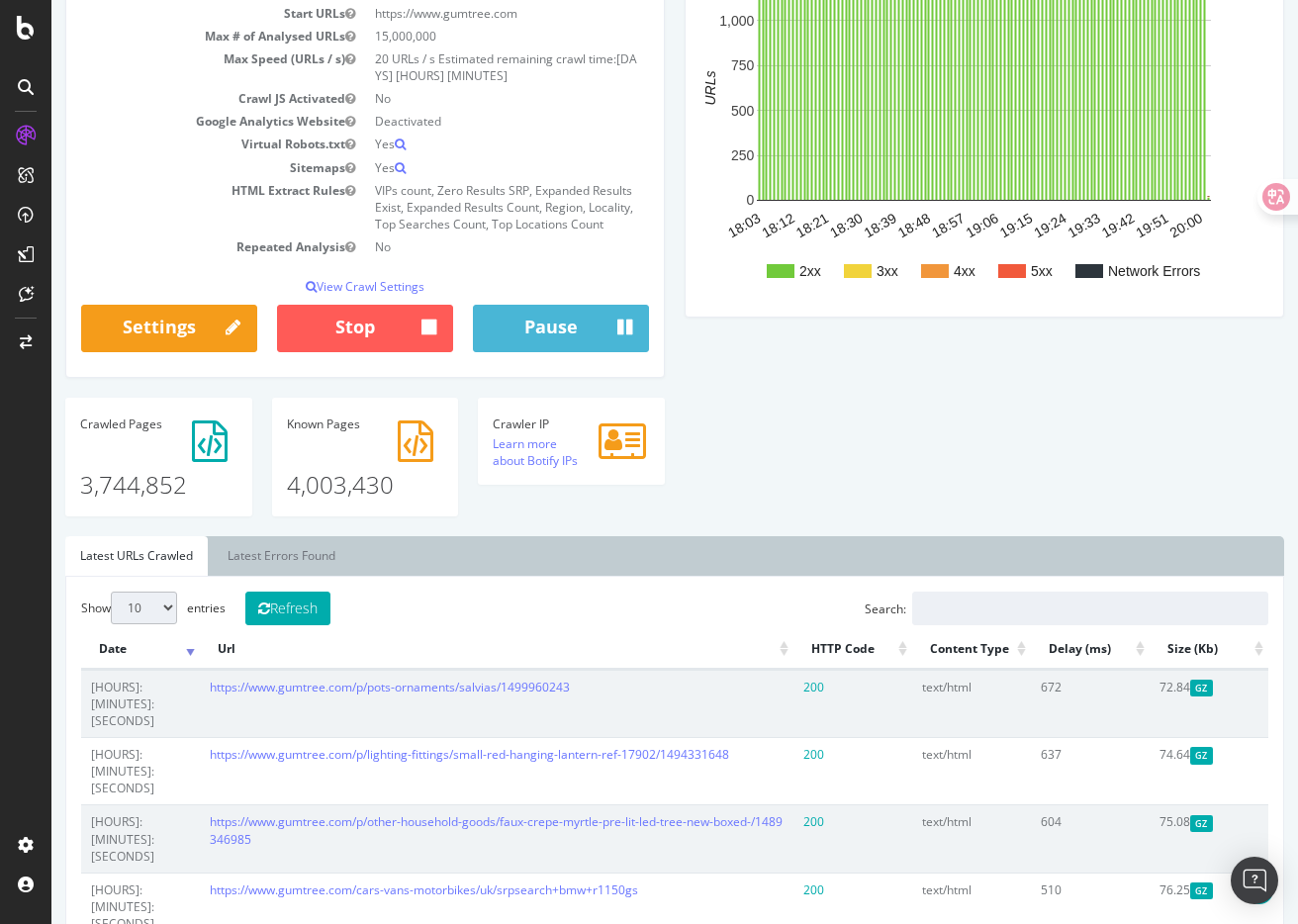 scroll, scrollTop: 230, scrollLeft: 0, axis: vertical 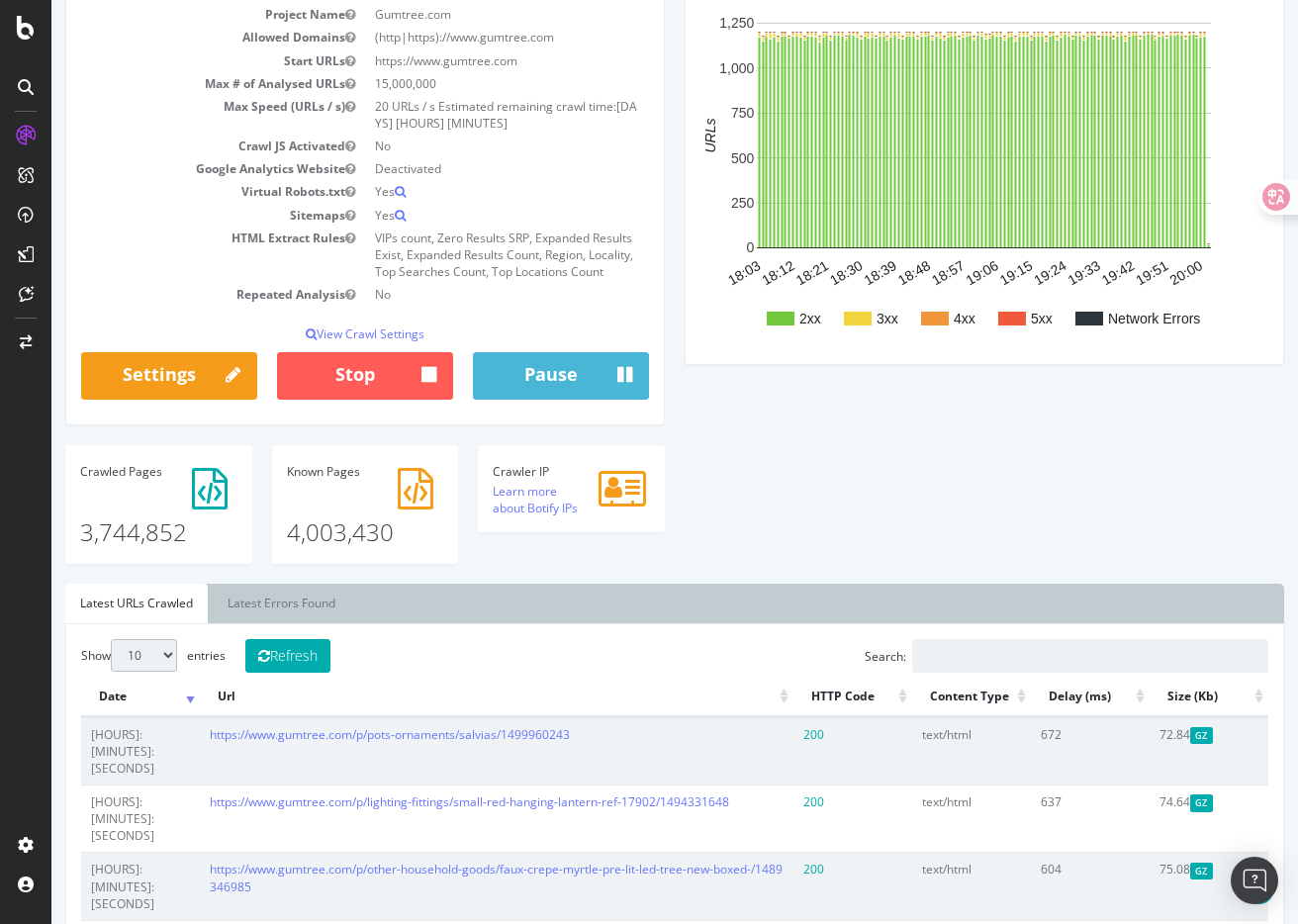click on "Analysis Settings Project Name
Gumtree.com Allowed Domains
(http|https)://www.gumtree.com
Start URLs
https://www.gumtree.com
Max # of Analysed URLs
15,000,000 Max Speed (URLs / s)
20 URLs / s
Estimated remaining crawl time:  6 days 12 hours 19 minutes  Crawl JS Activated
No Google Analytics Website
Deactivated
Virtual Robots.txt
Yes
Sitemaps
Yes
HTML Extract Rules
VIPs count, Zero Results SRP, Expanded Results Exist, Expanded Results Count, Region, Locality, Top Searches Count, Top Locations Count
Repeated Analysis
No  View Crawl Settings
× Close
Analysis Settings
Main Project Name
Gumtree.com 15,000,000 No" at bounding box center [675, 265] 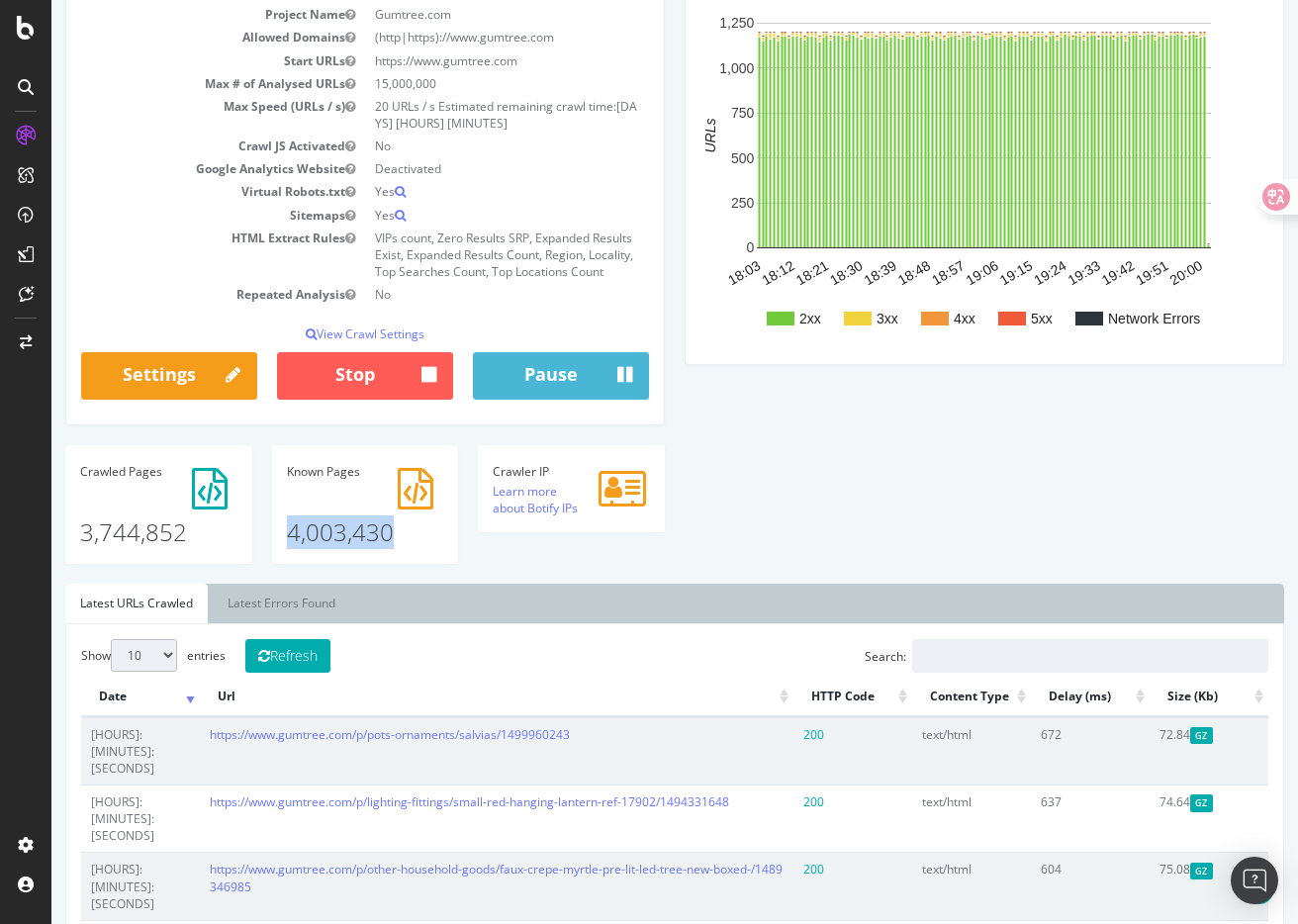 click on "4,003,430" at bounding box center [365, 515] 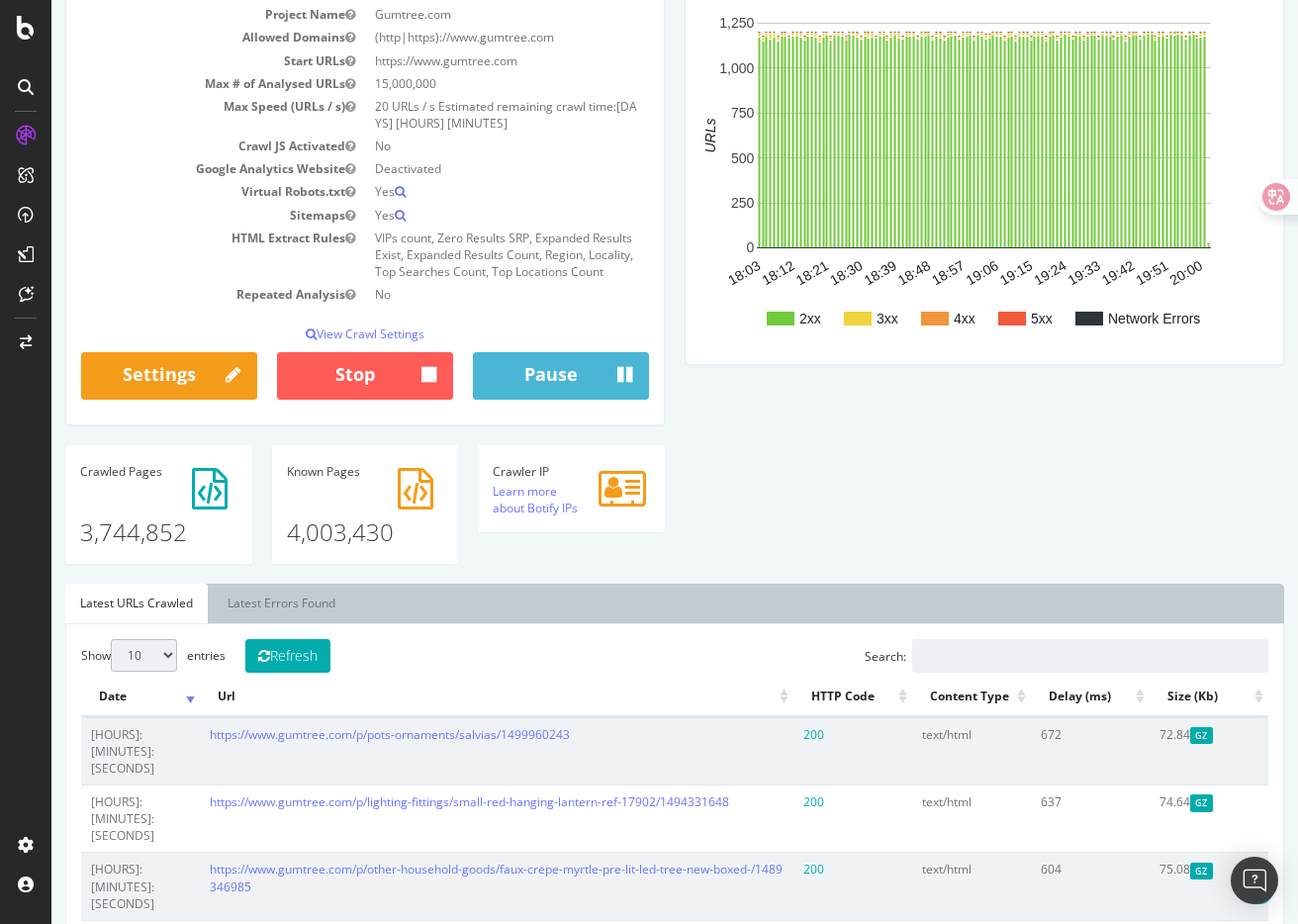 click on "Analysis Settings Project Name
Gumtree.com Allowed Domains
(http|https)://www.gumtree.com
Start URLs
https://www.gumtree.com
Max # of Analysed URLs
15,000,000 Max Speed (URLs / s)
20 URLs / s
Estimated remaining crawl time:  6 days 12 hours 19 minutes  Crawl JS Activated
No Google Analytics Website
Deactivated
Virtual Robots.txt
Yes
Sitemaps
Yes
HTML Extract Rules
VIPs count, Zero Results SRP, Expanded Results Exist, Expanded Results Count, Region, Locality, Top Searches Count, Top Locations Count
Repeated Analysis
No  View Crawl Settings
× Close
Analysis Settings
Main Project Name
Gumtree.com 15,000,000 No" at bounding box center (675, 265) 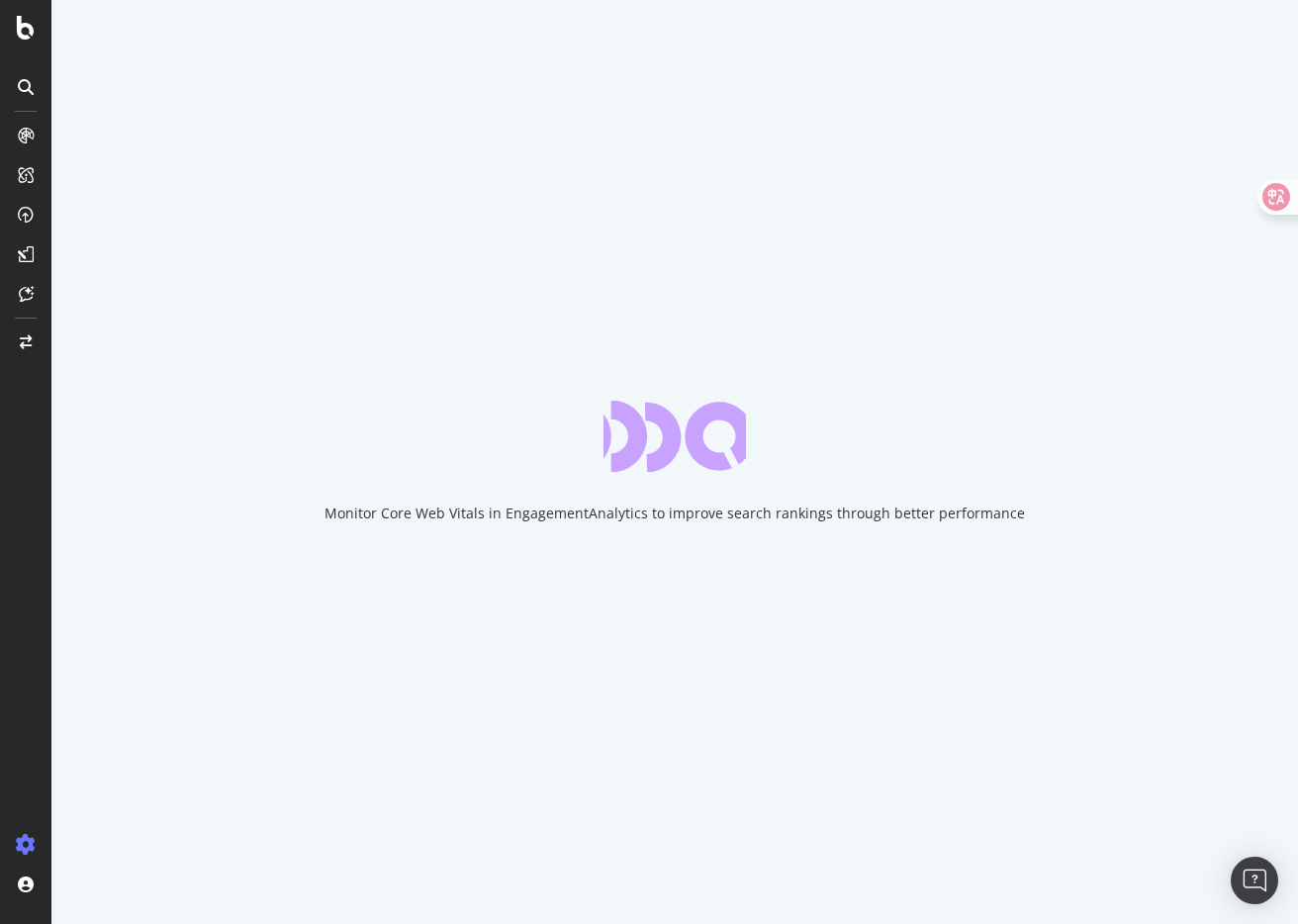 scroll, scrollTop: 0, scrollLeft: 0, axis: both 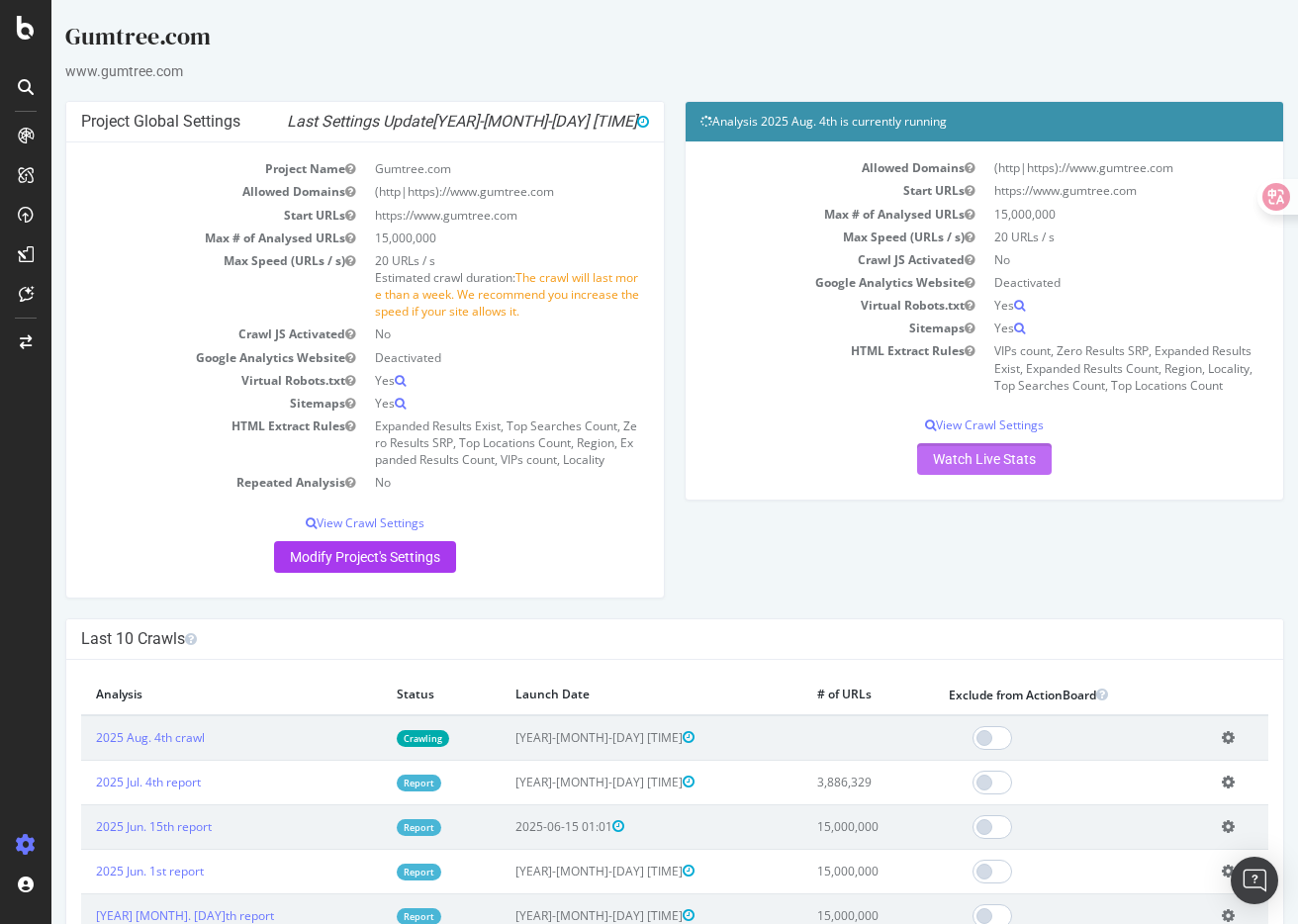 click on "Watch Live Stats" at bounding box center [984, 459] 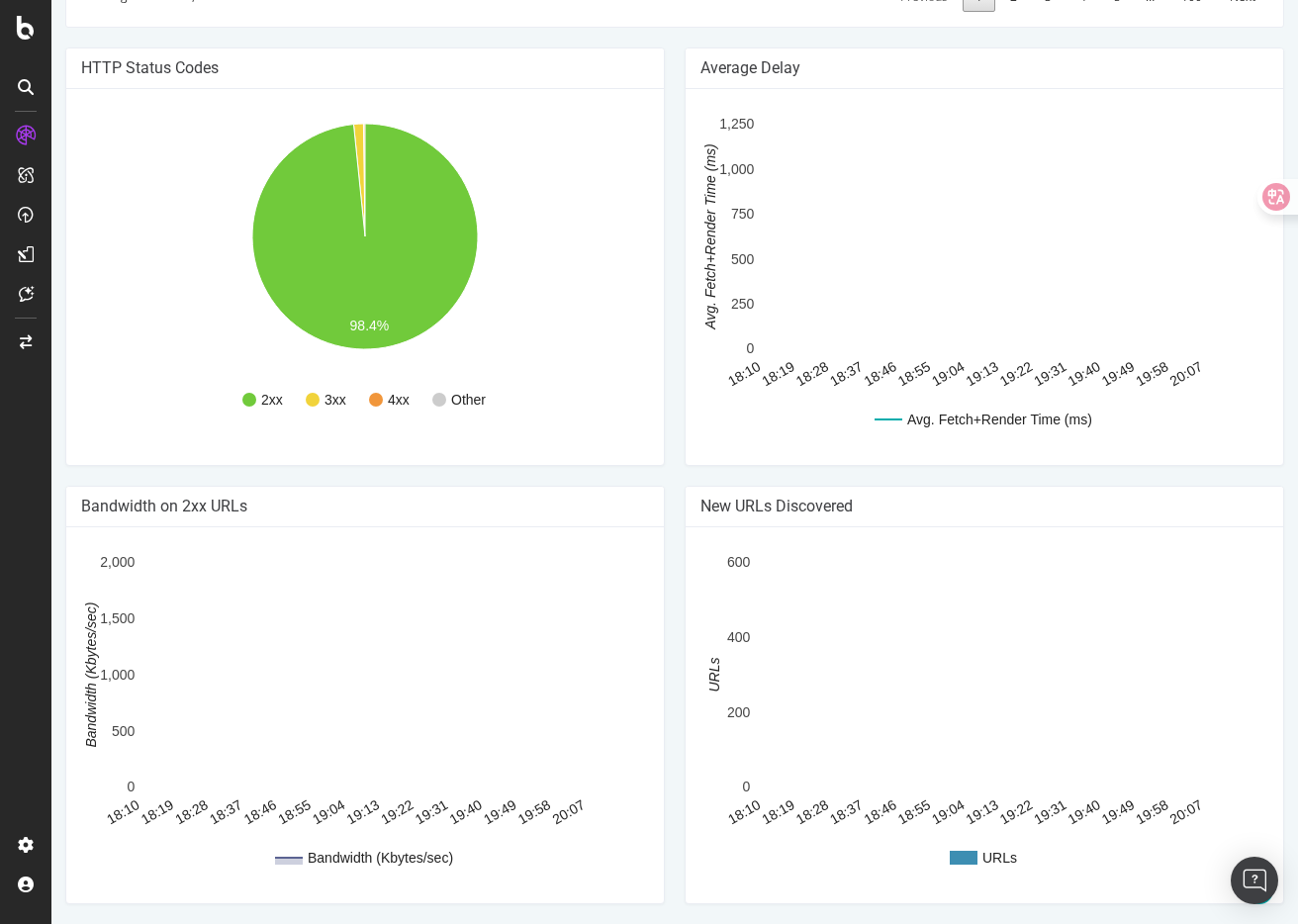 scroll, scrollTop: 1356, scrollLeft: 0, axis: vertical 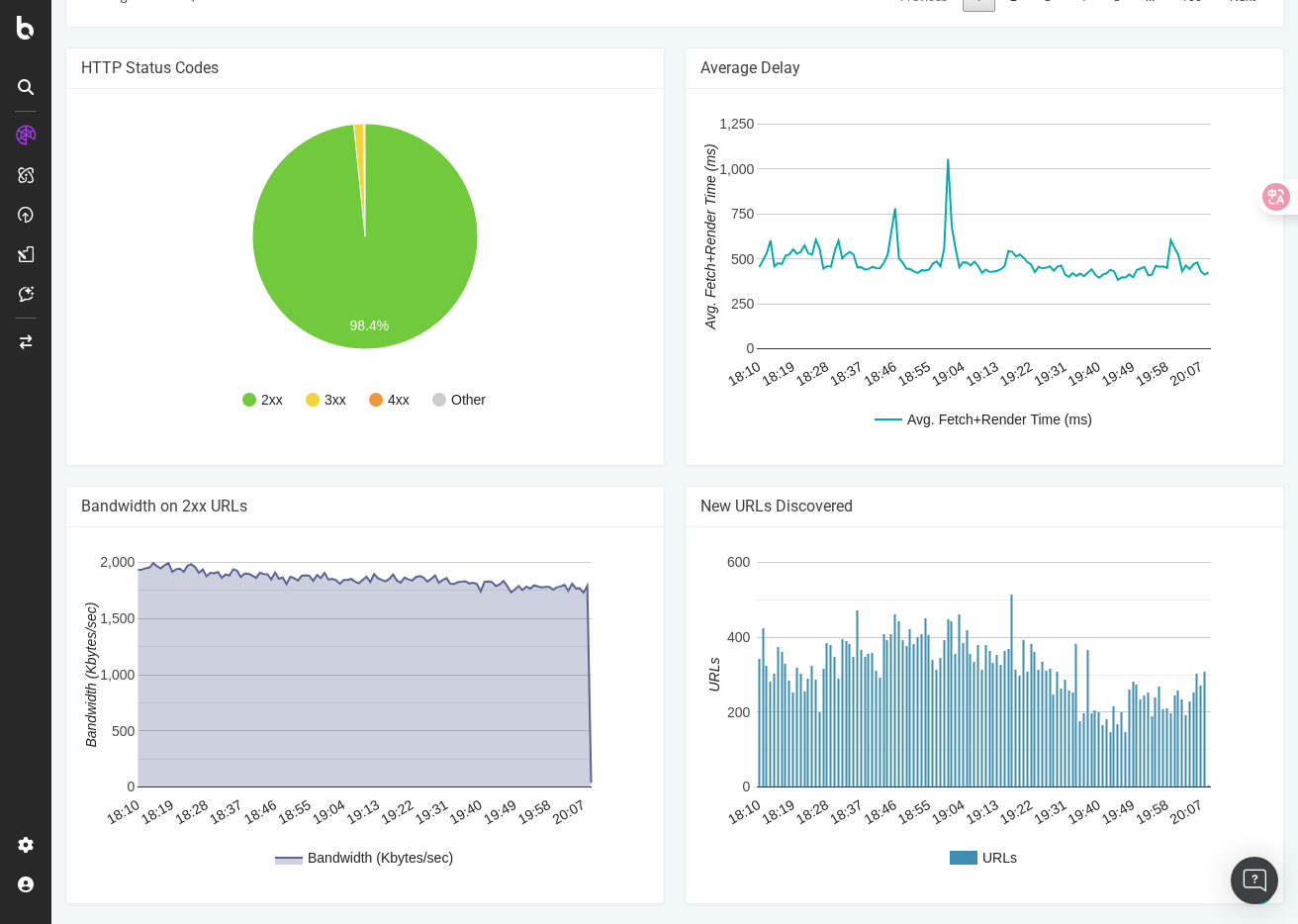 click 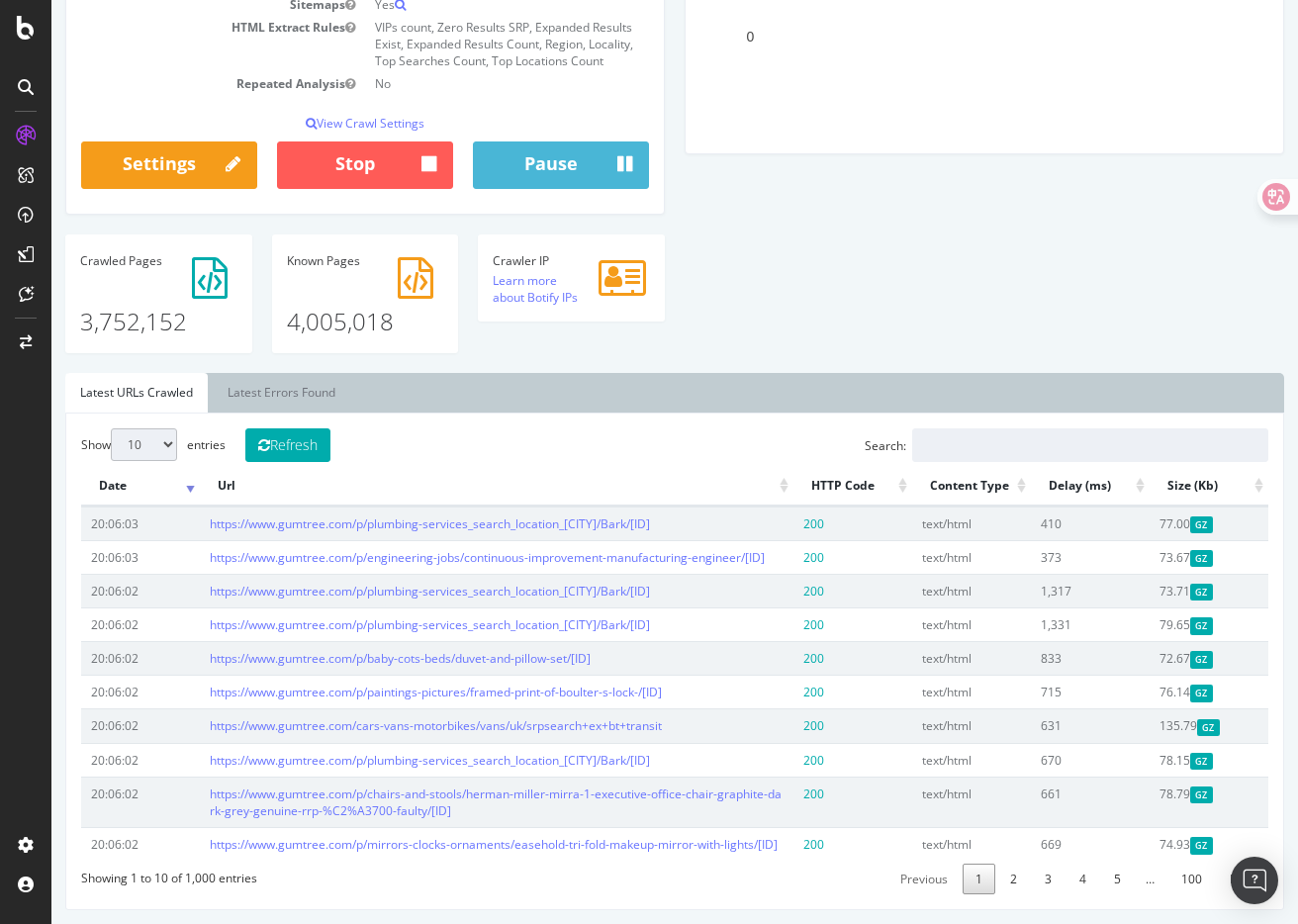 scroll, scrollTop: 92, scrollLeft: 0, axis: vertical 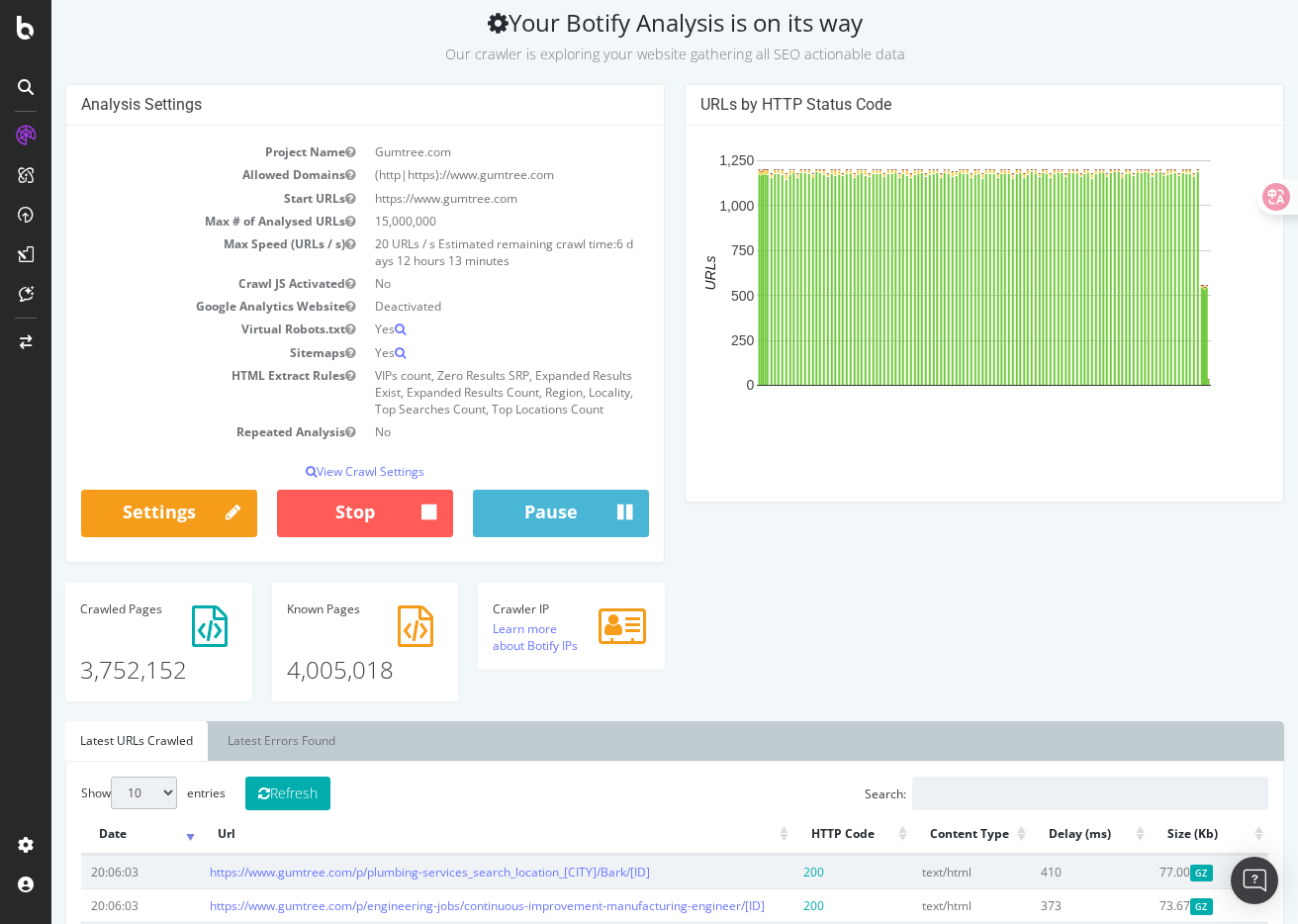 click on "Analysis Settings Project Name
Gumtree.com Allowed Domains
(http|https)://www.gumtree.com
Start URLs
https://www.gumtree.com
Max # of Analysed URLs
15,000,000 Max Speed (URLs / s)
20 URLs / s
Estimated remaining crawl time:  6 days 12 hours 13 minutes  Crawl JS Activated
No Google Analytics Website
Deactivated
Virtual Robots.txt
Yes
Sitemaps
Yes
HTML Extract Rules
VIPs count, Zero Results SRP, Expanded Results Exist, Expanded Results Count, Region, Locality, Top Searches Count, Top Locations Count
Repeated Analysis
No  View Crawl Settings
× Close
Analysis Settings
Main Project Name
Gumtree.com 15,000,000 No" at bounding box center [675, 403] 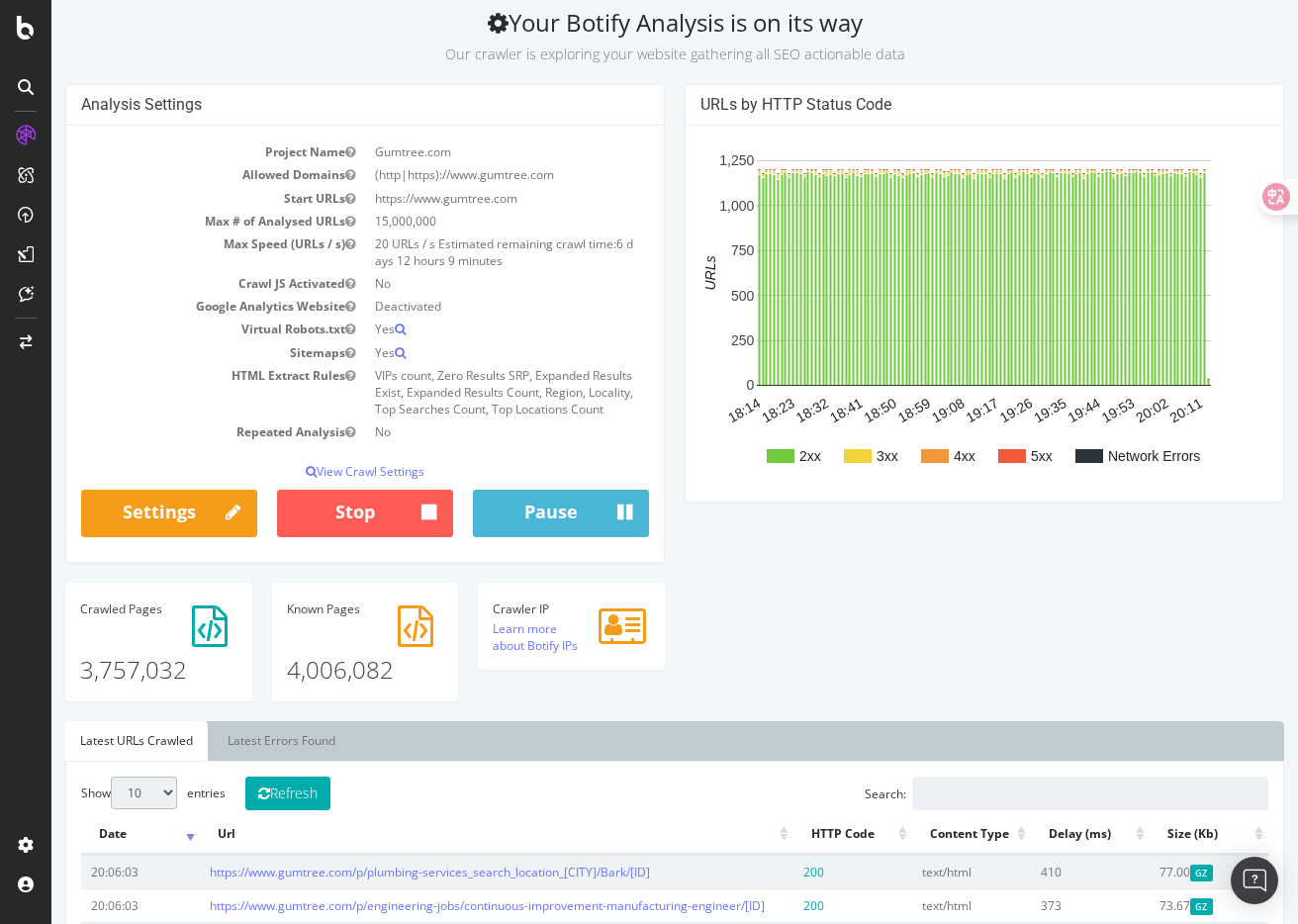click on "Analysis Settings Project Name
Gumtree.com Allowed Domains
(http|https)://www.gumtree.com
Start URLs
https://www.gumtree.com
Max # of Analysed URLs
15,000,000 Max Speed (URLs / s)
20 URLs / s
Estimated remaining crawl time:  6 days 12 hours 9 minutes  Crawl JS Activated
No Google Analytics Website
Deactivated
Virtual Robots.txt
Yes
Sitemaps
Yes
HTML Extract Rules
VIPs count, Zero Results SRP, Expanded Results Exist, Expanded Results Count, Region, Locality, Top Searches Count, Top Locations Count
Repeated Analysis
No  View Crawl Settings
× Close
Analysis Settings
Main Project Name
Gumtree.com 15,000,000 No 0" at bounding box center (675, 403) 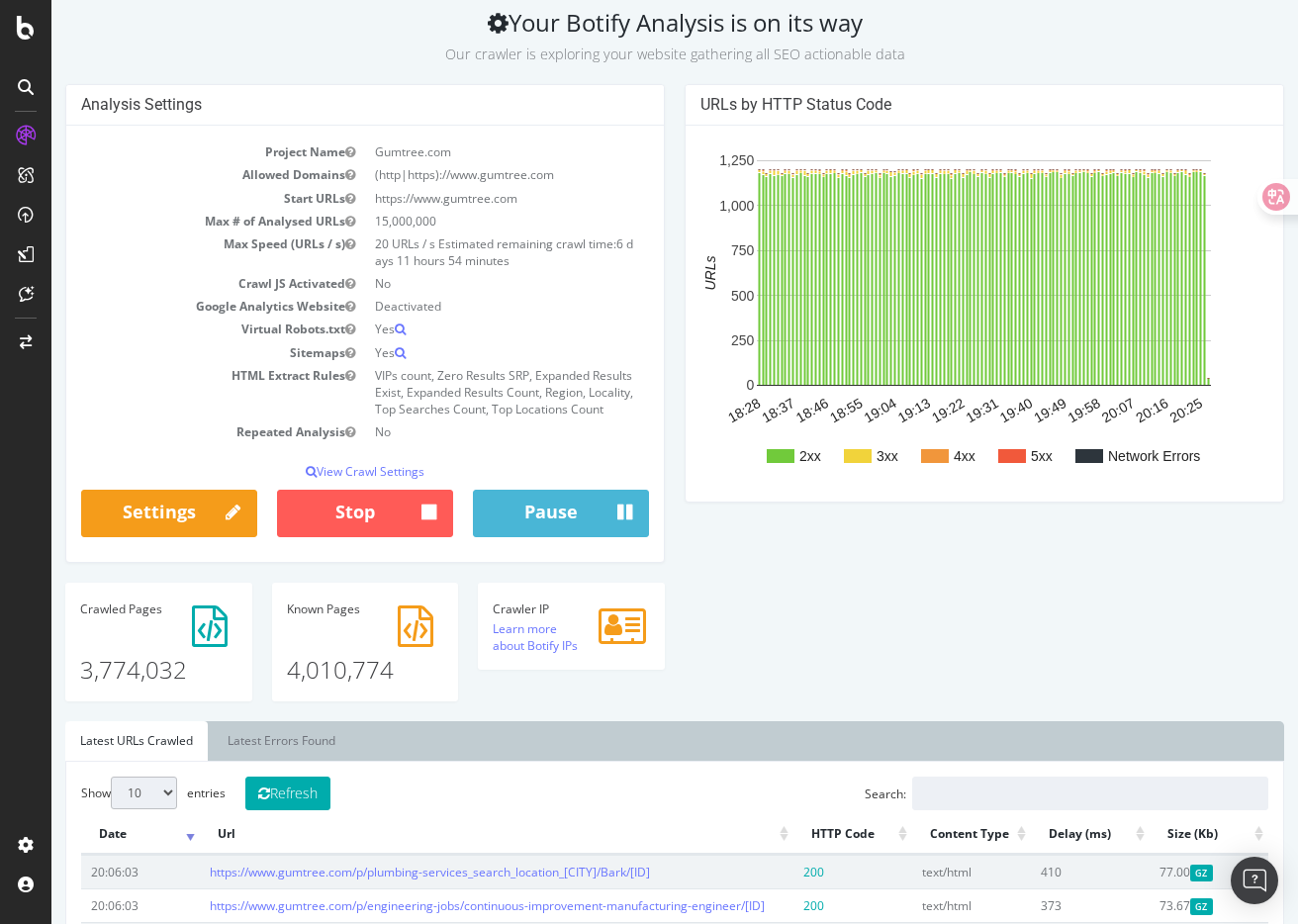 click on "Analysis Settings Project Name
Gumtree.com Allowed Domains
(http|https)://www.gumtree.com
Start URLs
https://www.gumtree.com
Max # of Analysed URLs
15,000,000 Max Speed (URLs / s)
20 URLs / s
Estimated remaining crawl time:  6 days 11 hours 54 minutes  Crawl JS Activated
No Google Analytics Website
Deactivated
Virtual Robots.txt
Yes
Sitemaps
Yes
HTML Extract Rules
VIPs count, Zero Results SRP, Expanded Results Exist, Expanded Results Count, Region, Locality, Top Searches Count, Top Locations Count
Repeated Analysis
No  View Crawl Settings
× Close
Analysis Settings
Main Project Name
Gumtree.com 15,000,000 No" at bounding box center (675, 403) 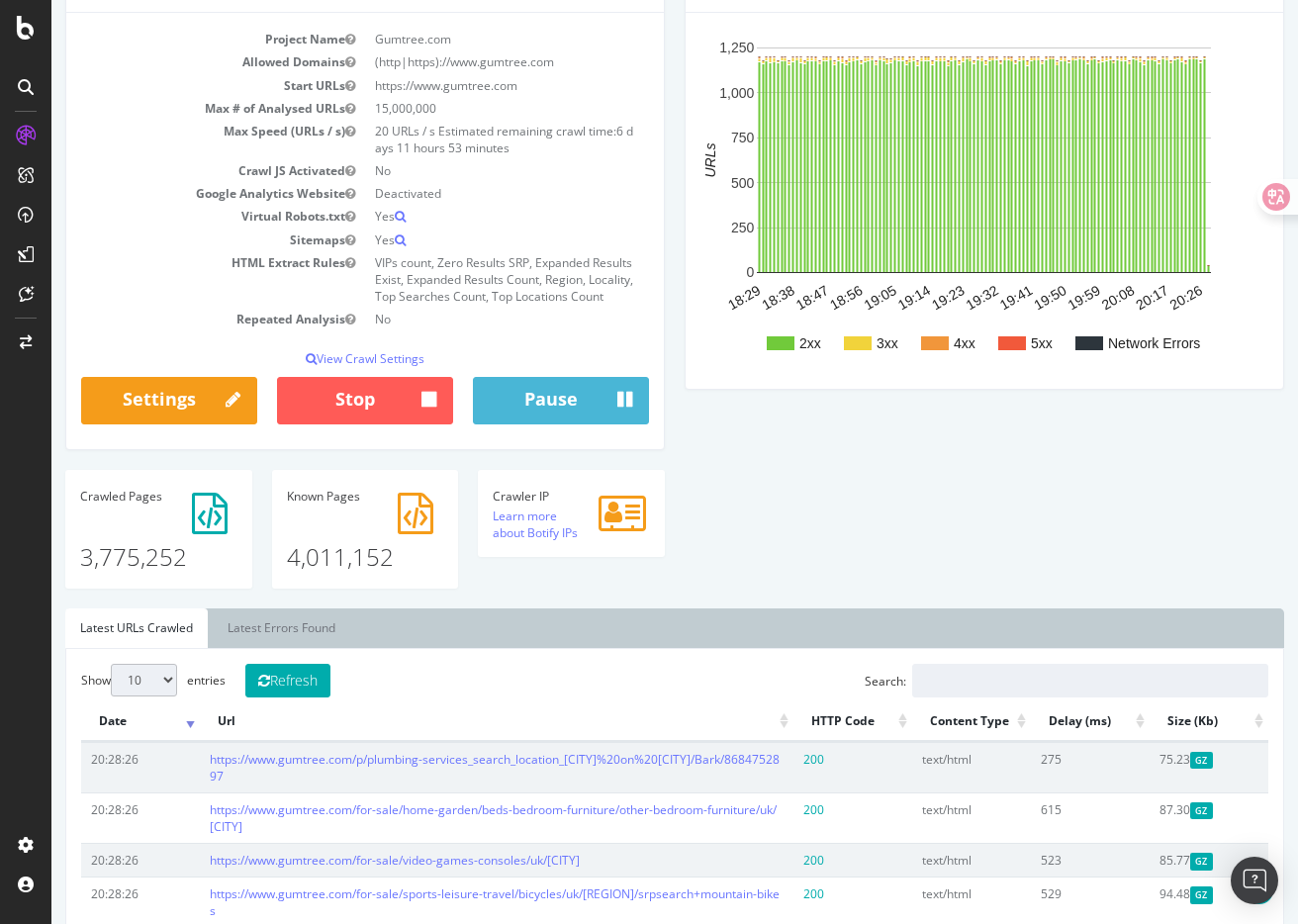 scroll, scrollTop: 203, scrollLeft: 0, axis: vertical 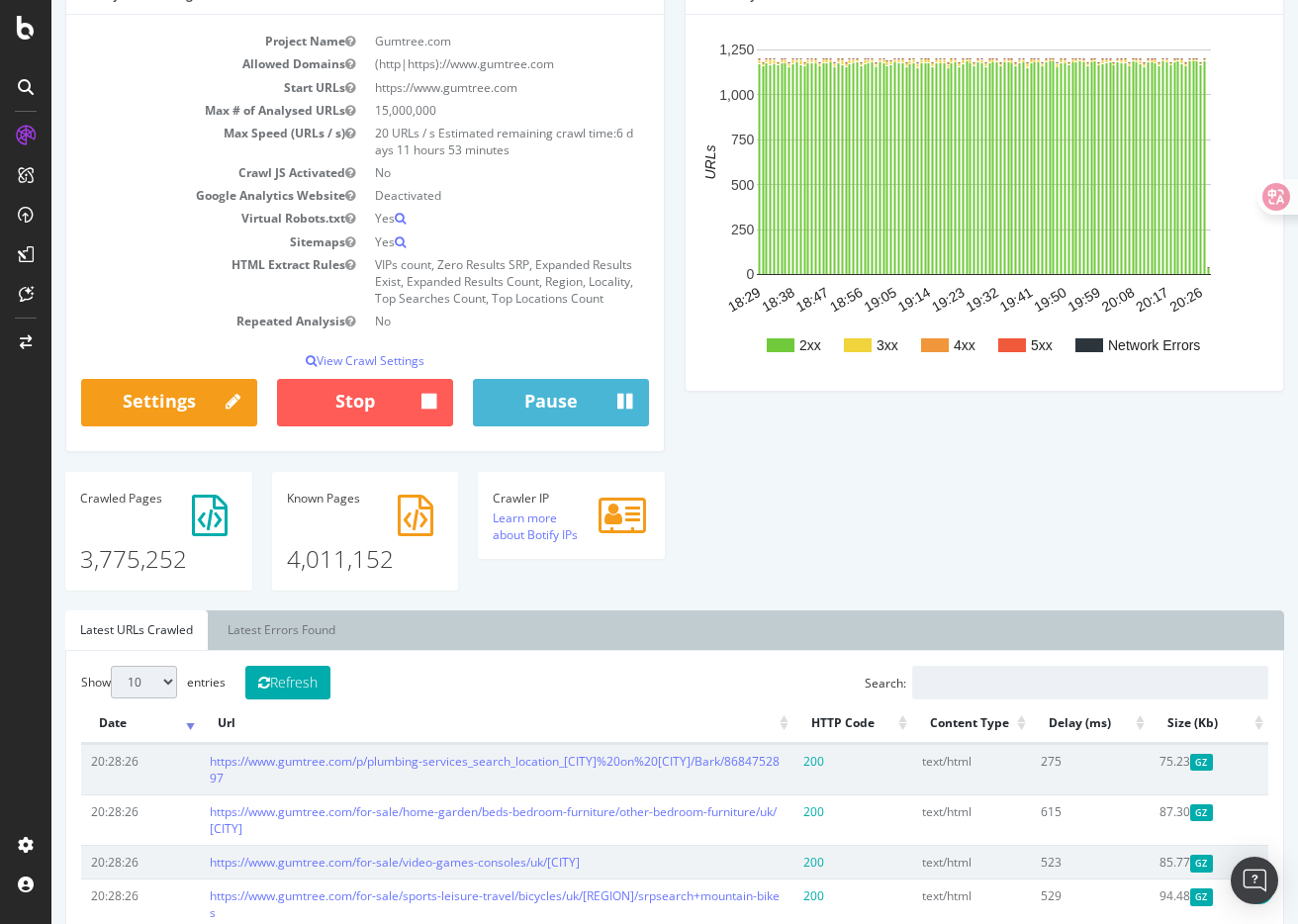 click on "4,011,152" at bounding box center [365, 542] 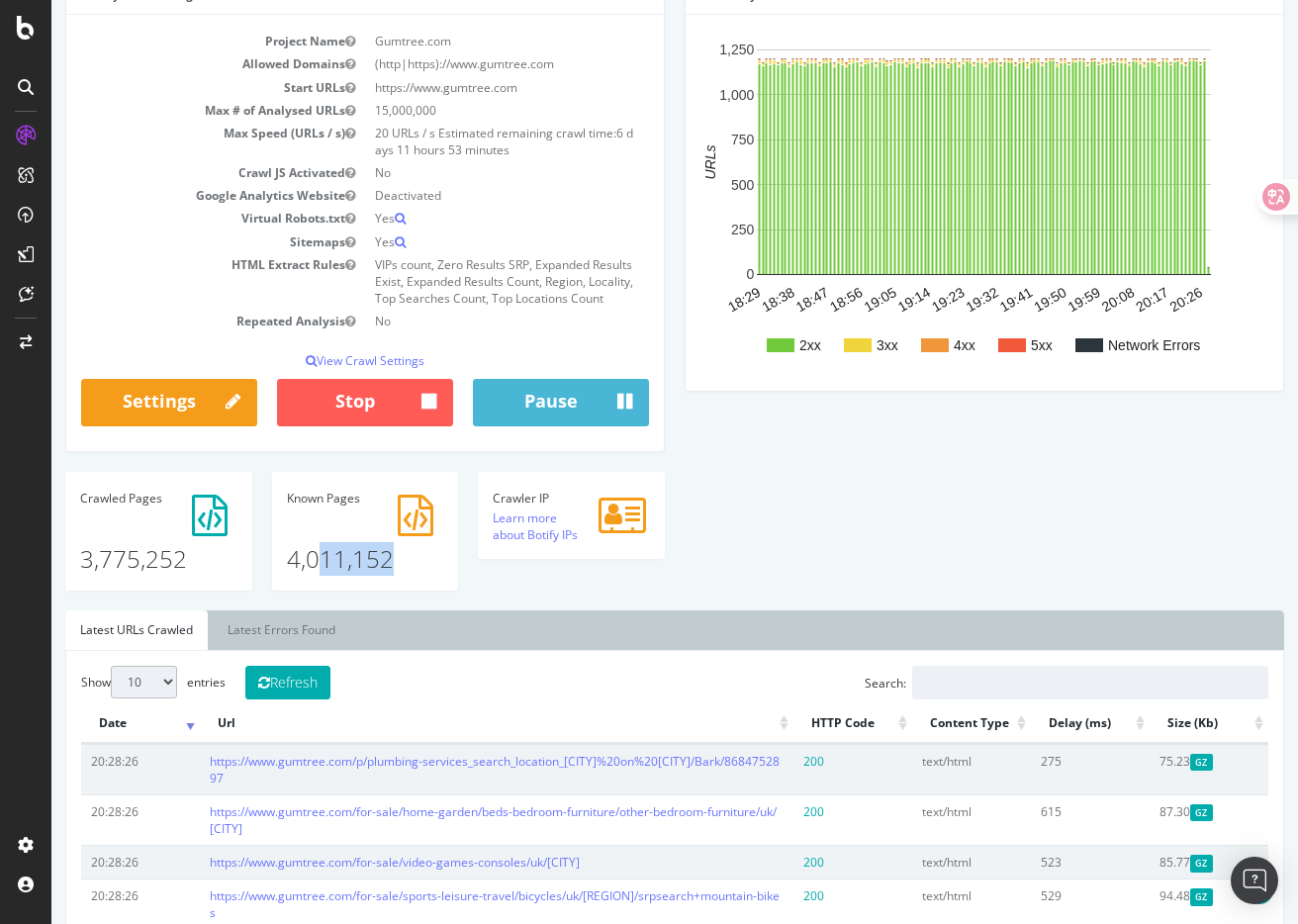 drag, startPoint x: 322, startPoint y: 558, endPoint x: 408, endPoint y: 558, distance: 86 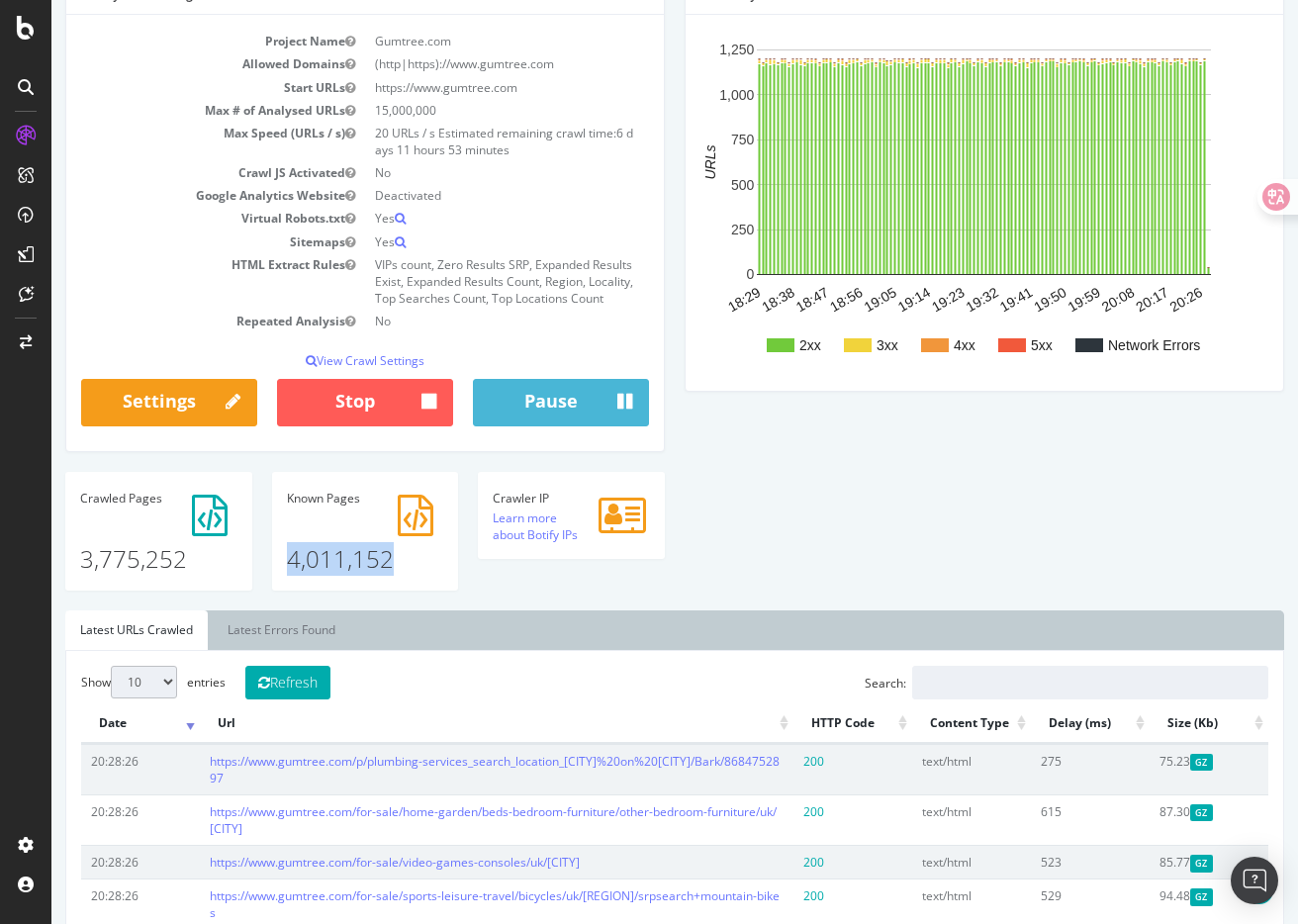 drag, startPoint x: 411, startPoint y: 558, endPoint x: 279, endPoint y: 558, distance: 132 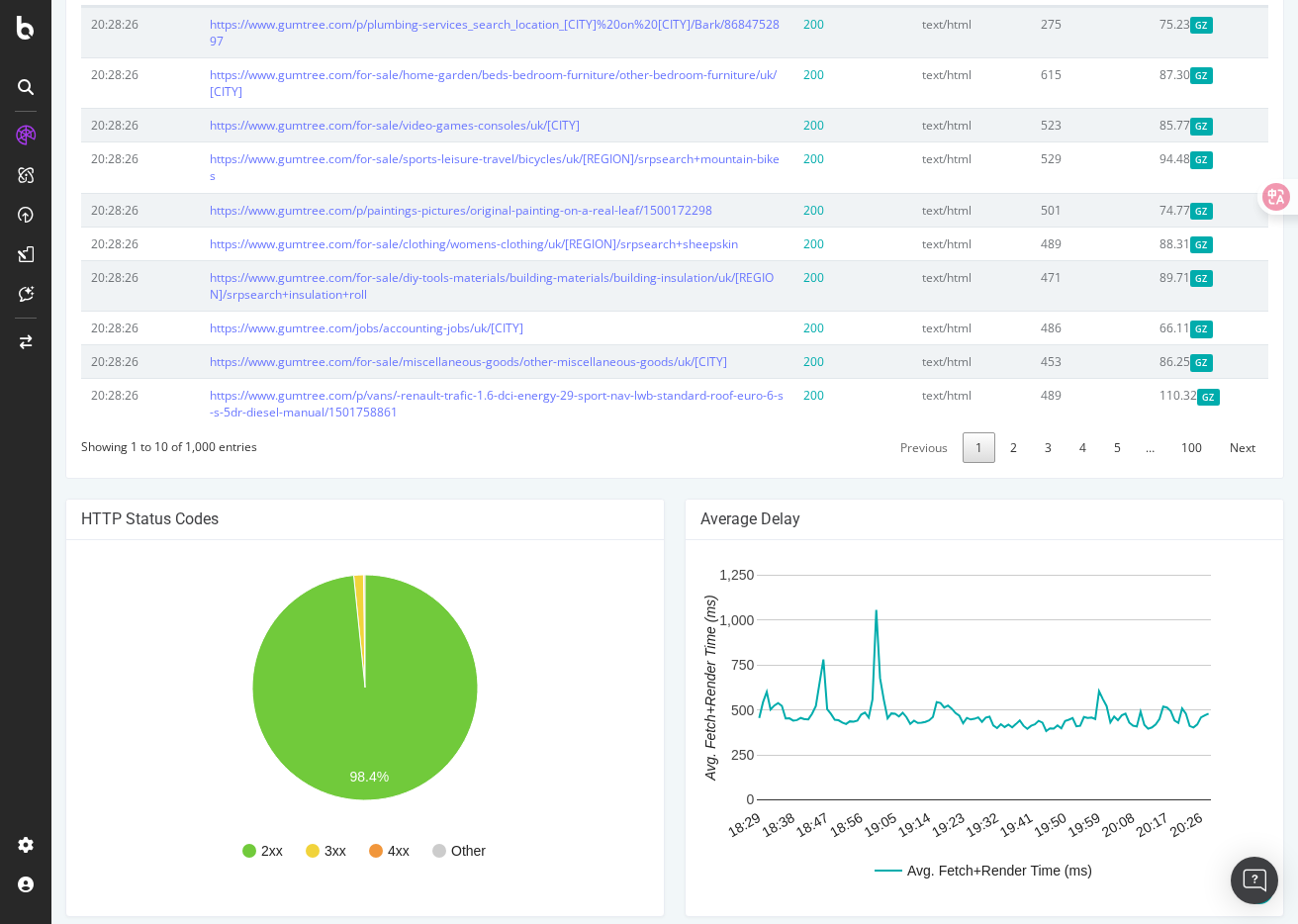 scroll, scrollTop: 1374, scrollLeft: 0, axis: vertical 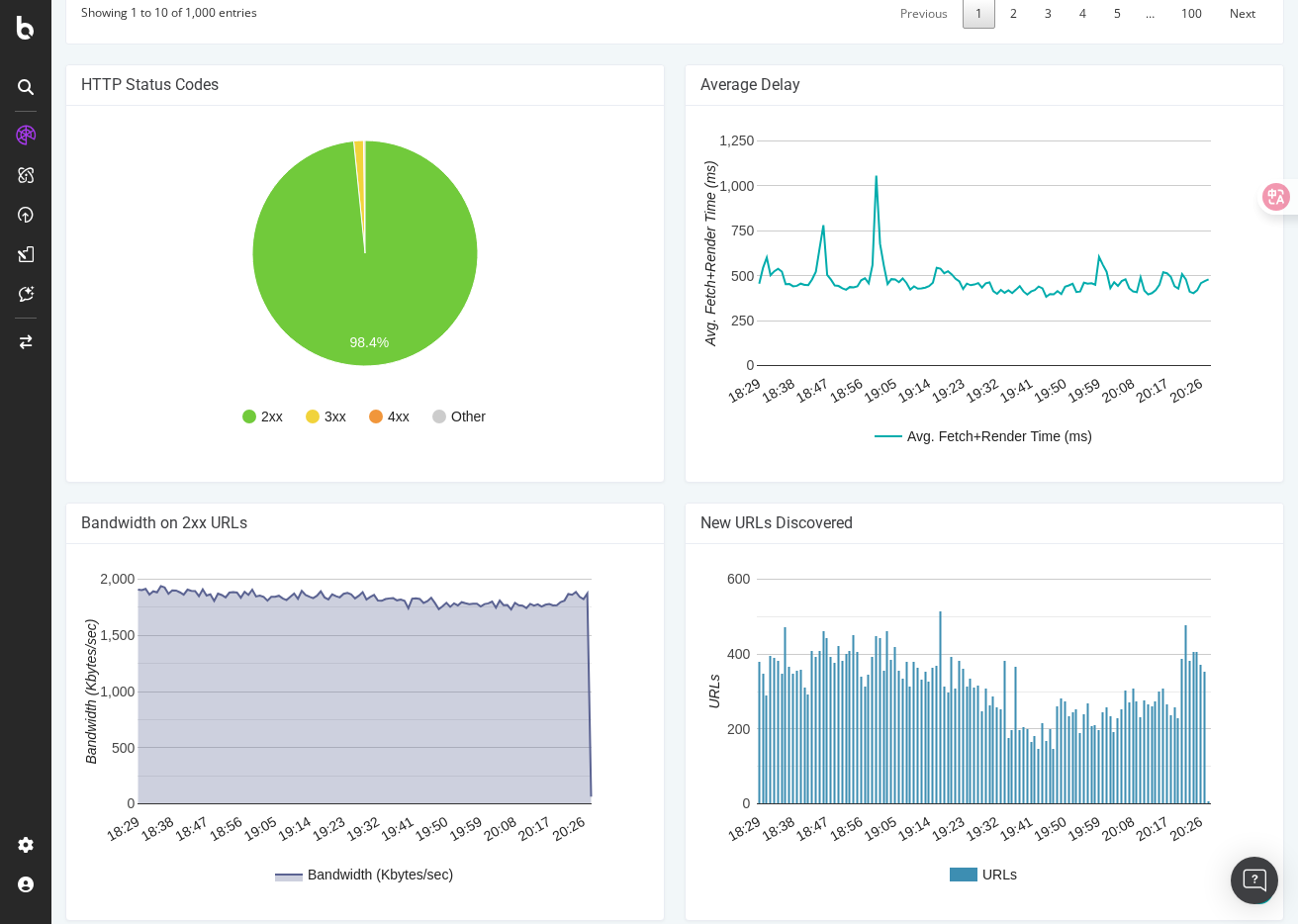 click 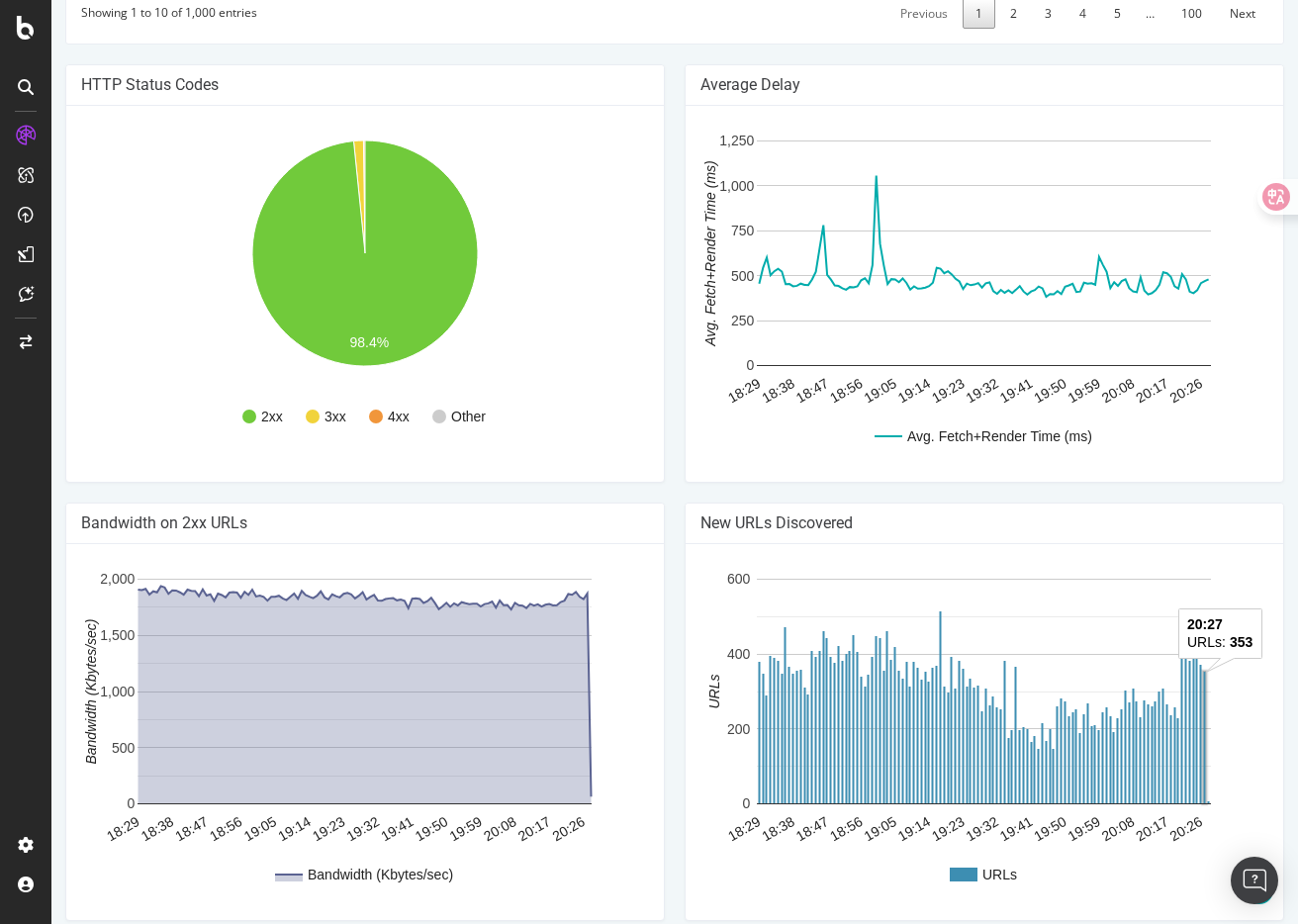 click 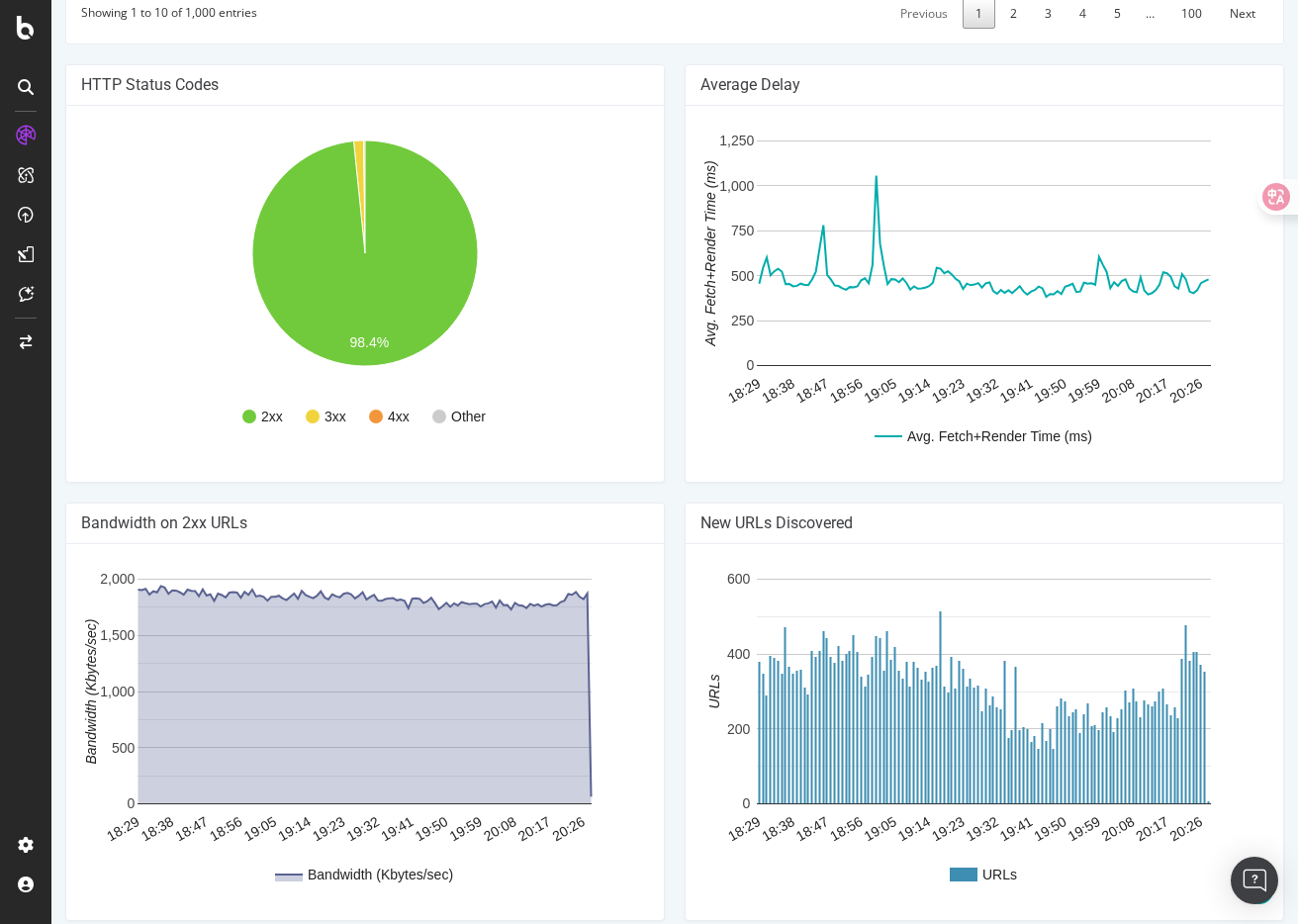 click on "New URLs Discovered URLs 18:29 18:38 18:47 18:56 19:05 19:14 19:23 19:32 19:41 19:50 19:59 20:08 20:17 20:26 0 200 400 600 URLs 384" at bounding box center [984, 721] 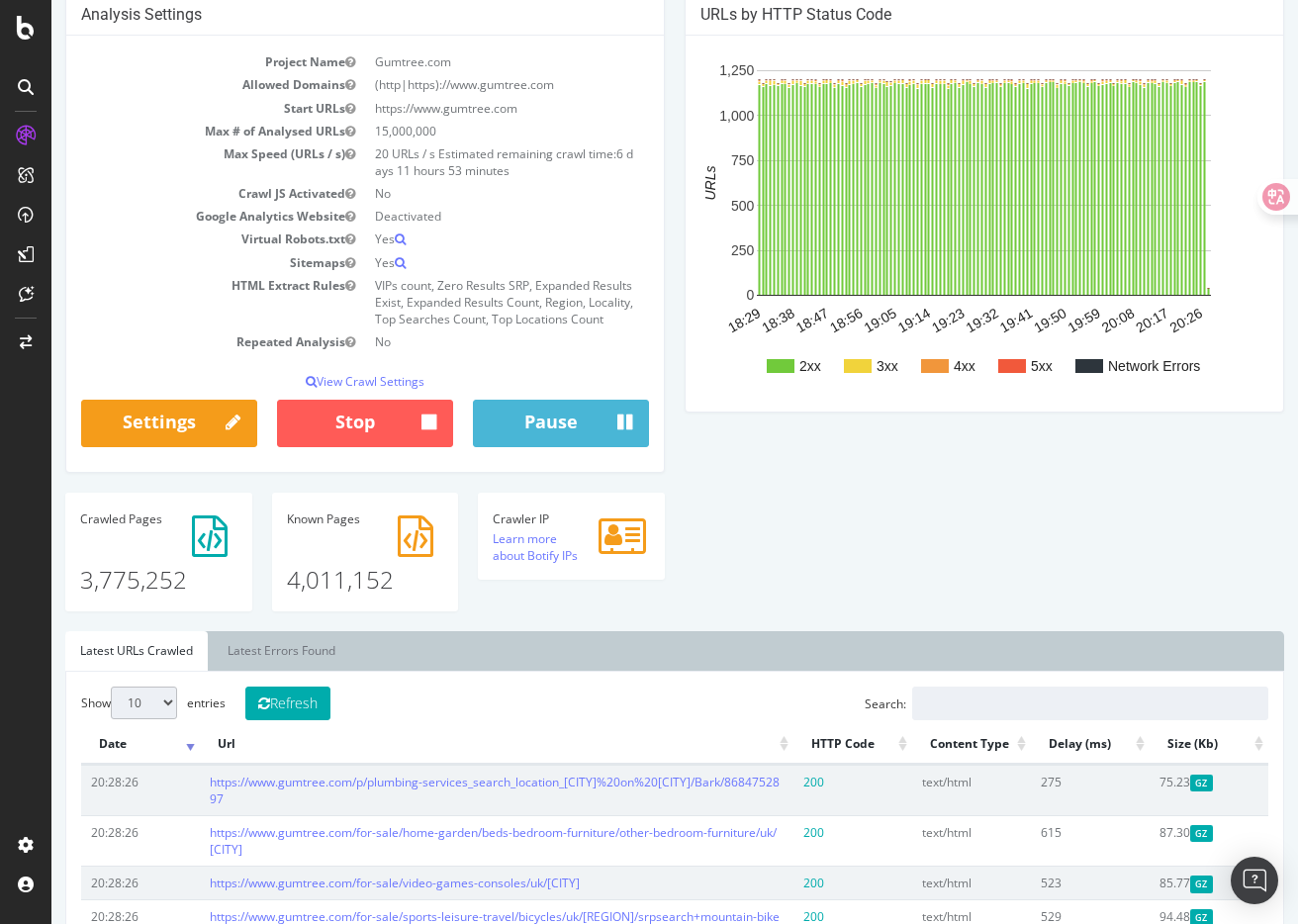 scroll, scrollTop: 153, scrollLeft: 0, axis: vertical 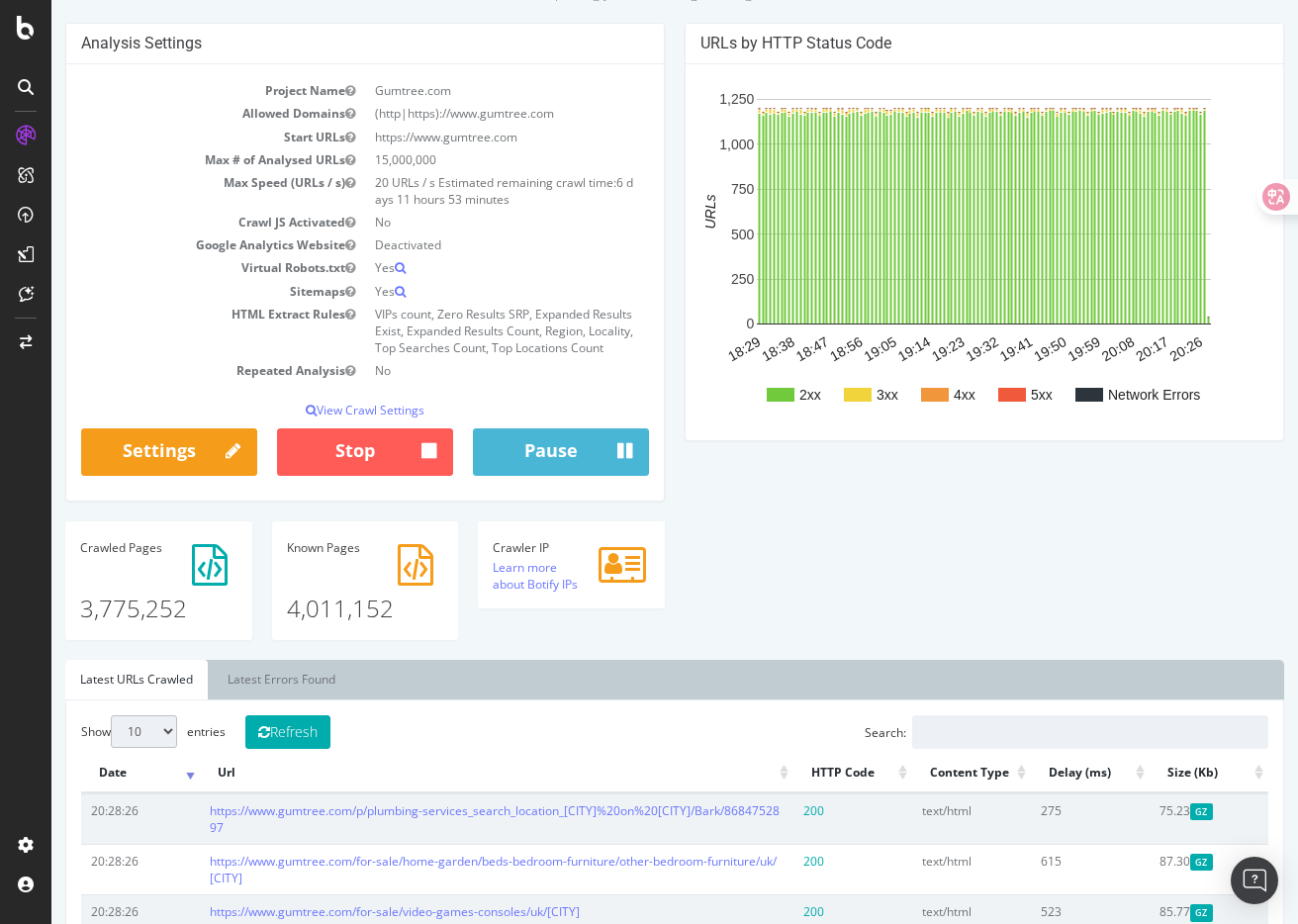click on "Analysis Settings Project Name
Gumtree.com Allowed Domains
(http|https)://www.gumtree.com
Start URLs
https://www.gumtree.com
Max # of Analysed URLs
15,000,000 Max Speed (URLs / s)
20 URLs / s
Estimated remaining crawl time:  6 days 11 hours 53 minutes  Crawl JS Activated
No Google Analytics Website
Deactivated
Virtual Robots.txt
Yes
Sitemaps
Yes
HTML Extract Rules
VIPs count, Zero Results SRP, Expanded Results Exist, Expanded Results Count, Region, Locality, Top Searches Count, Top Locations Count
Repeated Analysis
No  View Crawl Settings
× Close
Analysis Settings
Main Project Name
Gumtree.com 15,000,000 No" at bounding box center [675, 341] 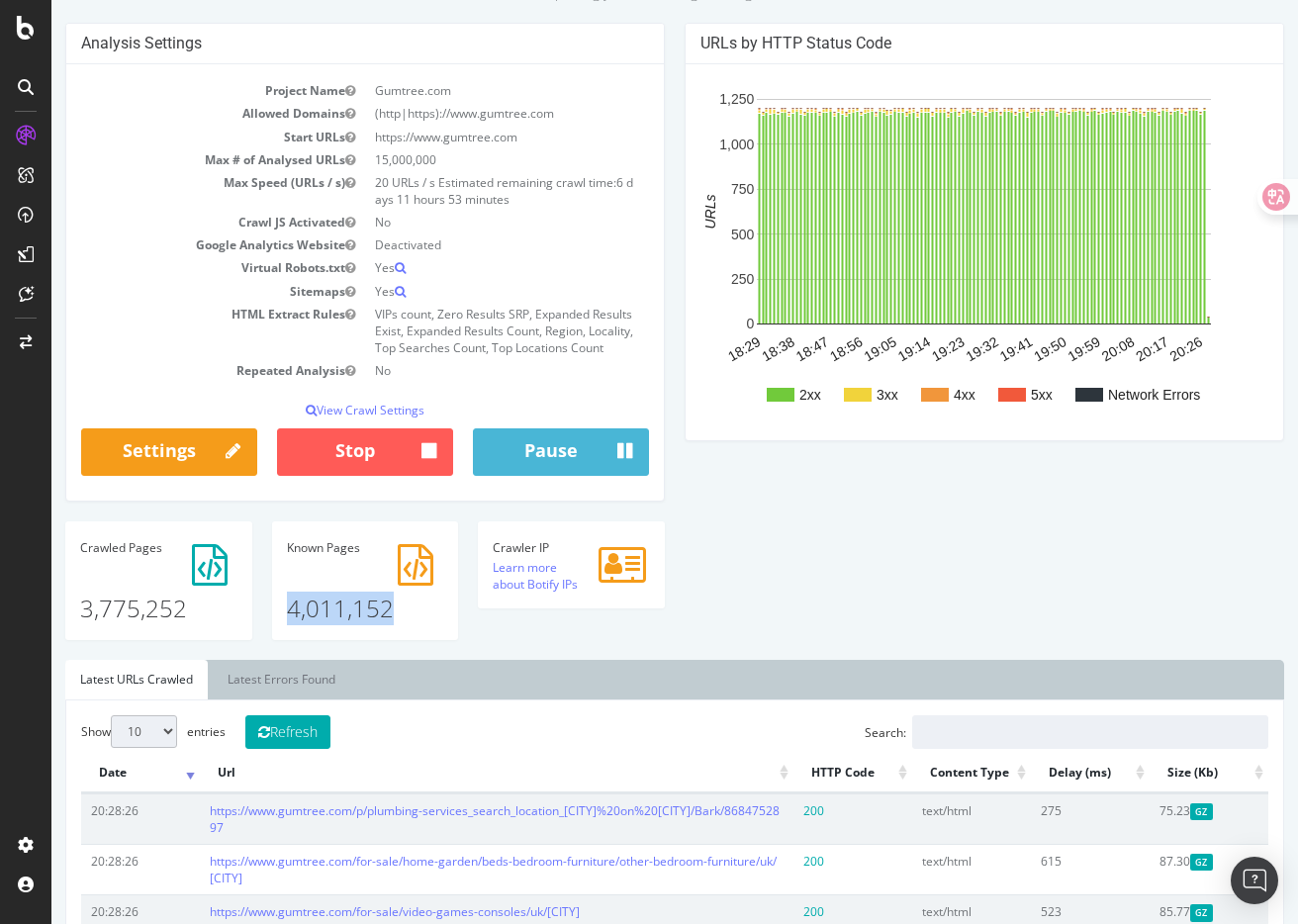 click on "4,011,152" at bounding box center [365, 592] 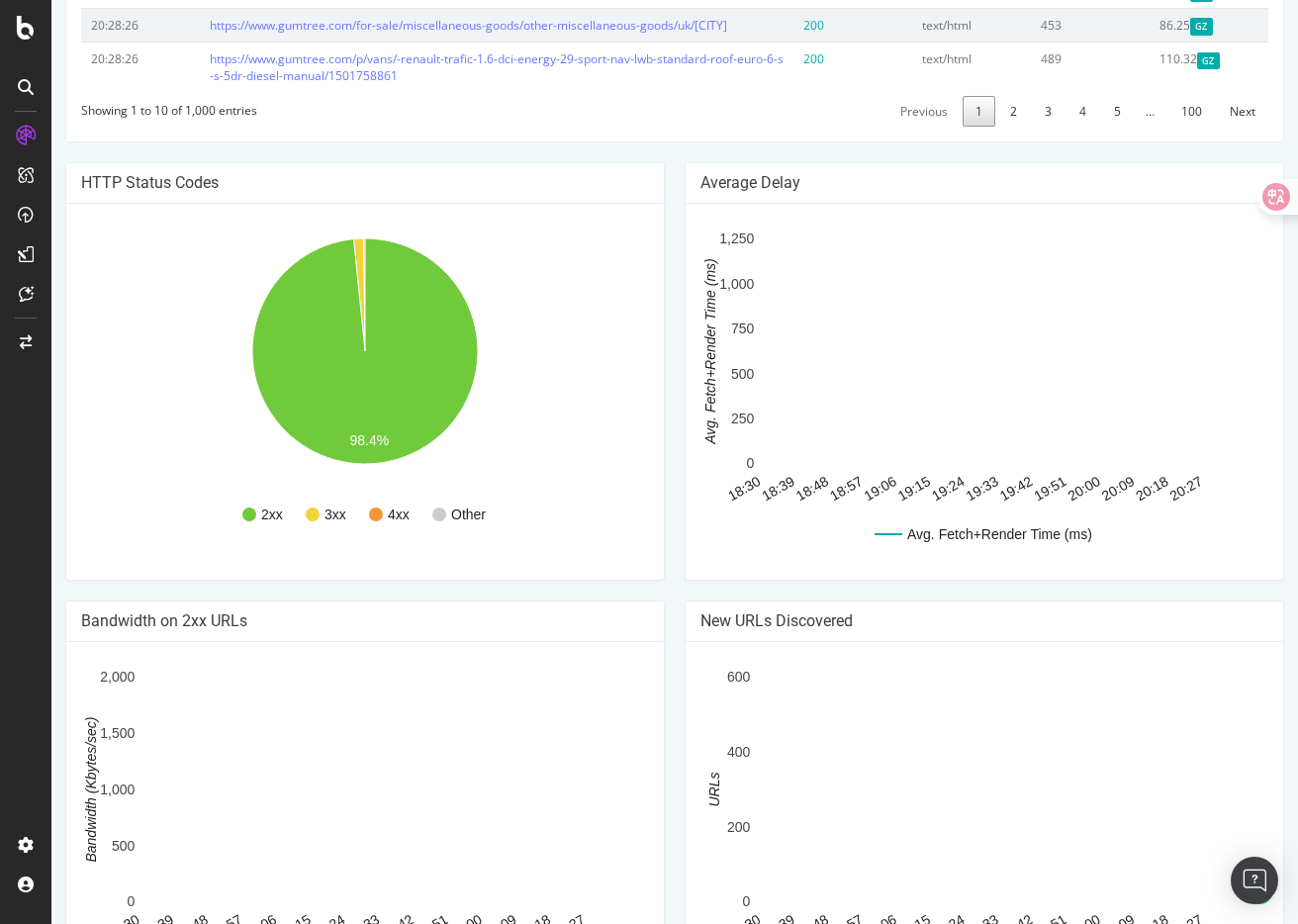 scroll, scrollTop: 1279, scrollLeft: 0, axis: vertical 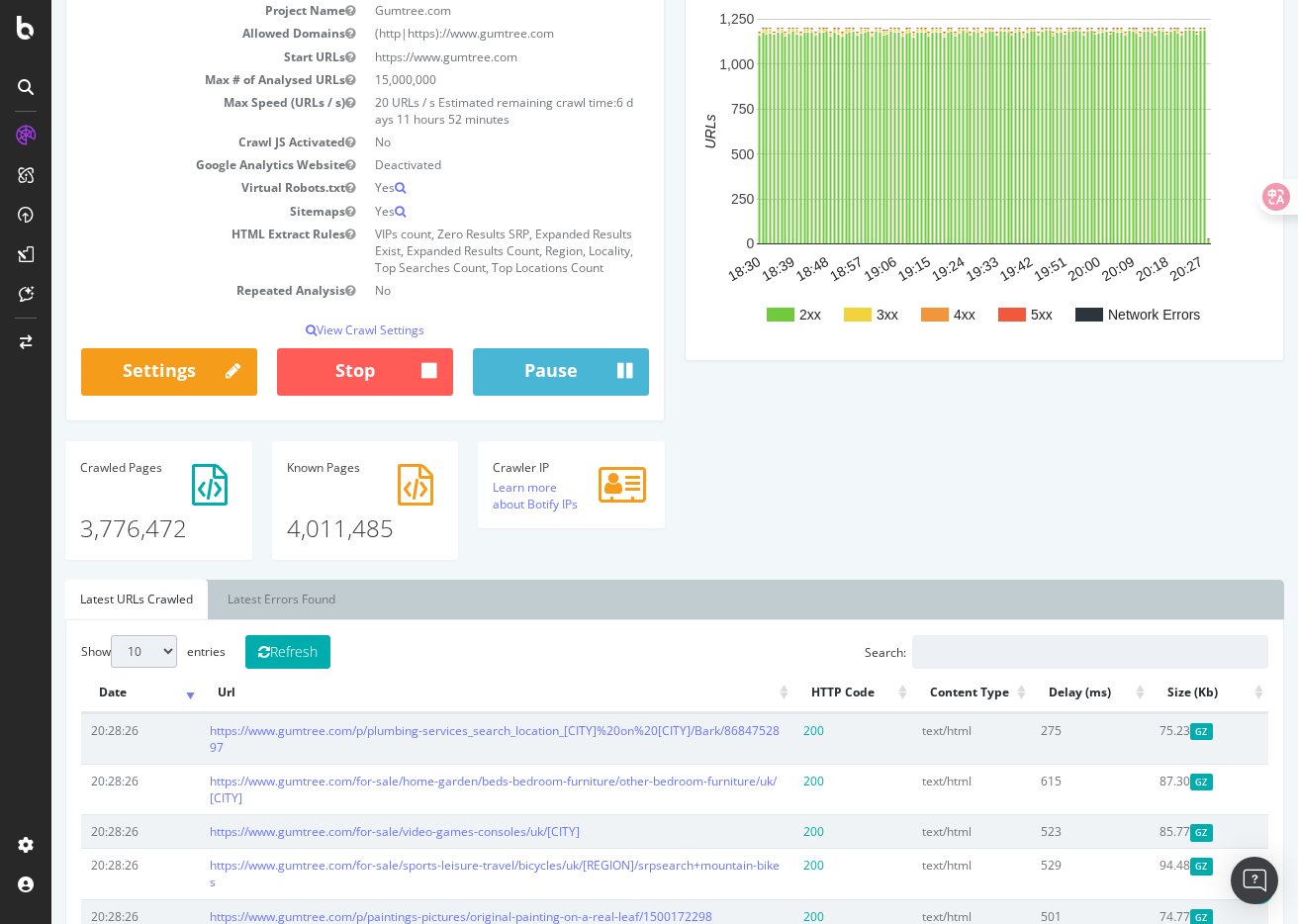 click on "Analysis Settings Project Name
Gumtree.com Allowed Domains
(http|https)://www.gumtree.com
Start URLs
https://www.gumtree.com
Max # of Analysed URLs
15,000,000 Max Speed (URLs / s)
20 URLs / s
Estimated remaining crawl time:  6 days 11 hours 52 minutes  Crawl JS Activated
No Google Analytics Website
Deactivated
Virtual Robots.txt
Yes
Sitemaps
Yes
HTML Extract Rules
VIPs count, Zero Results SRP, Expanded Results Exist, Expanded Results Count, Region, Locality, Top Searches Count, Top Locations Count
Repeated Analysis
No  View Crawl Settings
× Close
Analysis Settings
Main Project Name
Gumtree.com 15,000,000 No" at bounding box center [675, 261] 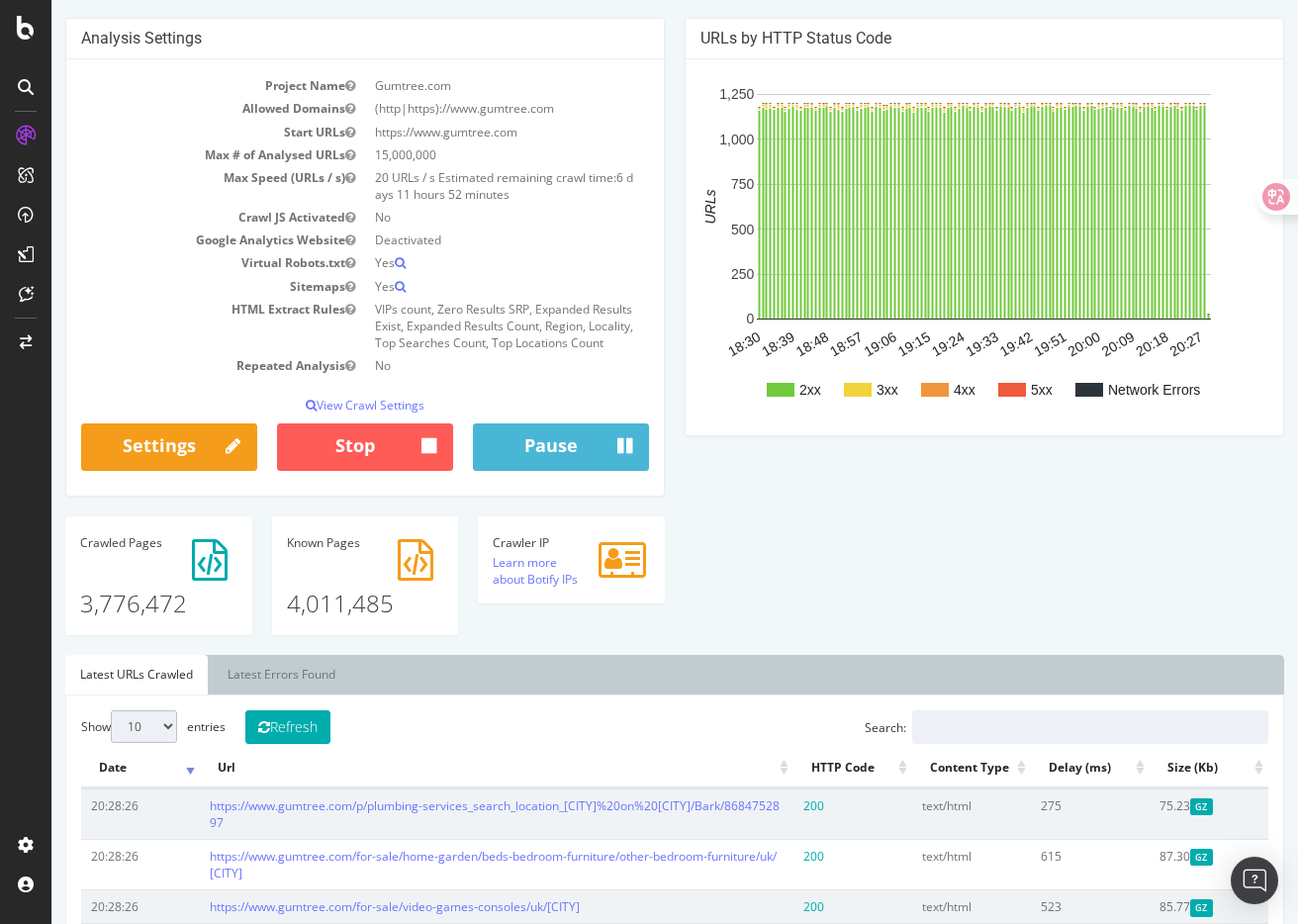 scroll, scrollTop: 157, scrollLeft: 0, axis: vertical 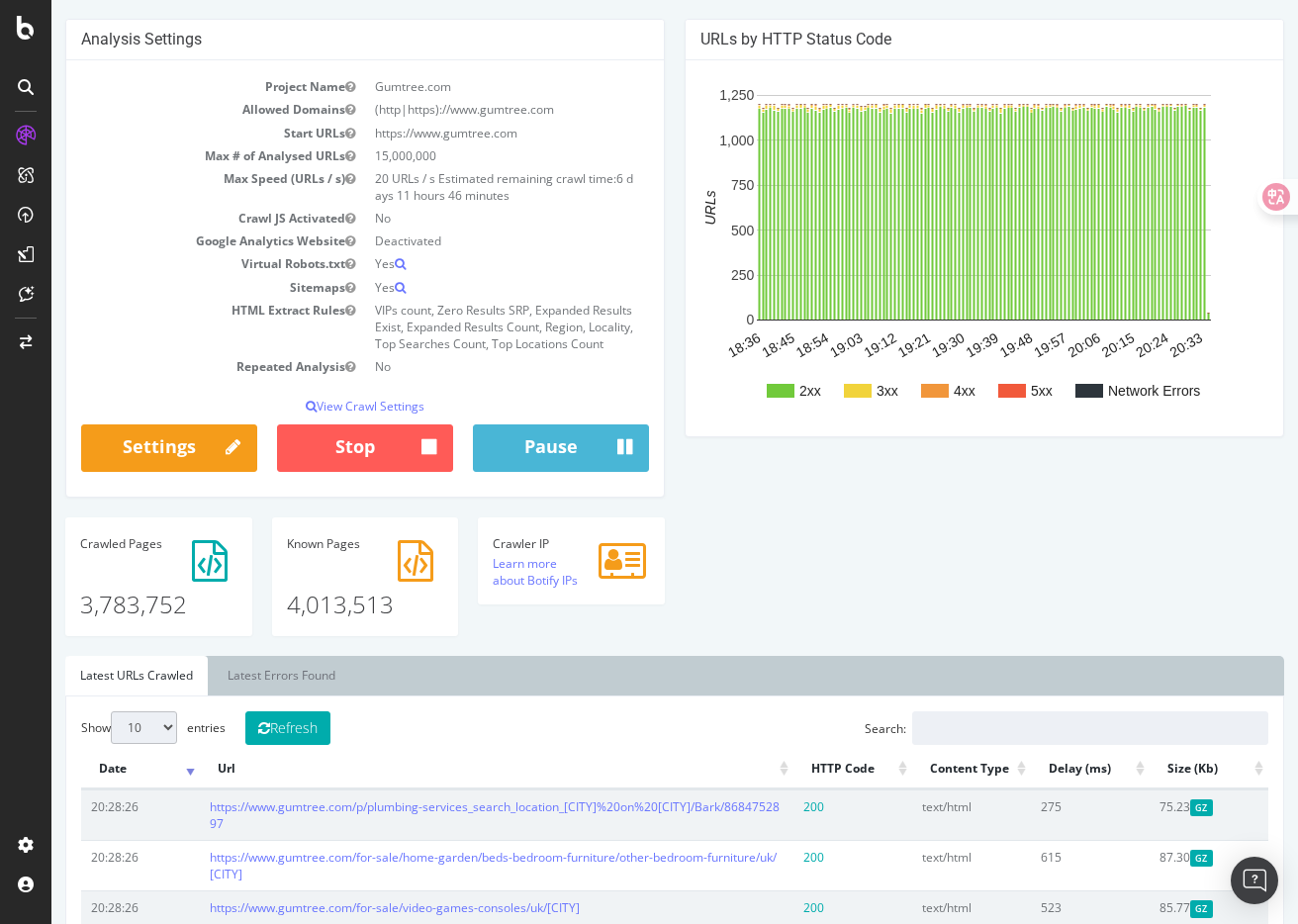 click on "Analysis Settings Project Name
Gumtree.com Allowed Domains
(http|https)://www.gumtree.com
Start URLs
https://www.gumtree.com
Max # of Analysed URLs
15,000,000 Max Speed (URLs / s)
20 URLs / s
Estimated remaining crawl time:  6 days 11 hours 46 minutes  Crawl JS Activated
No Google Analytics Website
Deactivated
Virtual Robots.txt
Yes
Sitemaps
Yes
HTML Extract Rules
VIPs count, Zero Results SRP, Expanded Results Exist, Expanded Results Count, Region, Locality, Top Searches Count, Top Locations Count
Repeated Analysis
No  View Crawl Settings
× Close
Analysis Settings
Main Project Name
Gumtree.com 15,000,000 No" at bounding box center [675, 337] 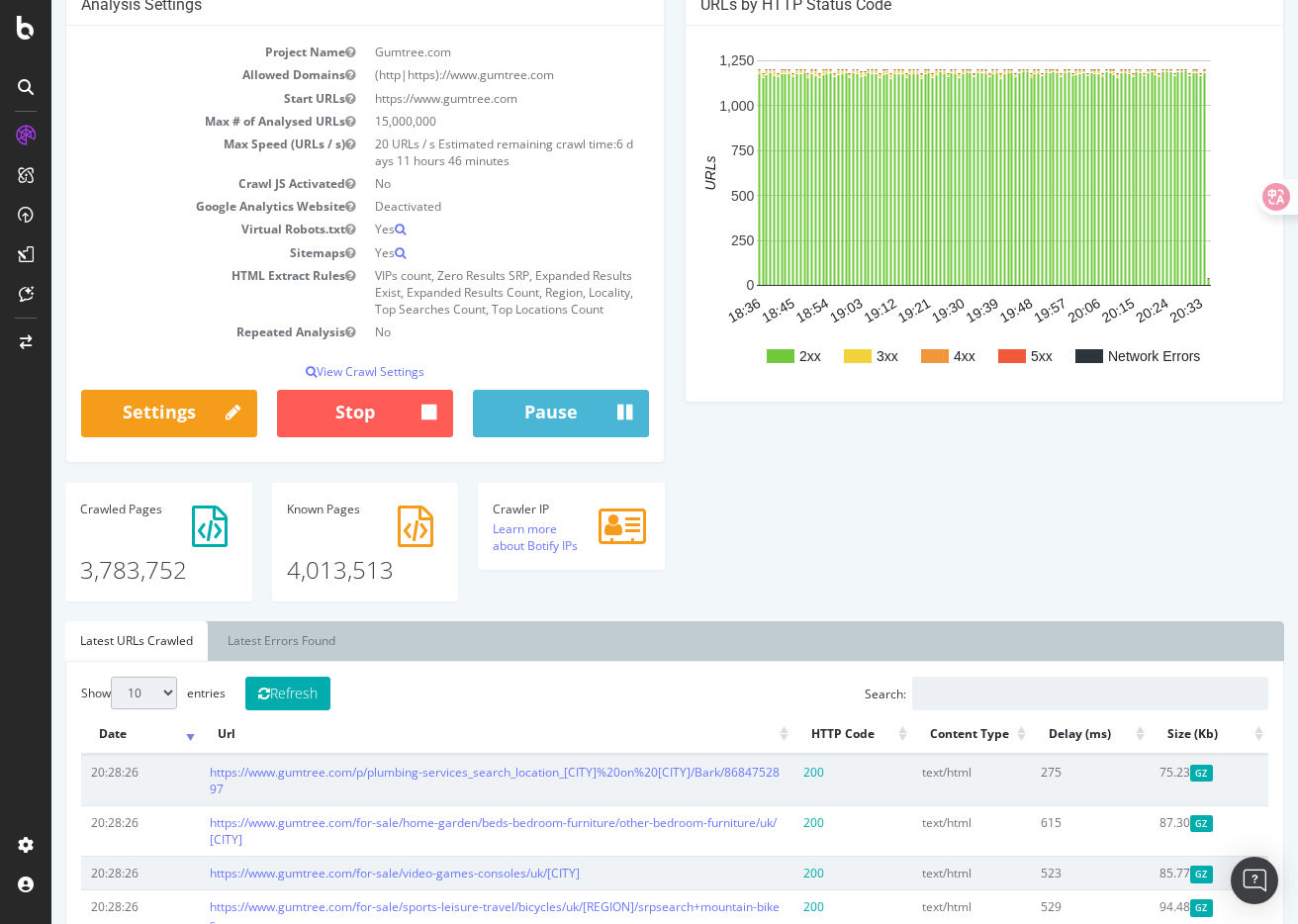 scroll, scrollTop: 351, scrollLeft: 0, axis: vertical 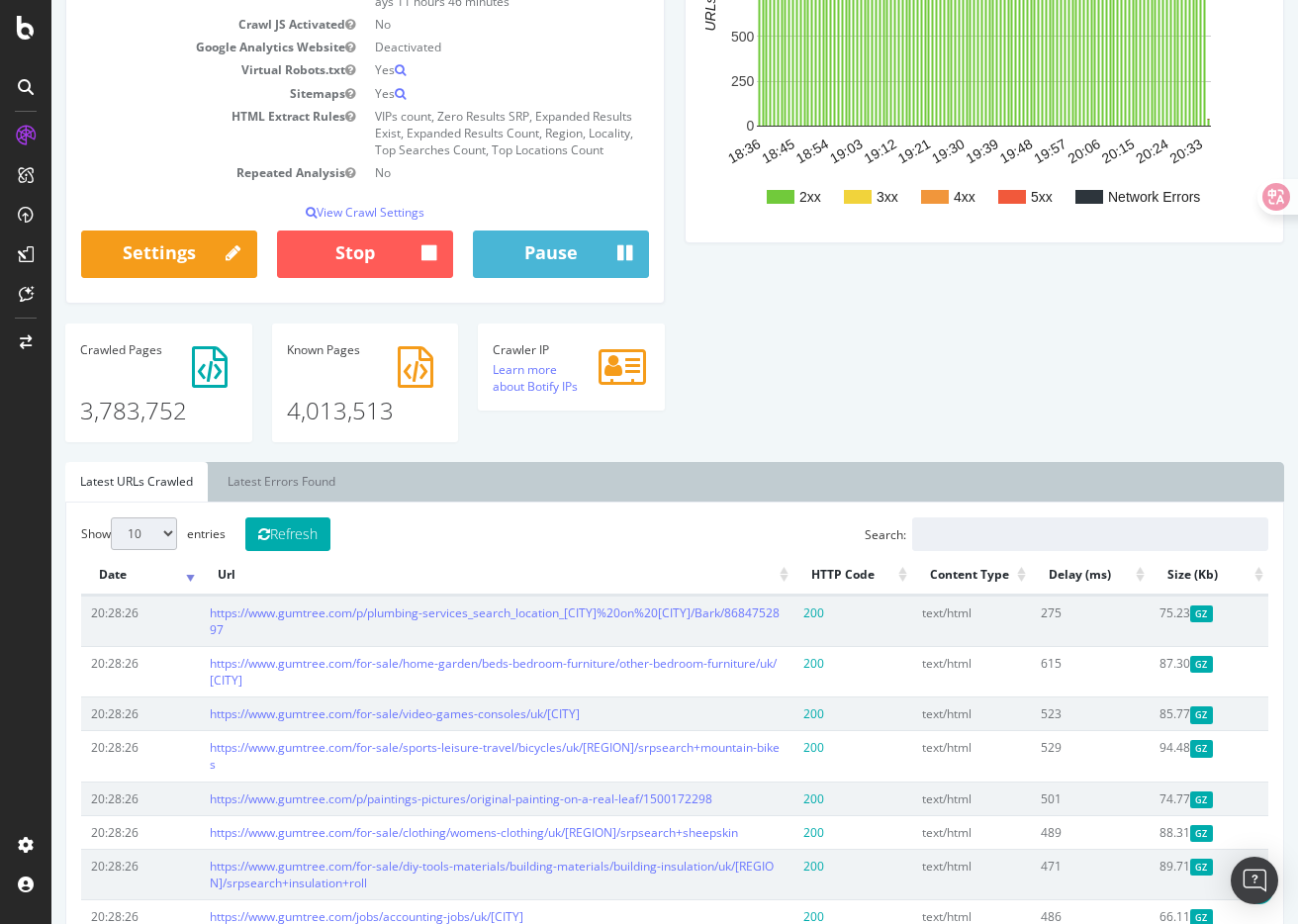 click on "Analysis Settings Project Name
Gumtree.com Allowed Domains
(http|https)://www.gumtree.com
Start URLs
https://www.gumtree.com
Max # of Analysed URLs
15,000,000 Max Speed (URLs / s)
20 URLs / s
Estimated remaining crawl time:  6 days 11 hours 46 minutes  Crawl JS Activated
No Google Analytics Website
Deactivated
Virtual Robots.txt
Yes
Sitemaps
Yes
HTML Extract Rules
VIPs count, Zero Results SRP, Expanded Results Exist, Expanded Results Count, Region, Locality, Top Searches Count, Top Locations Count
Repeated Analysis
No  View Crawl Settings
× Close
Analysis Settings
Main Project Name
Gumtree.com 15,000,000 No" at bounding box center [675, 143] 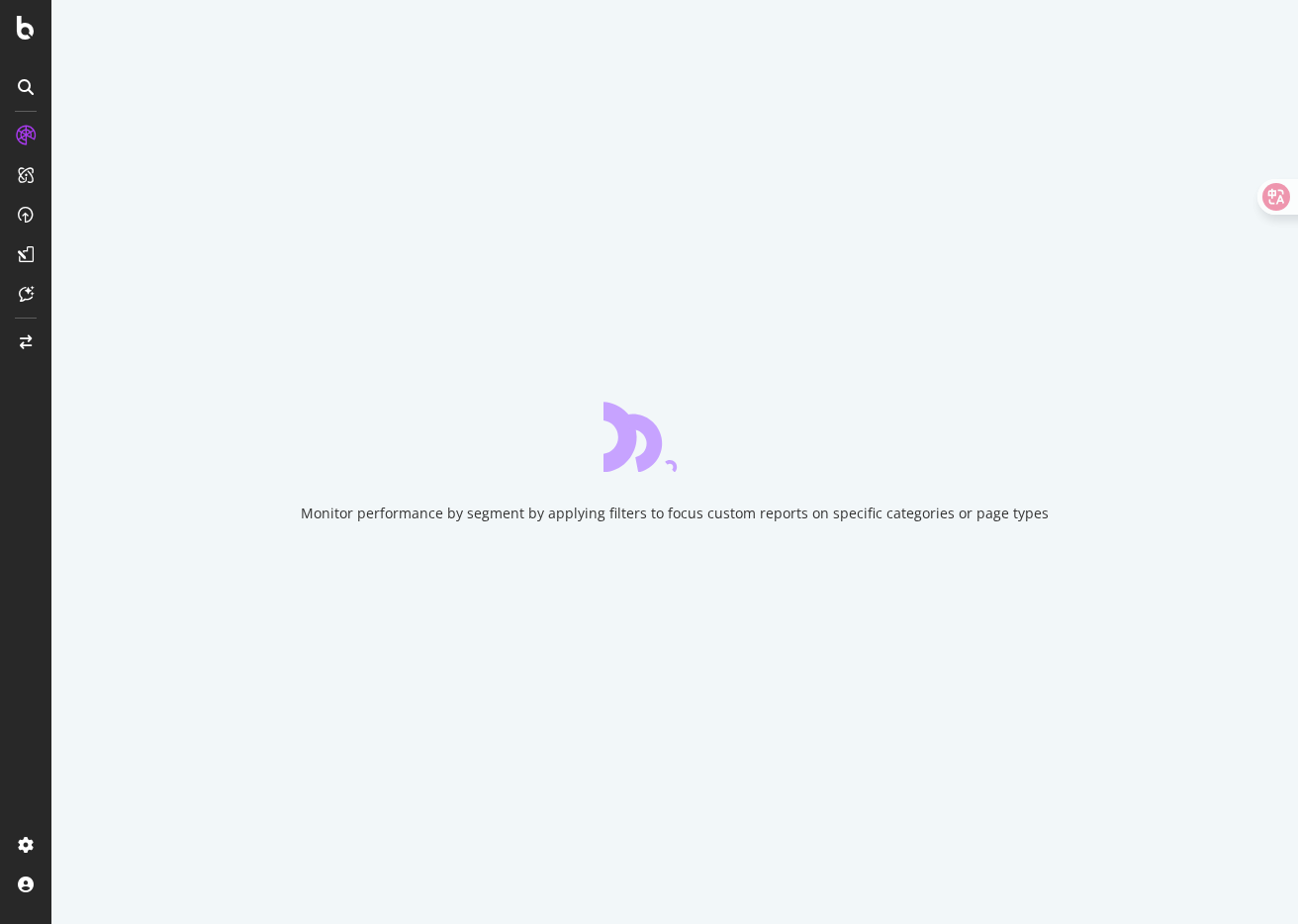 scroll, scrollTop: 0, scrollLeft: 0, axis: both 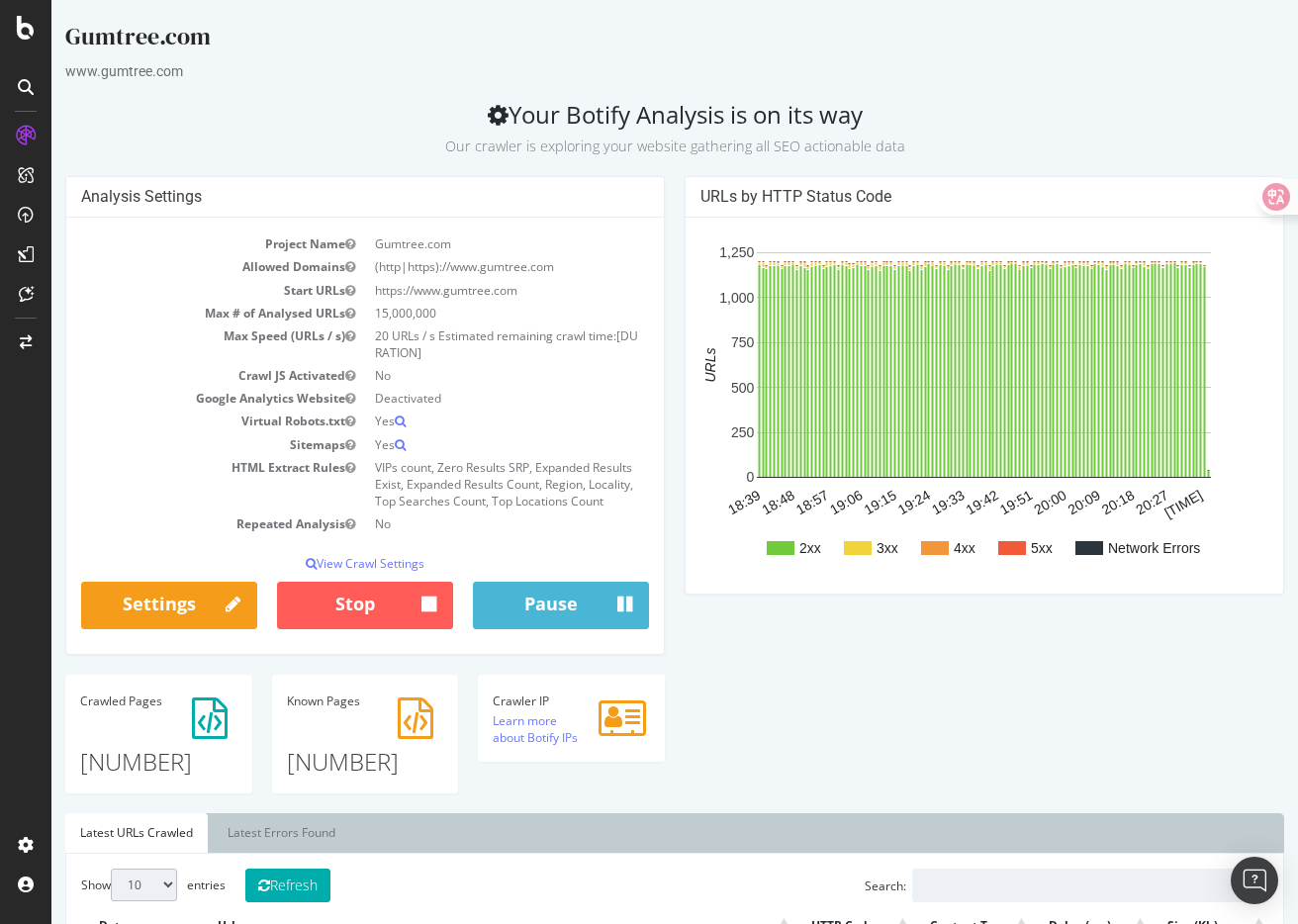 click on "[NUMBER]" at bounding box center (365, 745) 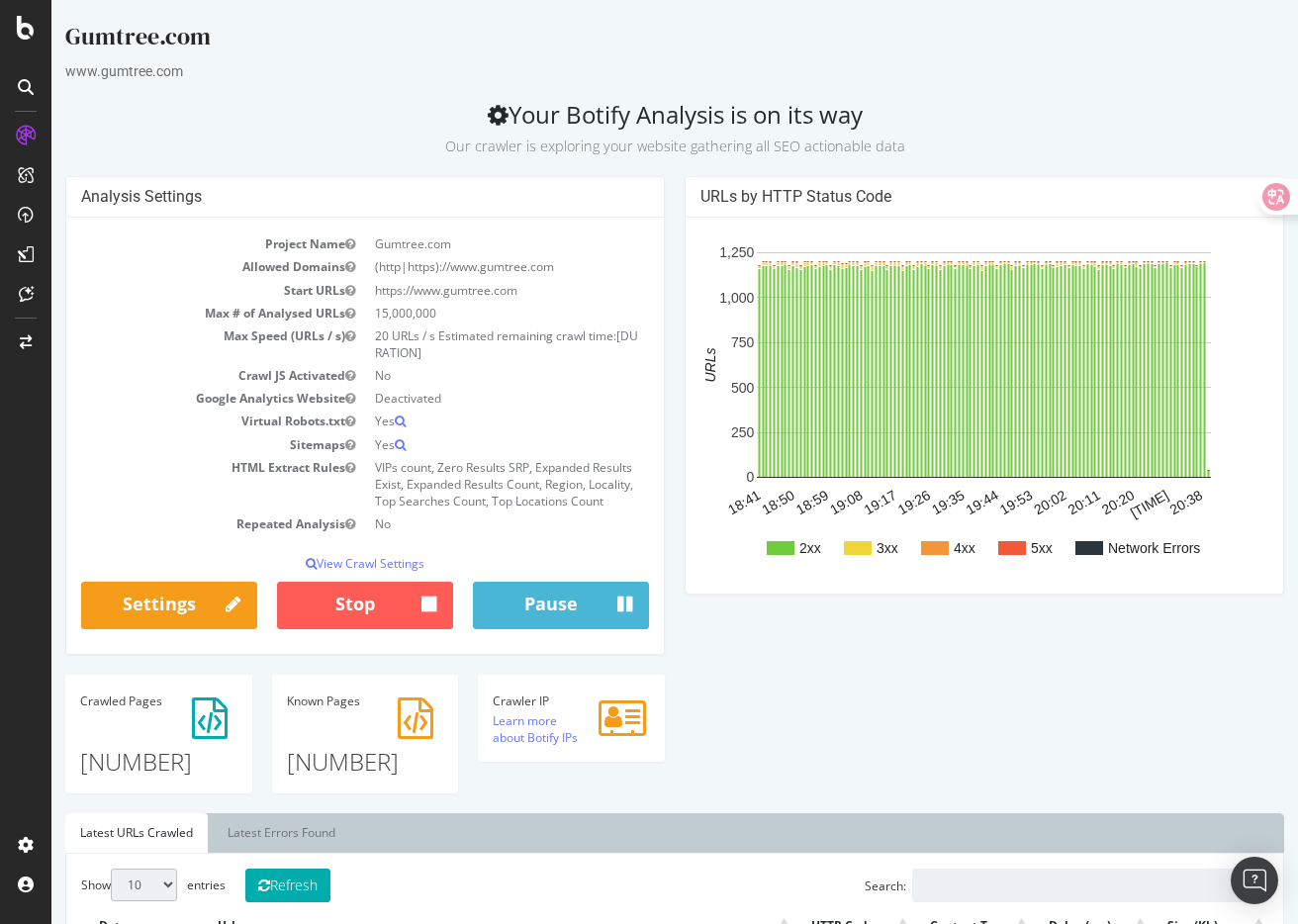 click on "Analysis Settings Project Name
Gumtree.com Allowed Domains
(http|https)://www.gumtree.com
Start URLs
https://www.gumtree.com
Max # of Analysed URLs
15,000,000 Max Speed (URLs / s)
20 URLs / s
Estimated remaining crawl time:  [DURATION]  Crawl JS Activated
No Google Analytics Website
Deactivated
Virtual Robots.txt
Yes
Sitemaps
Yes
HTML Extract Rules
VIPs count, Zero Results SRP, Expanded Results Exist, Expanded Results Count, Region, Locality, Top Searches Count, Top Locations Count
Repeated Analysis
No  View Crawl Settings
× Close
Analysis Settings
Main Project Name
Gumtree.com 15,000,000 No" at bounding box center (675, 495) 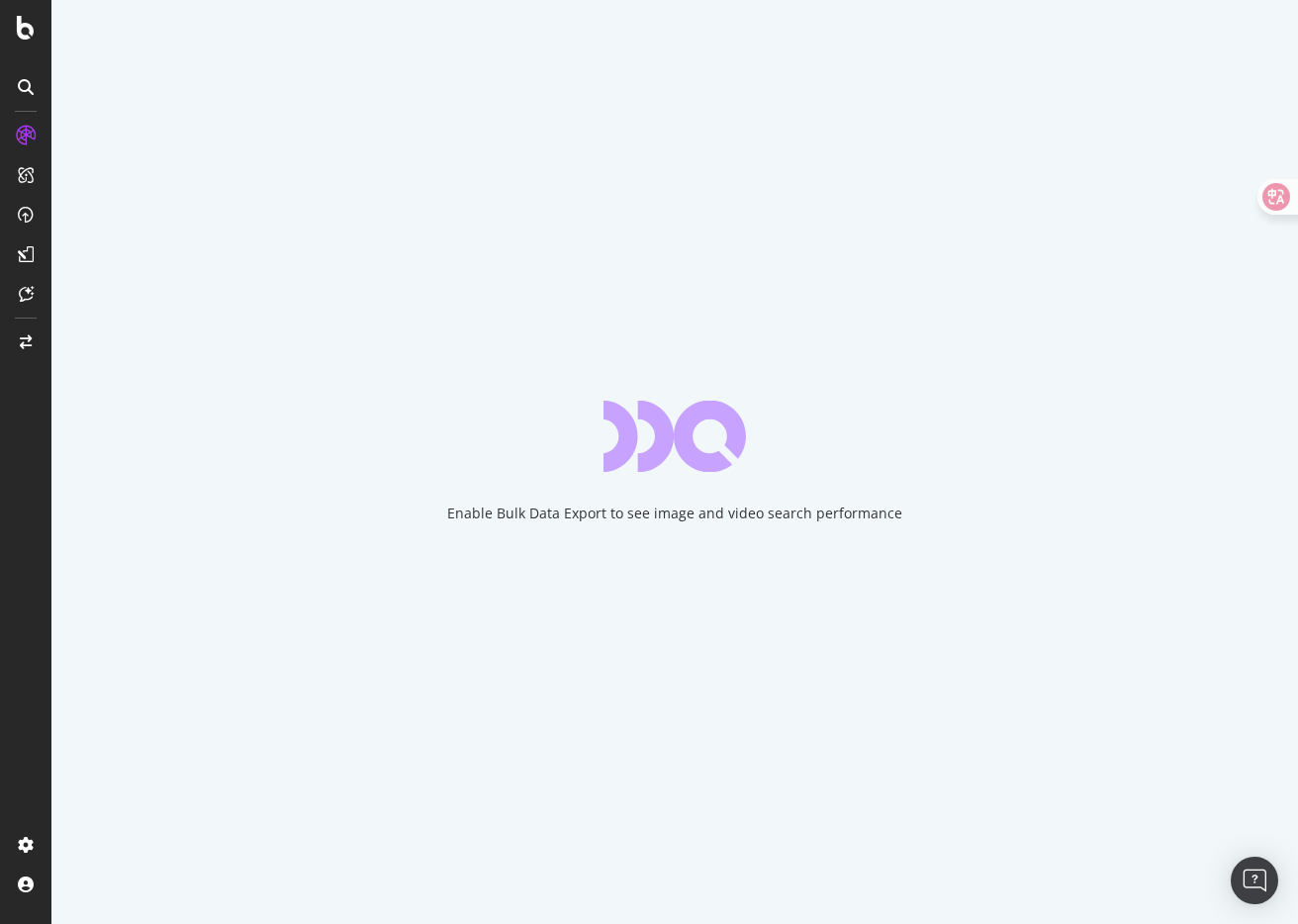 scroll, scrollTop: 0, scrollLeft: 0, axis: both 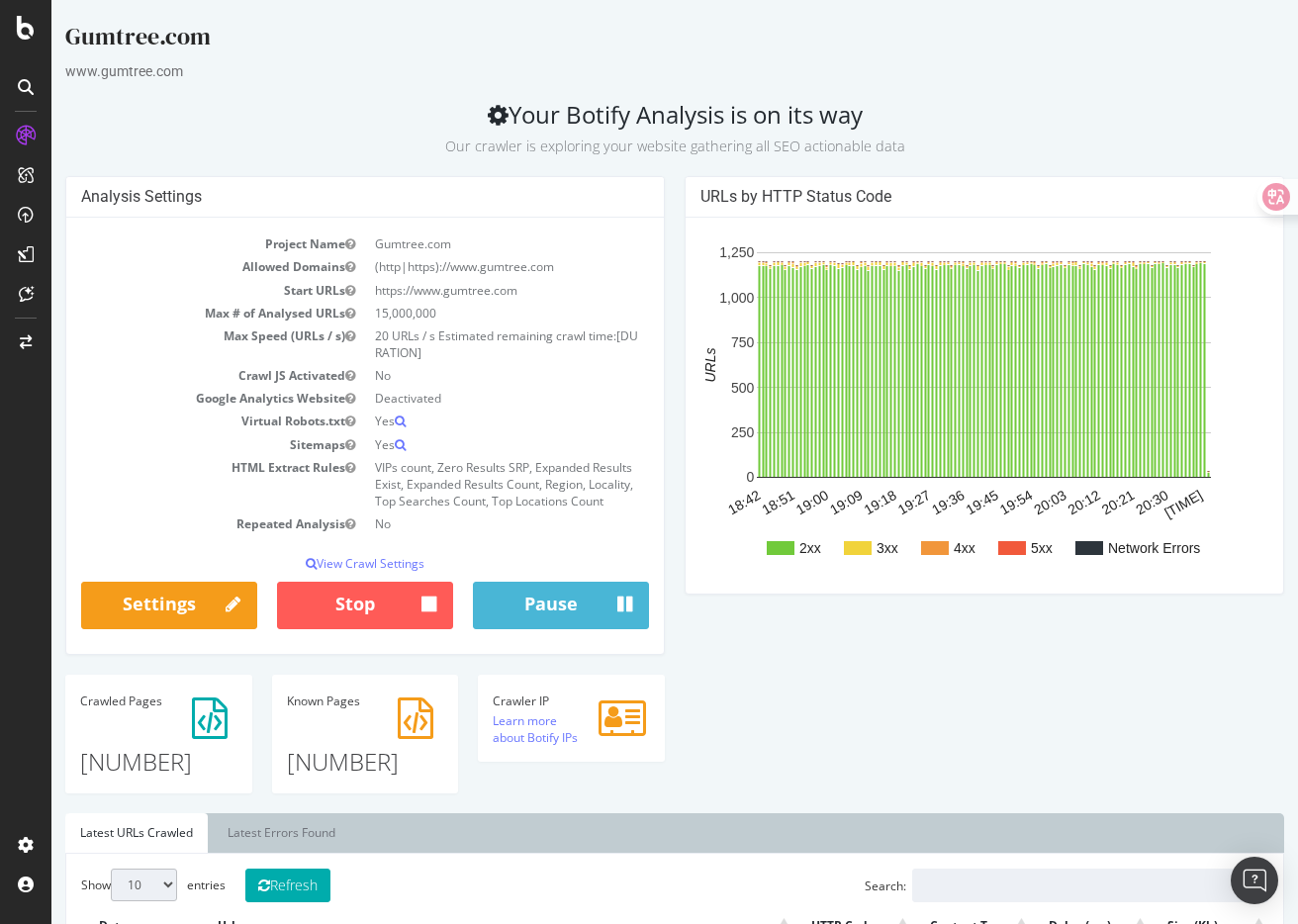 click on "4,016,097" at bounding box center (365, 745) 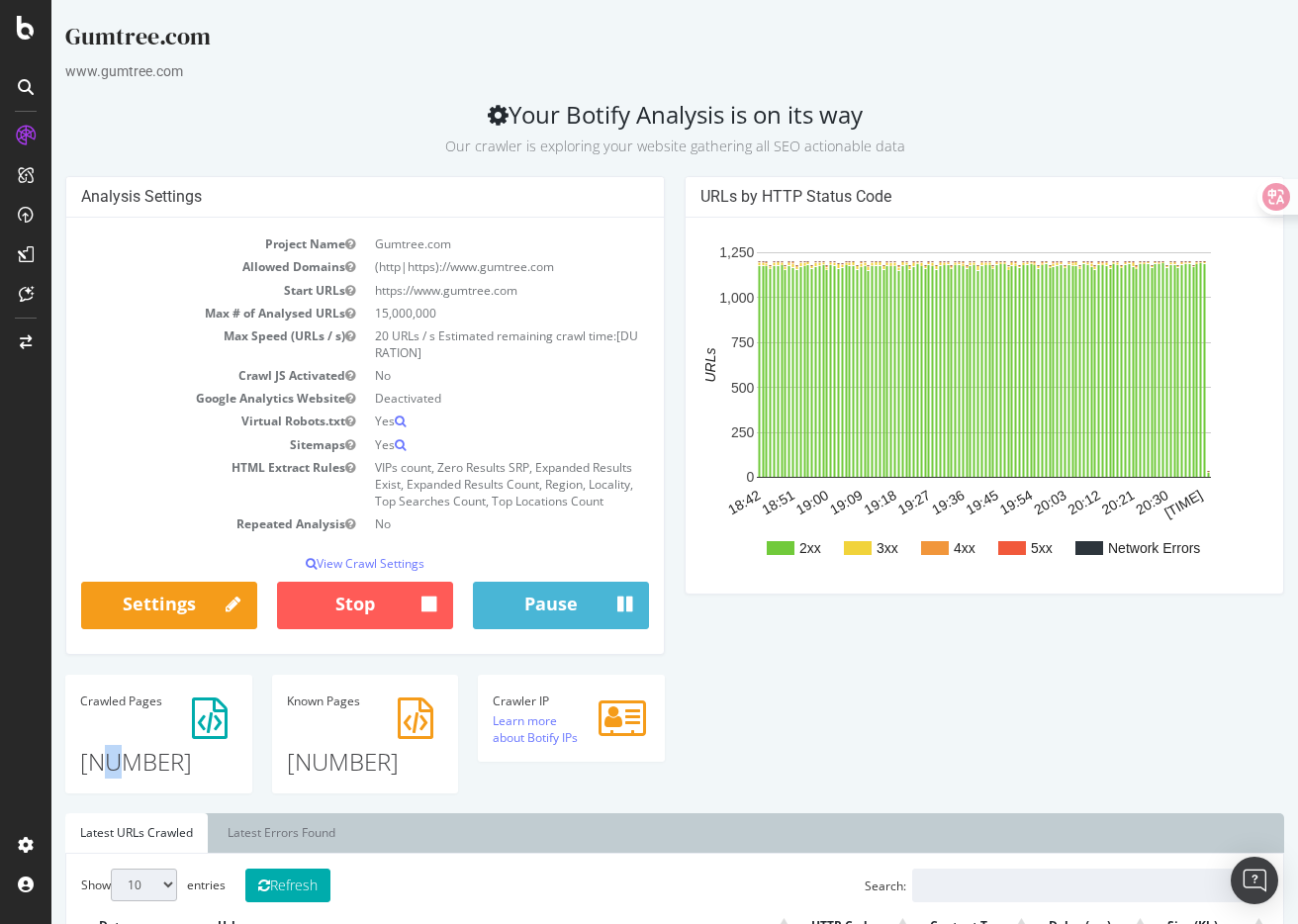 drag, startPoint x: 105, startPoint y: 762, endPoint x: 139, endPoint y: 762, distance: 34 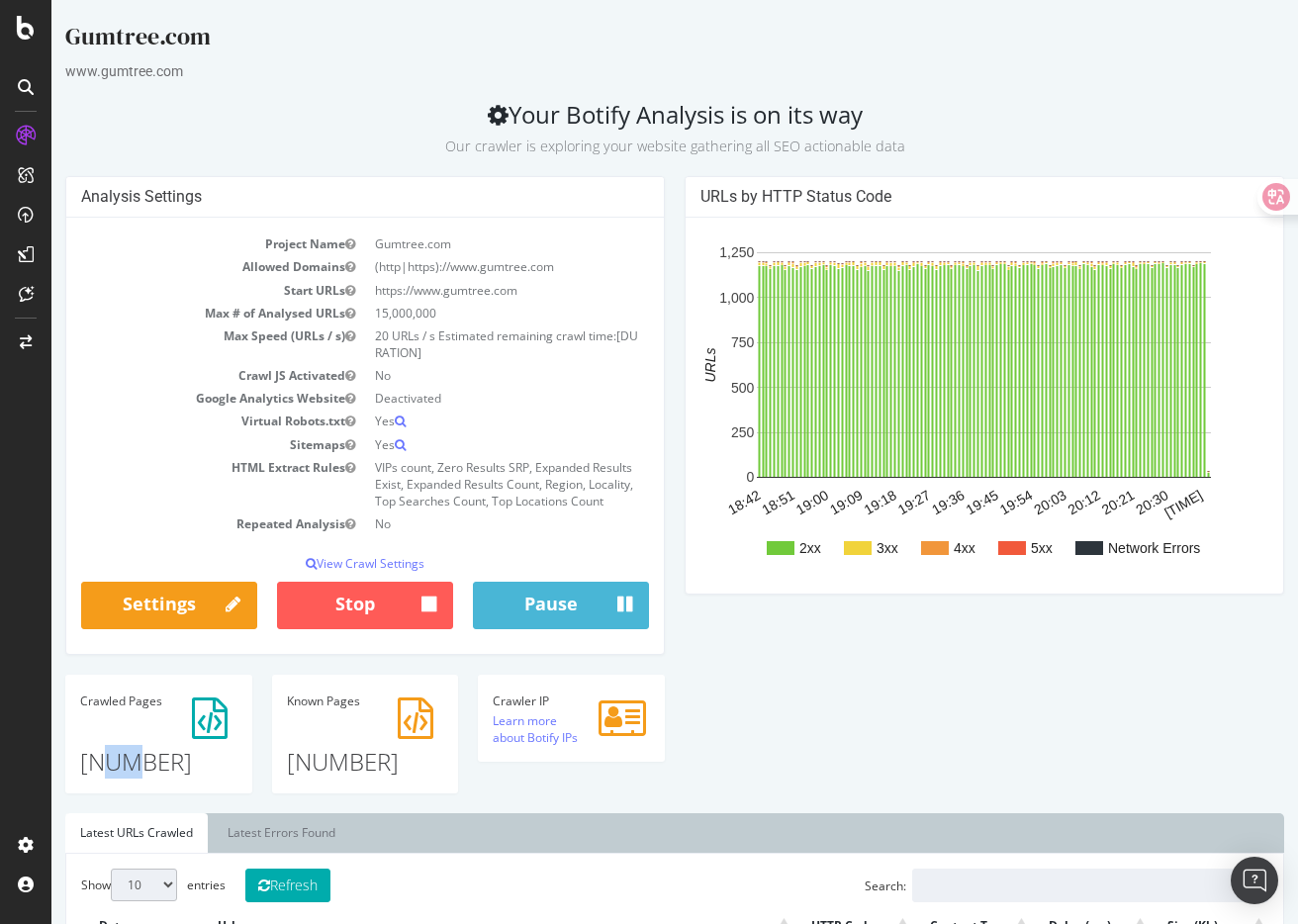 click on "3,791,054" at bounding box center (158, 745) 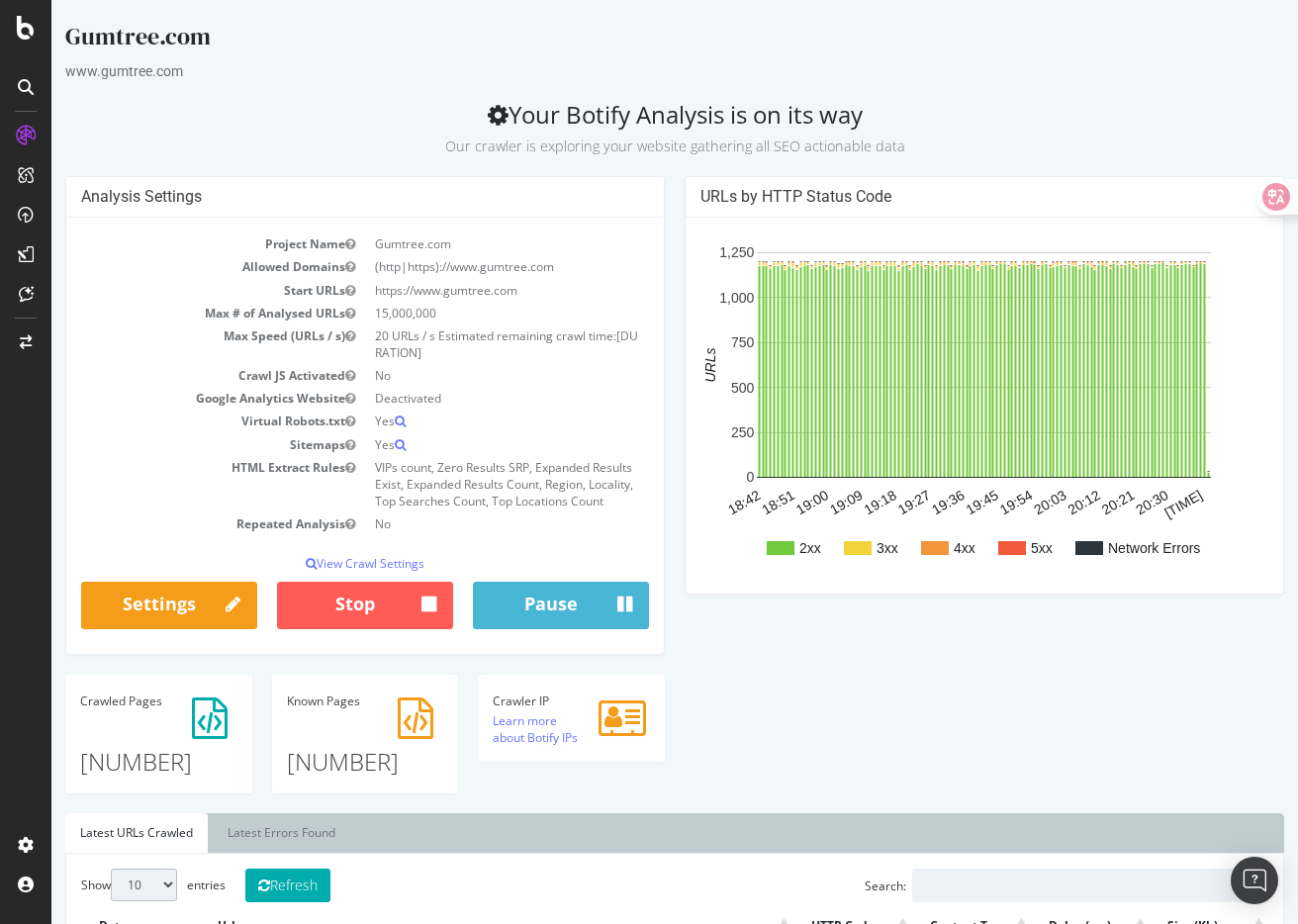 drag, startPoint x: 99, startPoint y: 762, endPoint x: 201, endPoint y: 762, distance: 102 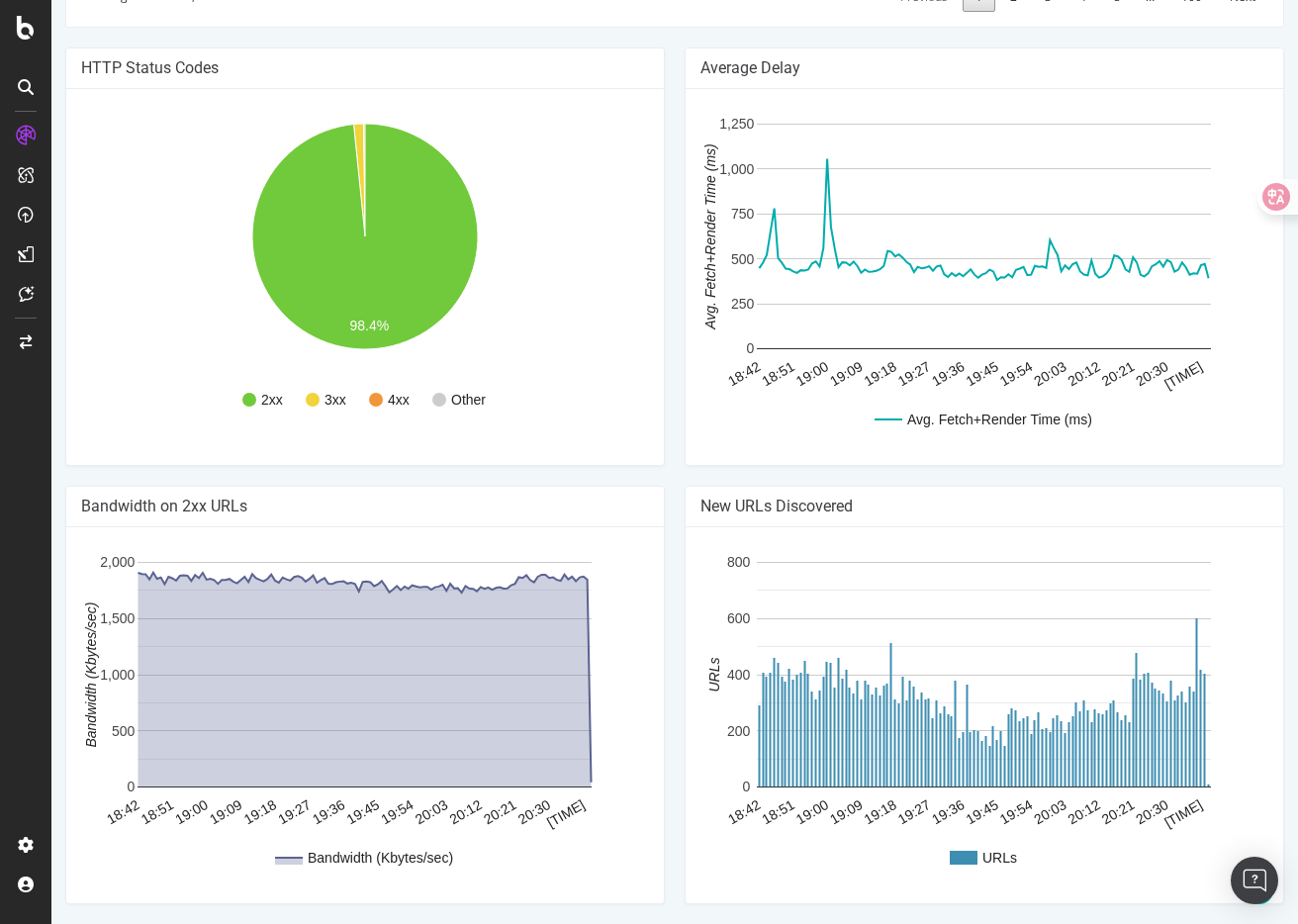 scroll, scrollTop: 1396, scrollLeft: 0, axis: vertical 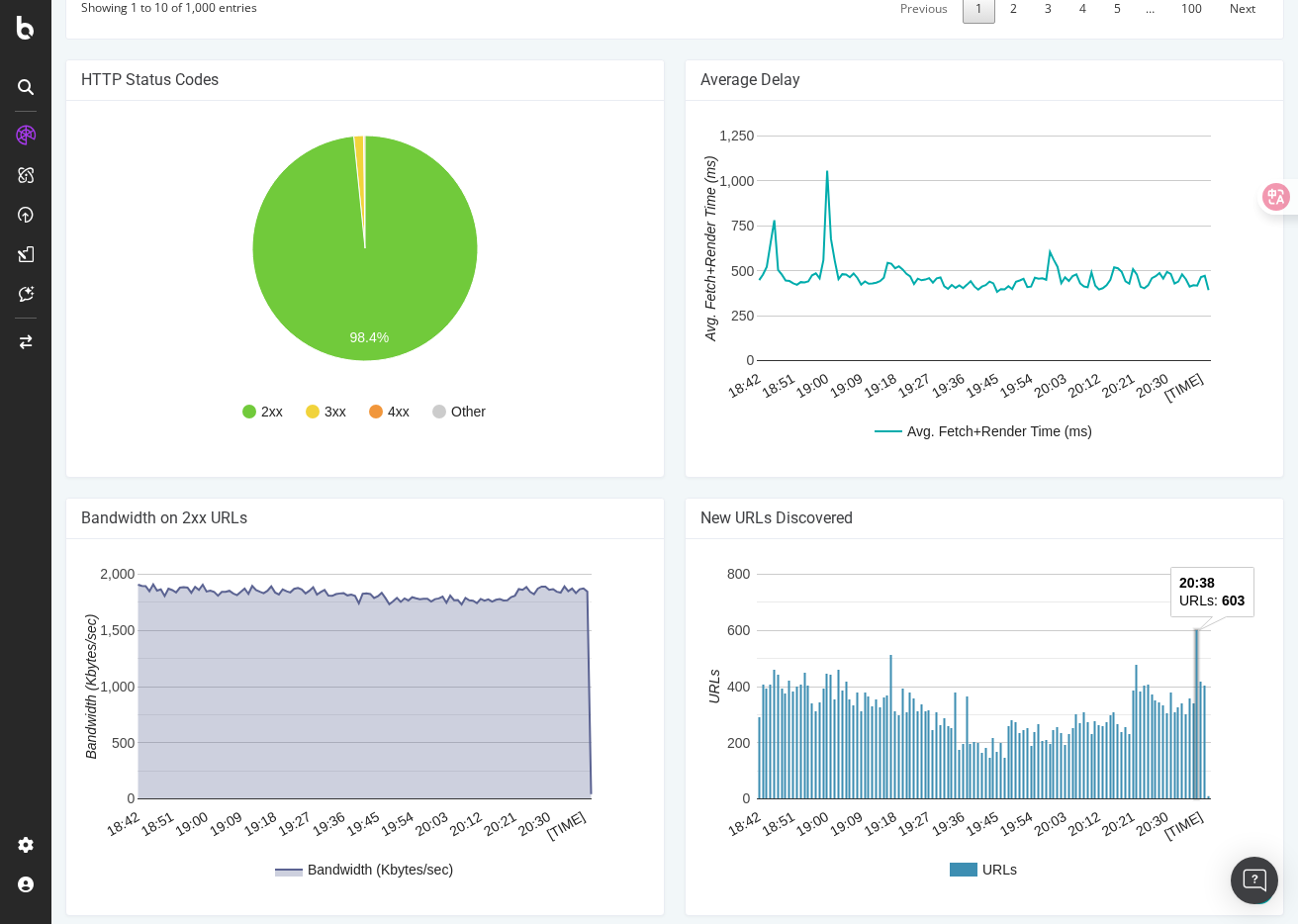 click 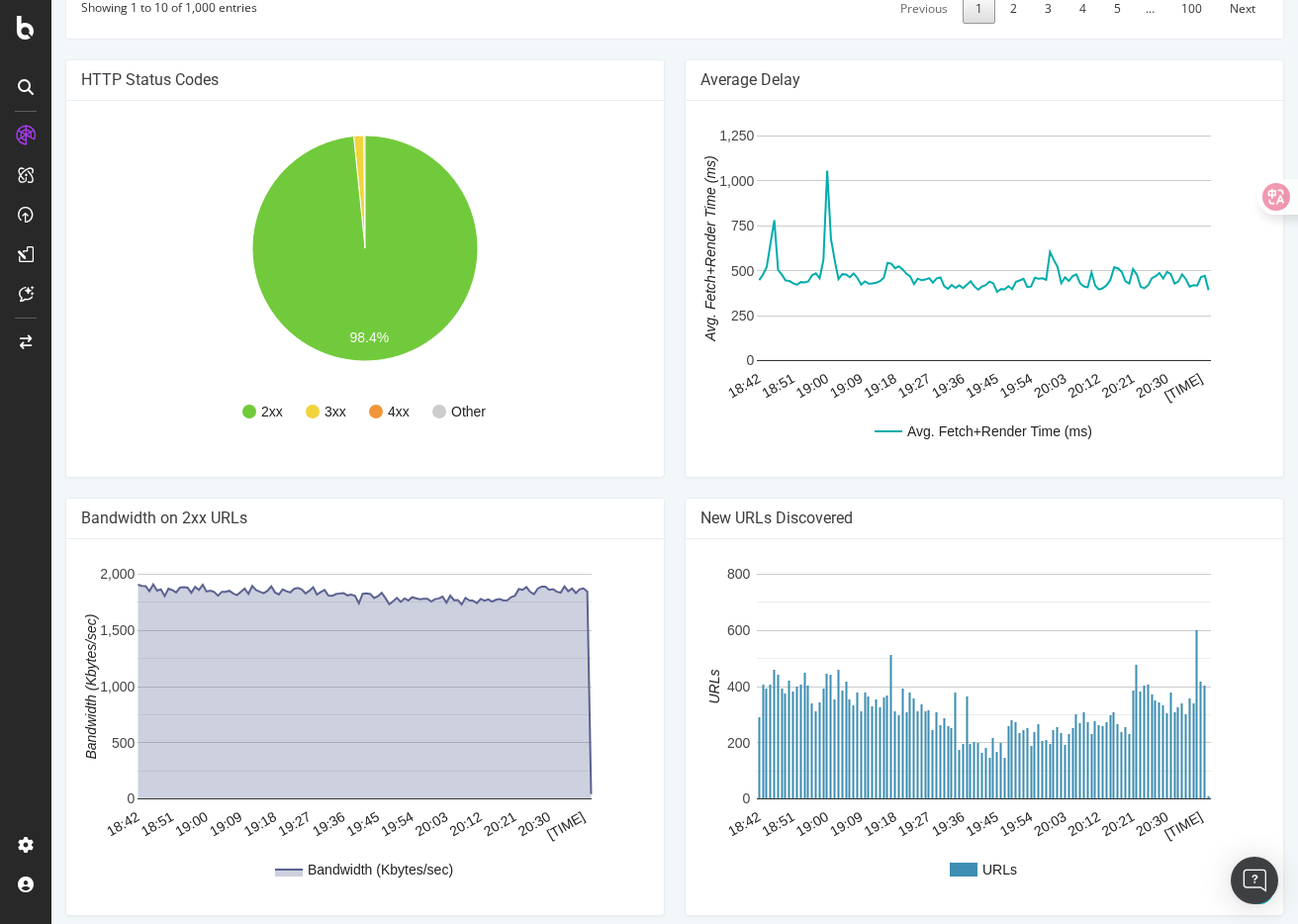 click on "Average Delay
Avg. Fetch+Render Time (ms) 18:42 18:51 19:00 19:09 19:18 19:27 19:36 19:45 19:54 20:03 20:12 20:21 20:30 20:39 0 250 500 750 1,000 1,250 Avg. Fetch+Render Time (ms) Avg. Fetch+Render Time (ms)" at bounding box center [984, 278] 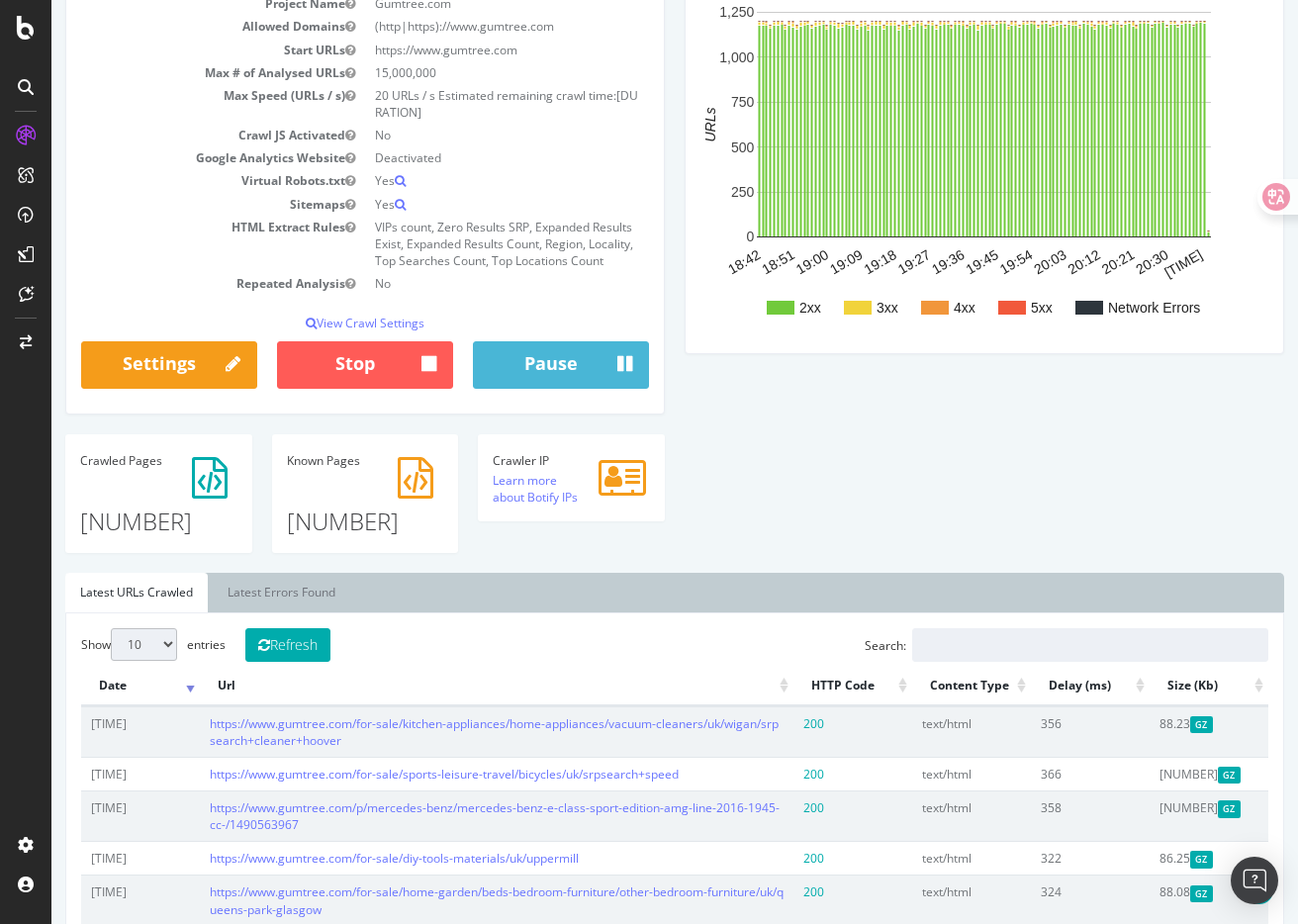 click on "Analysis Settings Project Name
Gumtree.com Allowed Domains
(http|https)://www.gumtree.com
Start URLs
https://www.gumtree.com
Max # of Analysed URLs
15,000,000 Max Speed (URLs / s)
20 URLs / s
Estimated remaining crawl time:  6 days 11 hours 40 minutes  Crawl JS Activated
No Google Analytics Website
Deactivated
Virtual Robots.txt
Yes
Sitemaps
Yes
HTML Extract Rules
VIPs count, Zero Results SRP, Expanded Results Exist, Expanded Results Count, Region, Locality, Top Searches Count, Top Locations Count
Repeated Analysis
No  View Crawl Settings
× Close
Analysis Settings
Main Project Name
Gumtree.com 15,000,000 No" at bounding box center (675, 254) 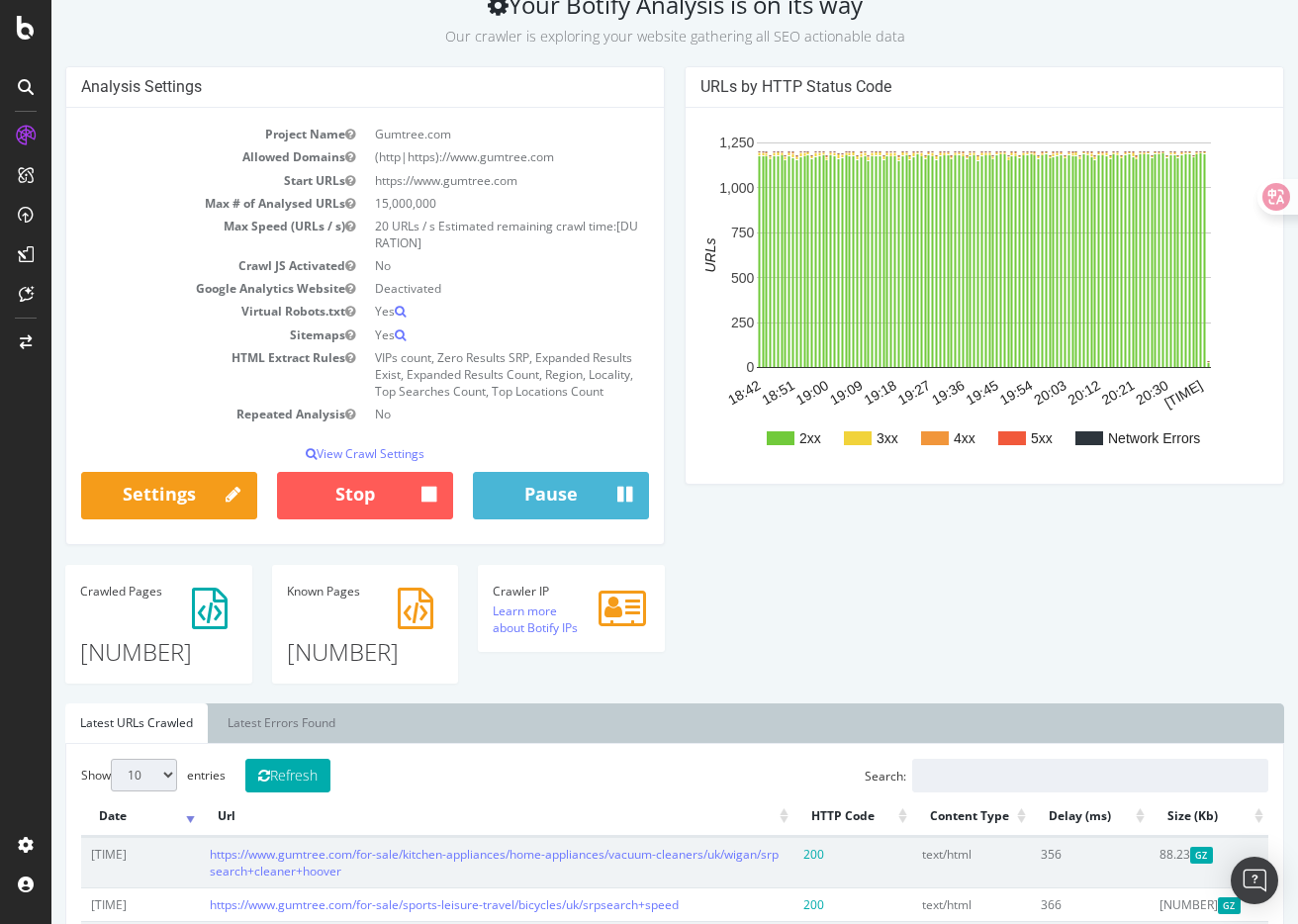 scroll, scrollTop: 100, scrollLeft: 0, axis: vertical 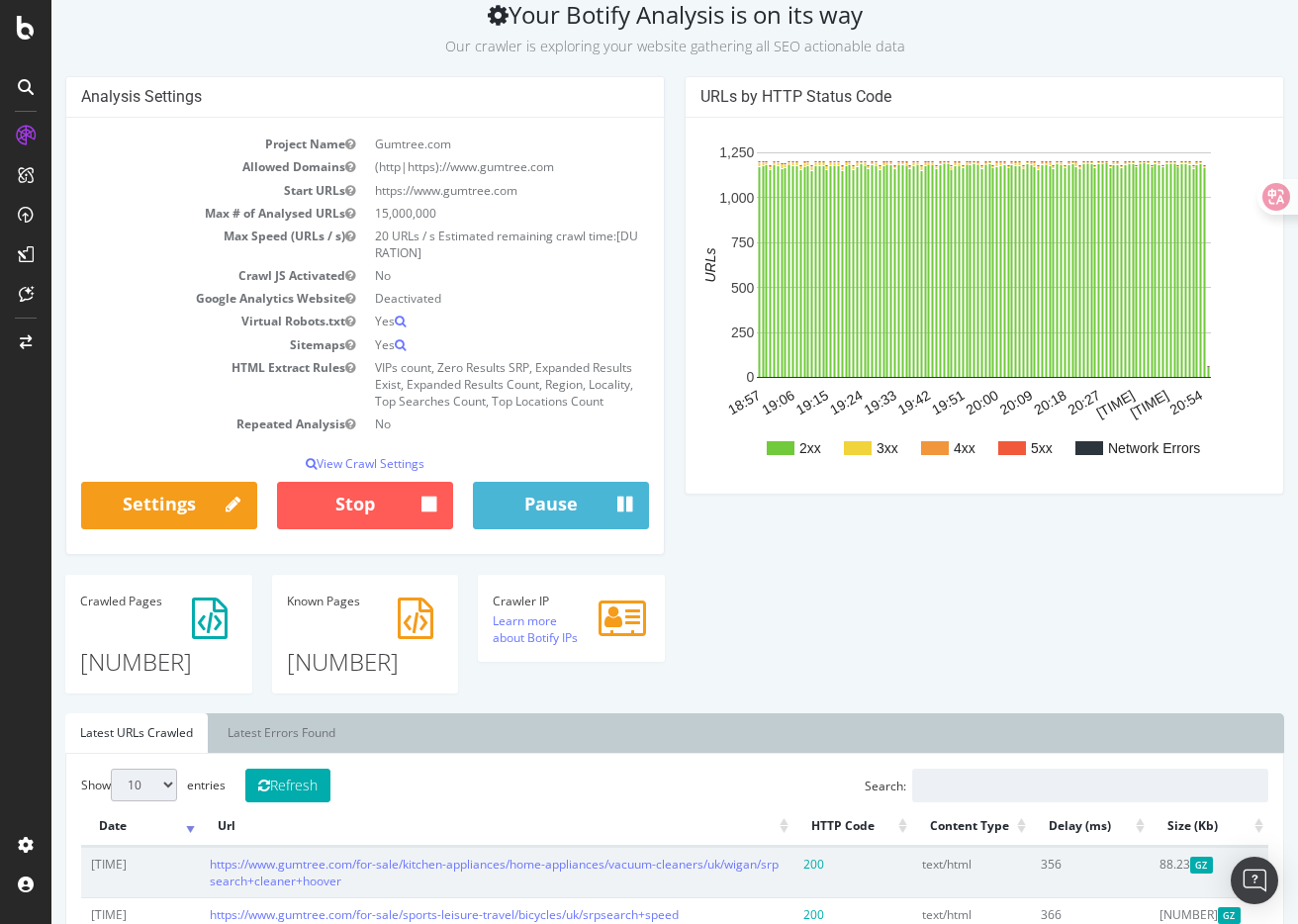 drag, startPoint x: 320, startPoint y: 661, endPoint x: 389, endPoint y: 661, distance: 69 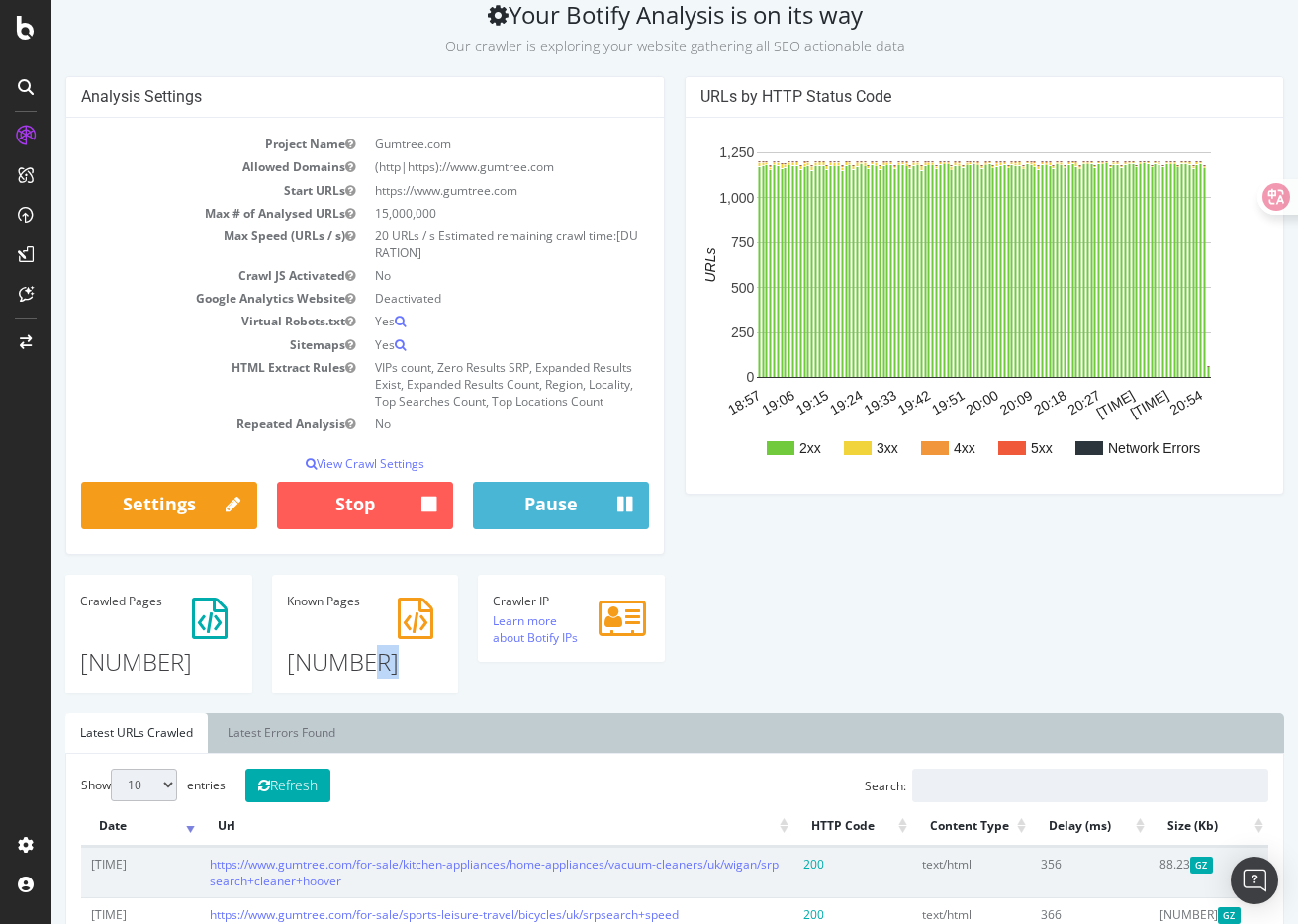 drag, startPoint x: 384, startPoint y: 662, endPoint x: 348, endPoint y: 663, distance: 36.013886 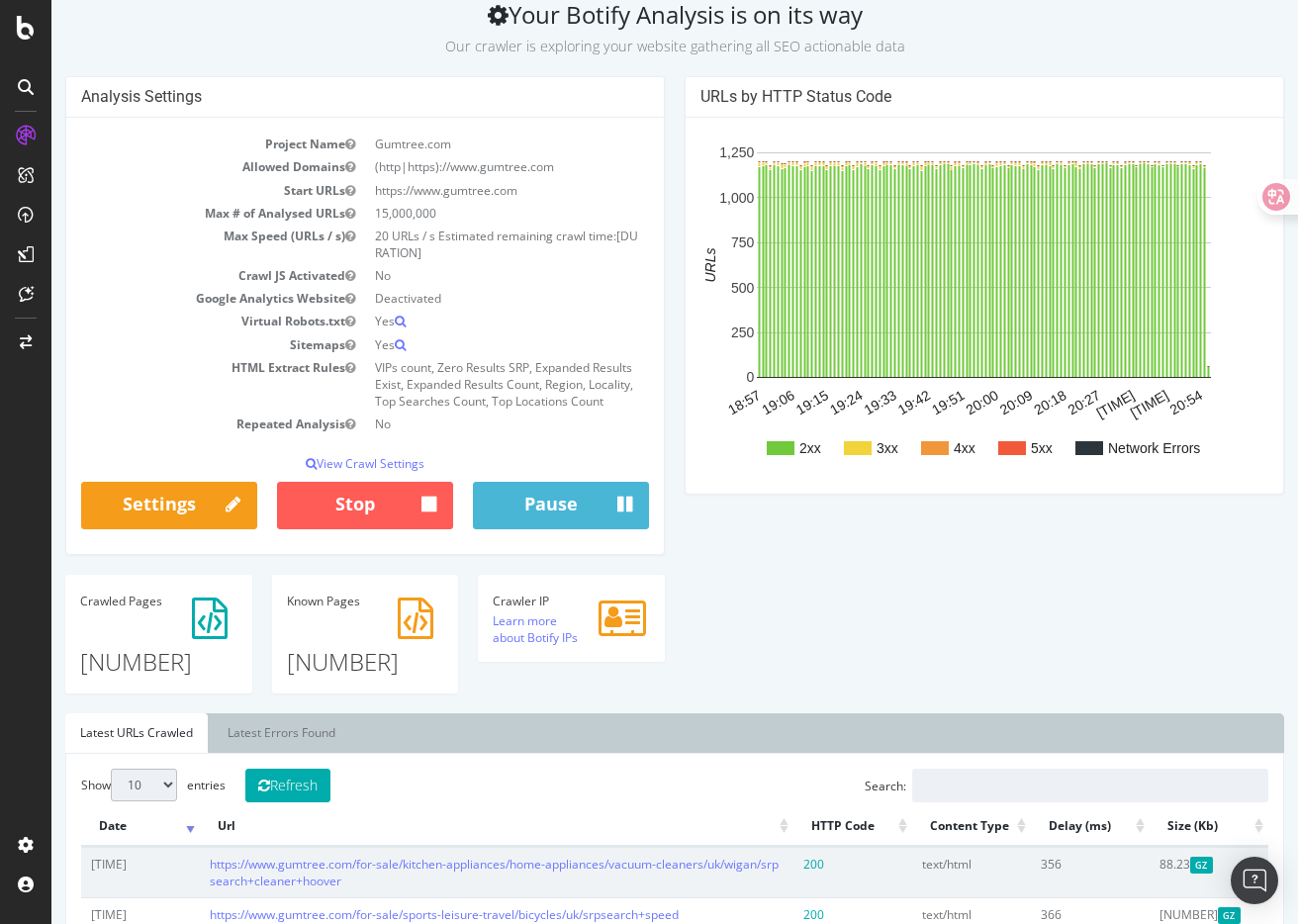 click on "4,022,477" at bounding box center [365, 645] 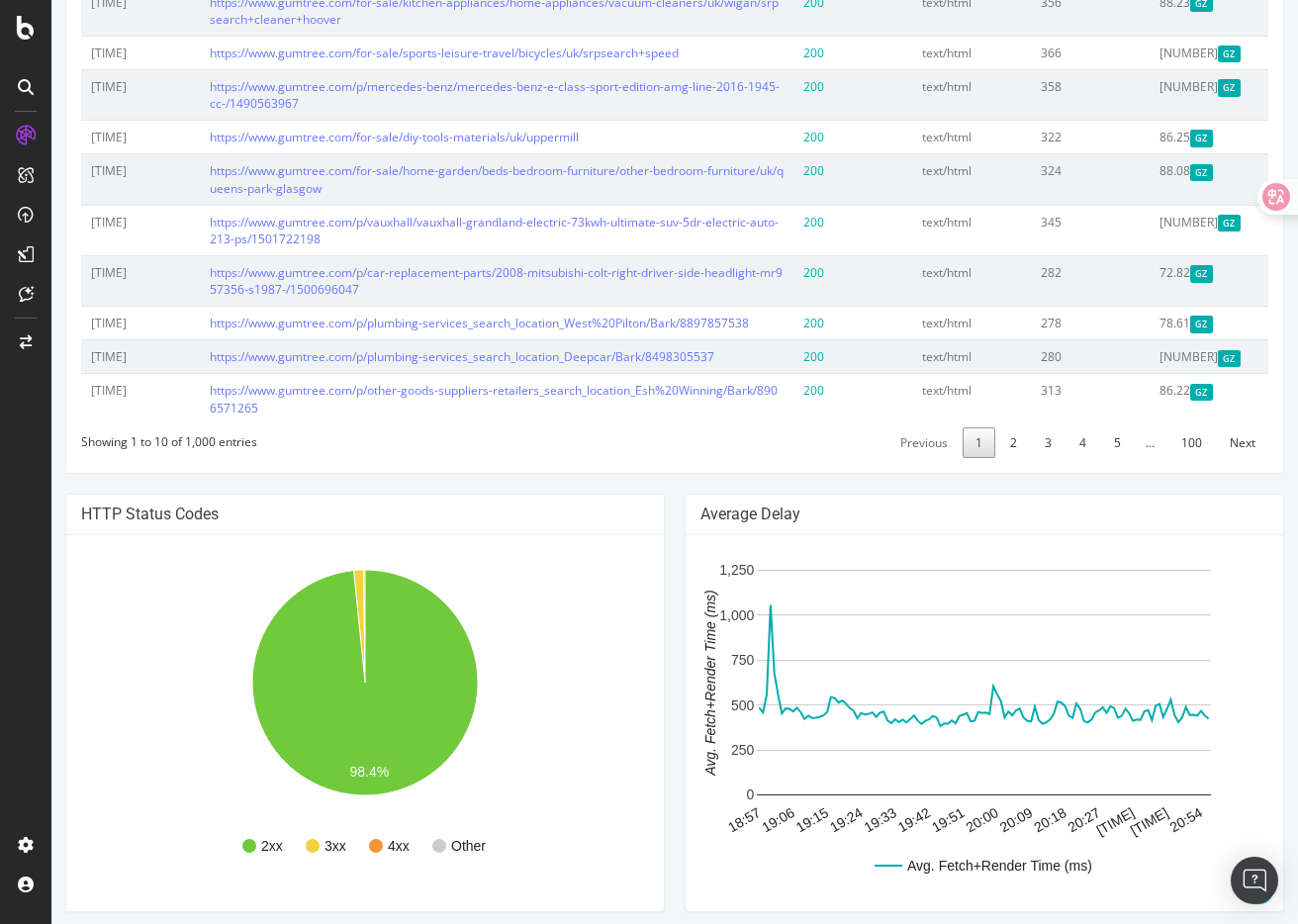 scroll, scrollTop: 1408, scrollLeft: 0, axis: vertical 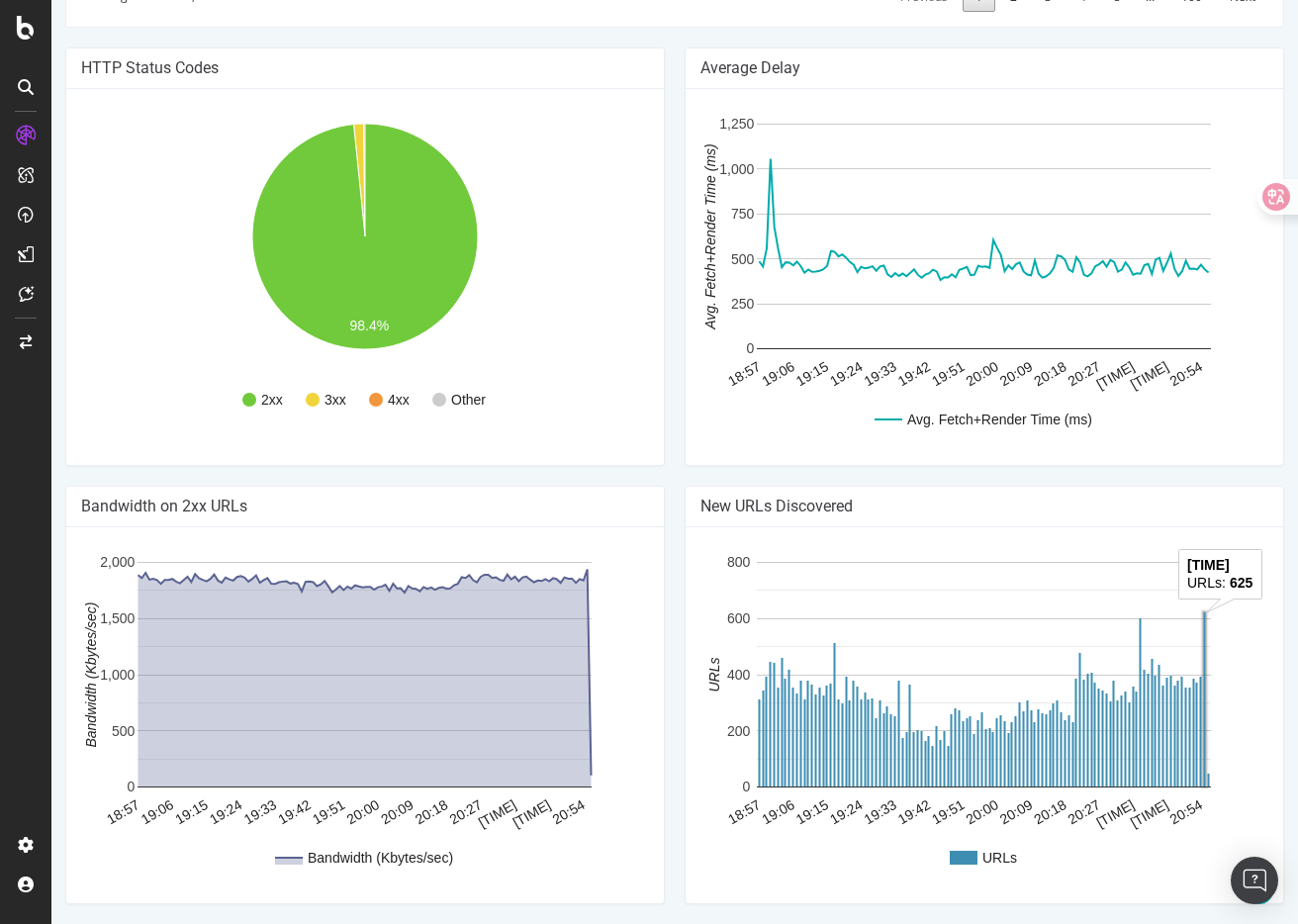 click 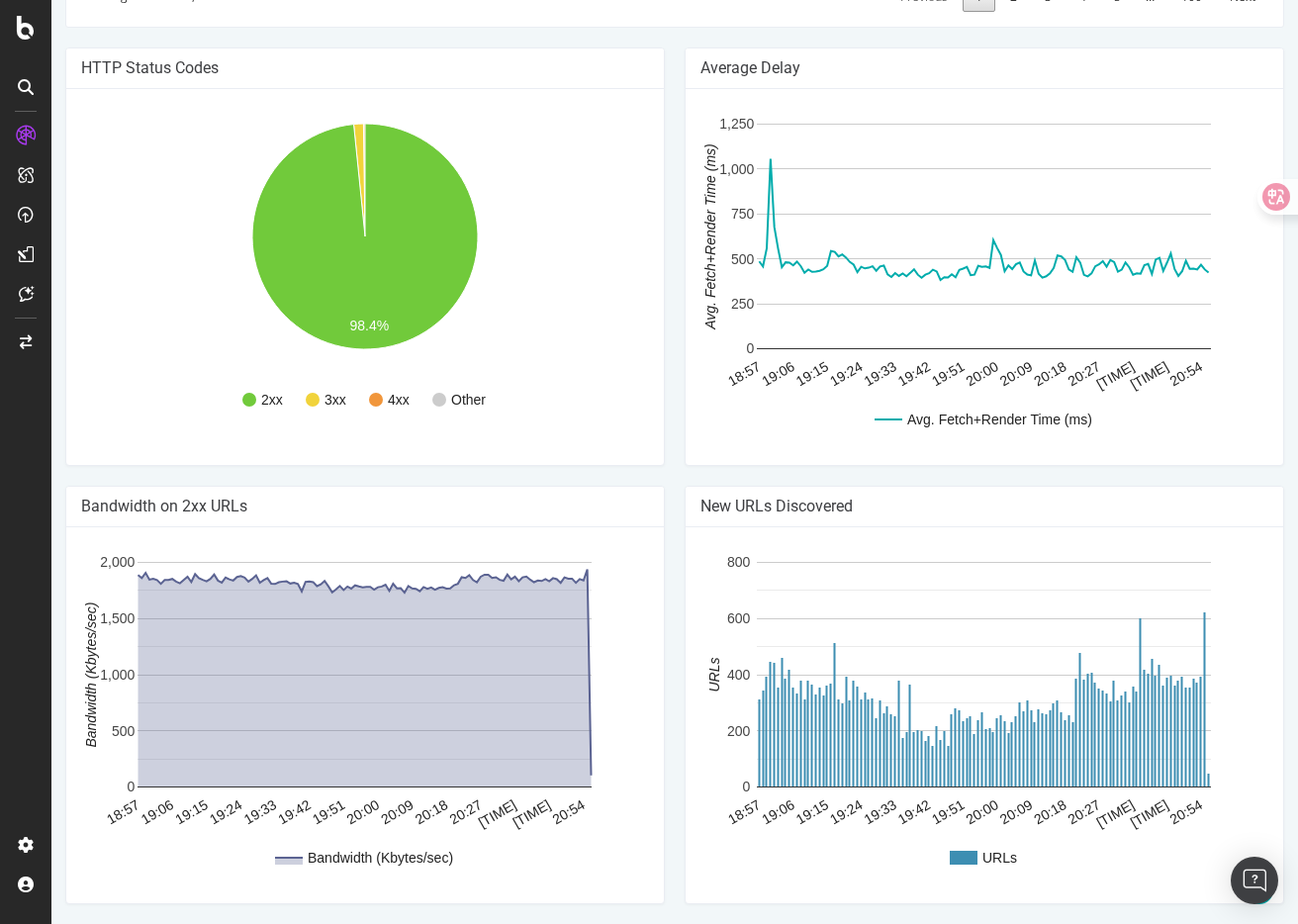 click 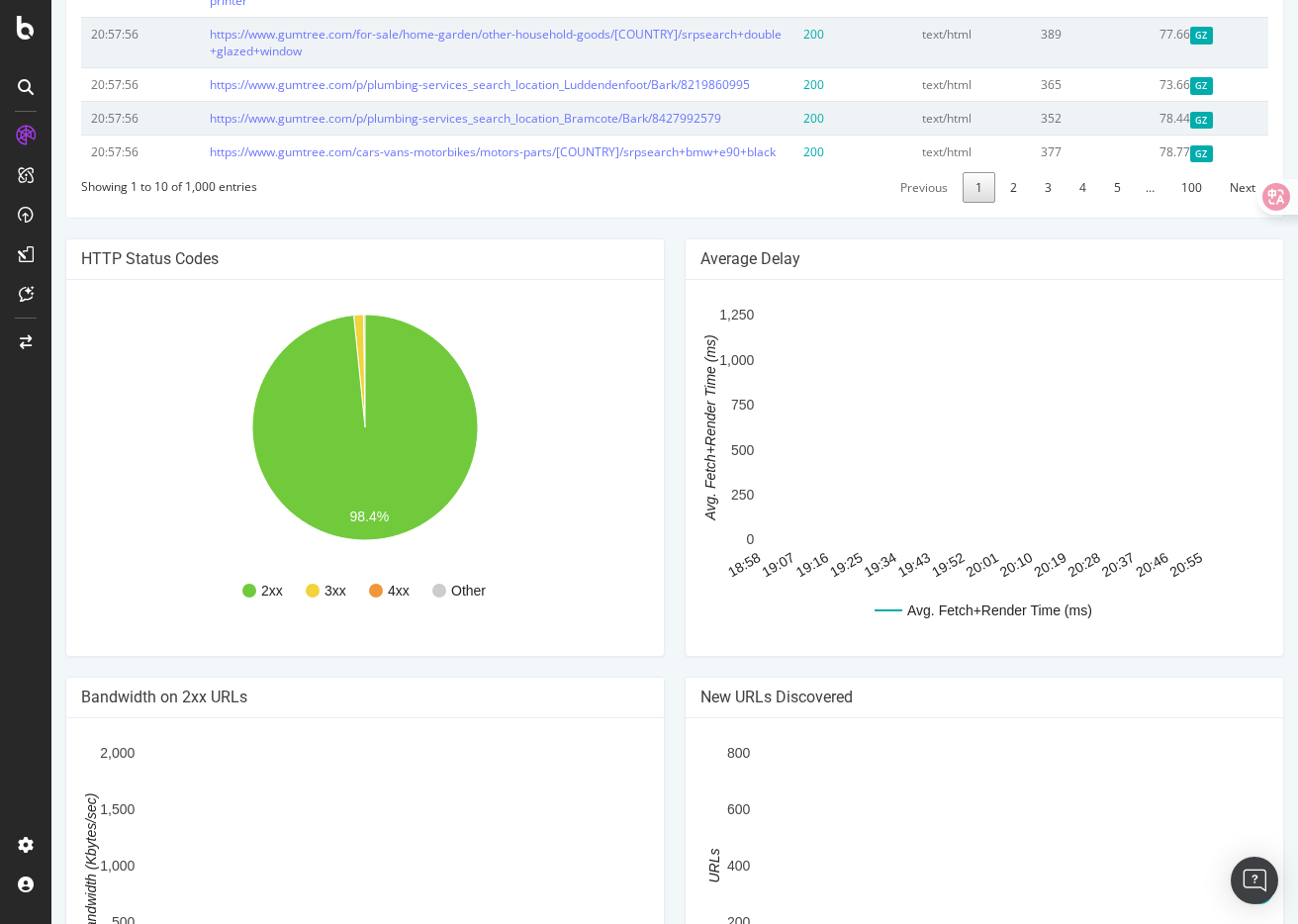 scroll, scrollTop: 1374, scrollLeft: 0, axis: vertical 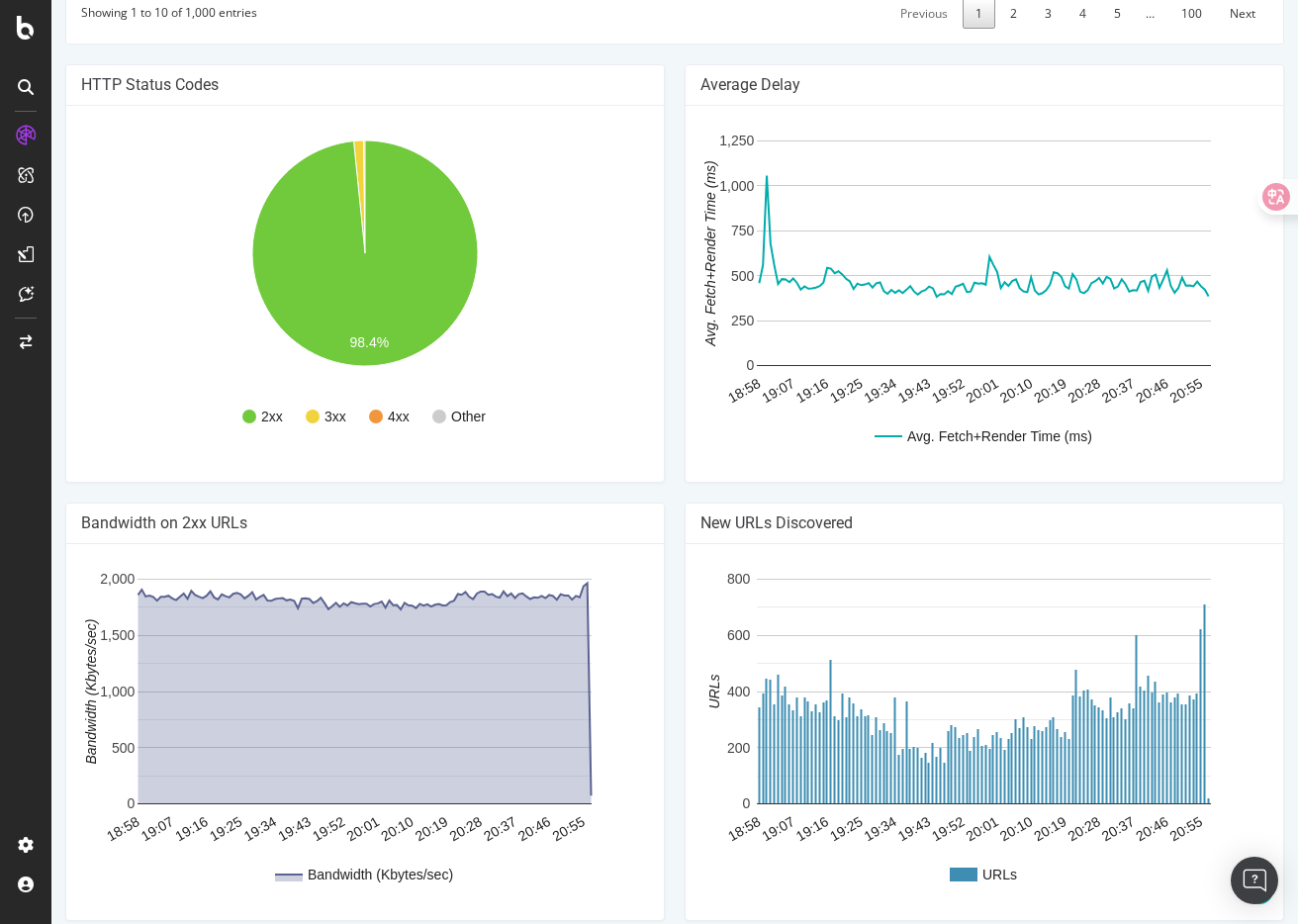 click on "HTTP Status Codes 2xx 3xx 4xx Other 98.4% Http Code Urls 2xx 3,749,269 3xx 52,609 4xx 8,525 5xx 83 Network Errors 0 Other" at bounding box center (365, 283) 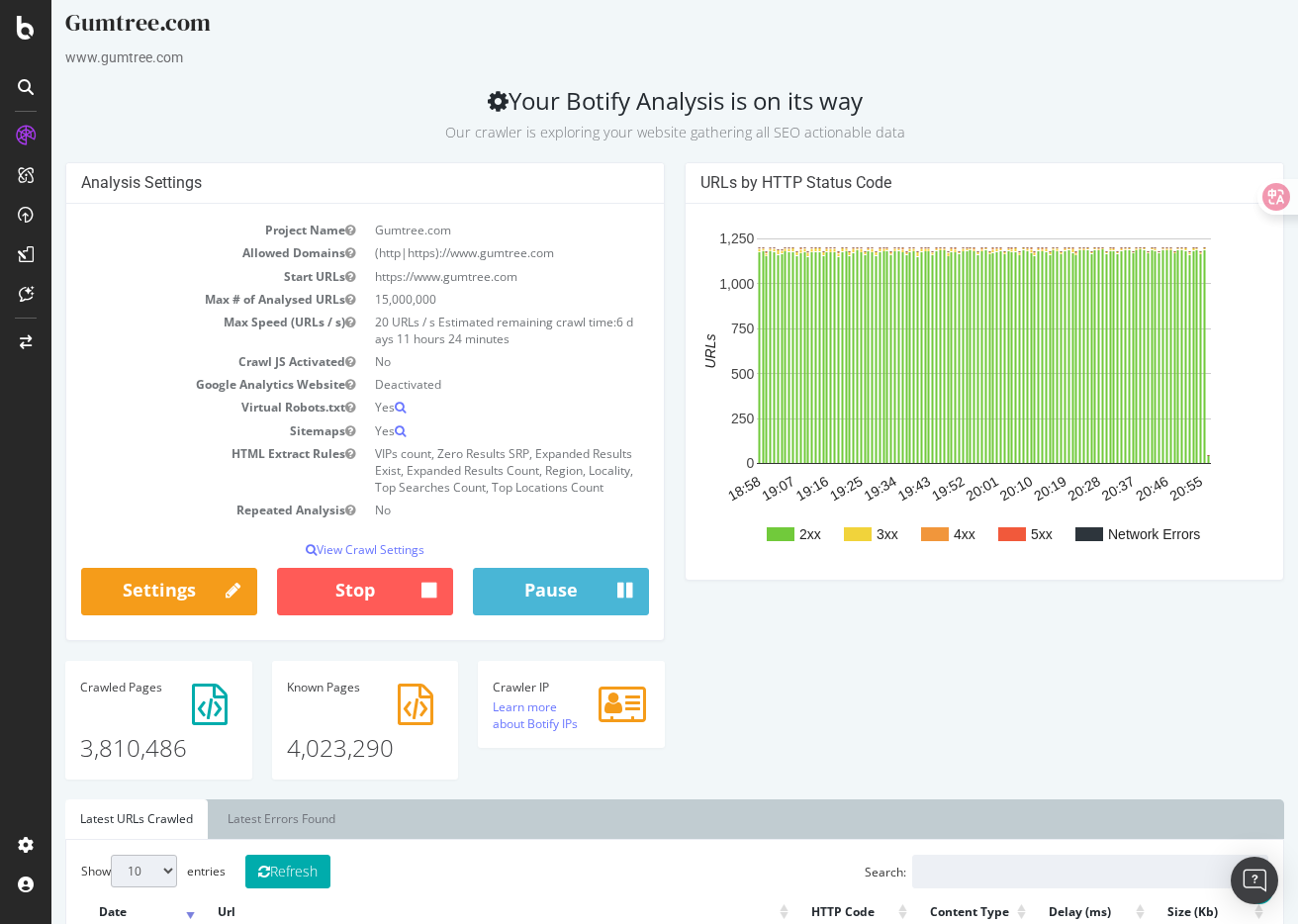 scroll, scrollTop: 0, scrollLeft: 0, axis: both 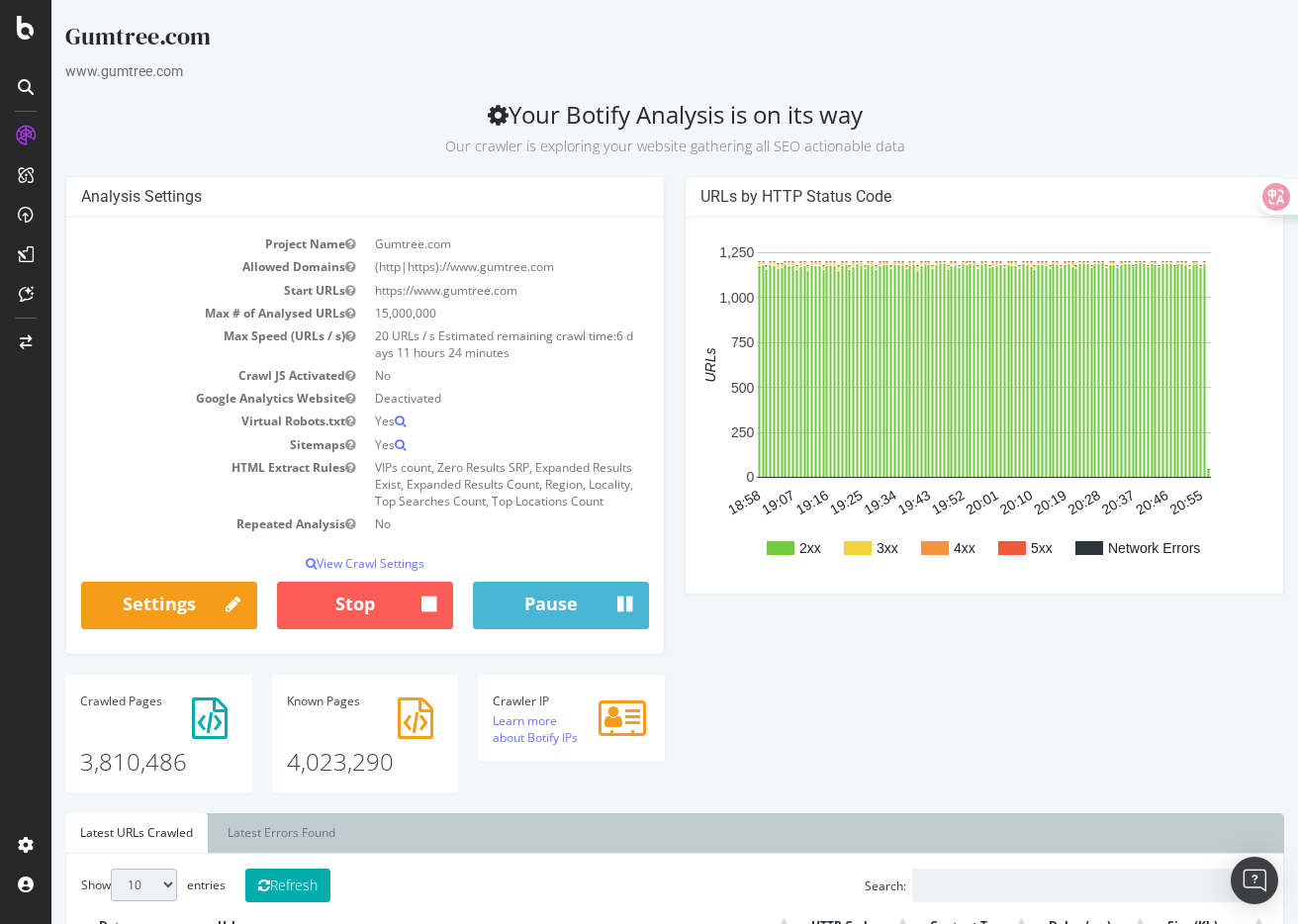click on "Analysis Settings Project Name
Gumtree.com Allowed Domains
(http|https)://www.gumtree.com
Start URLs
https://www.gumtree.com
Max # of Analysed URLs
15,000,000 Max Speed (URLs / s)
20 URLs / s
Estimated remaining crawl time:  6 days 11 hours 24 minutes  Crawl JS Activated
No Google Analytics Website
Deactivated
Virtual Robots.txt
Yes
Sitemaps
Yes
HTML Extract Rules
VIPs count, Zero Results SRP, Expanded Results Exist, Expanded Results Count, Region, Locality, Top Searches Count, Top Locations Count
Repeated Analysis
No  View Crawl Settings
× Close
Analysis Settings
Main Project Name
Gumtree.com 15,000,000 No" at bounding box center (365, 425) 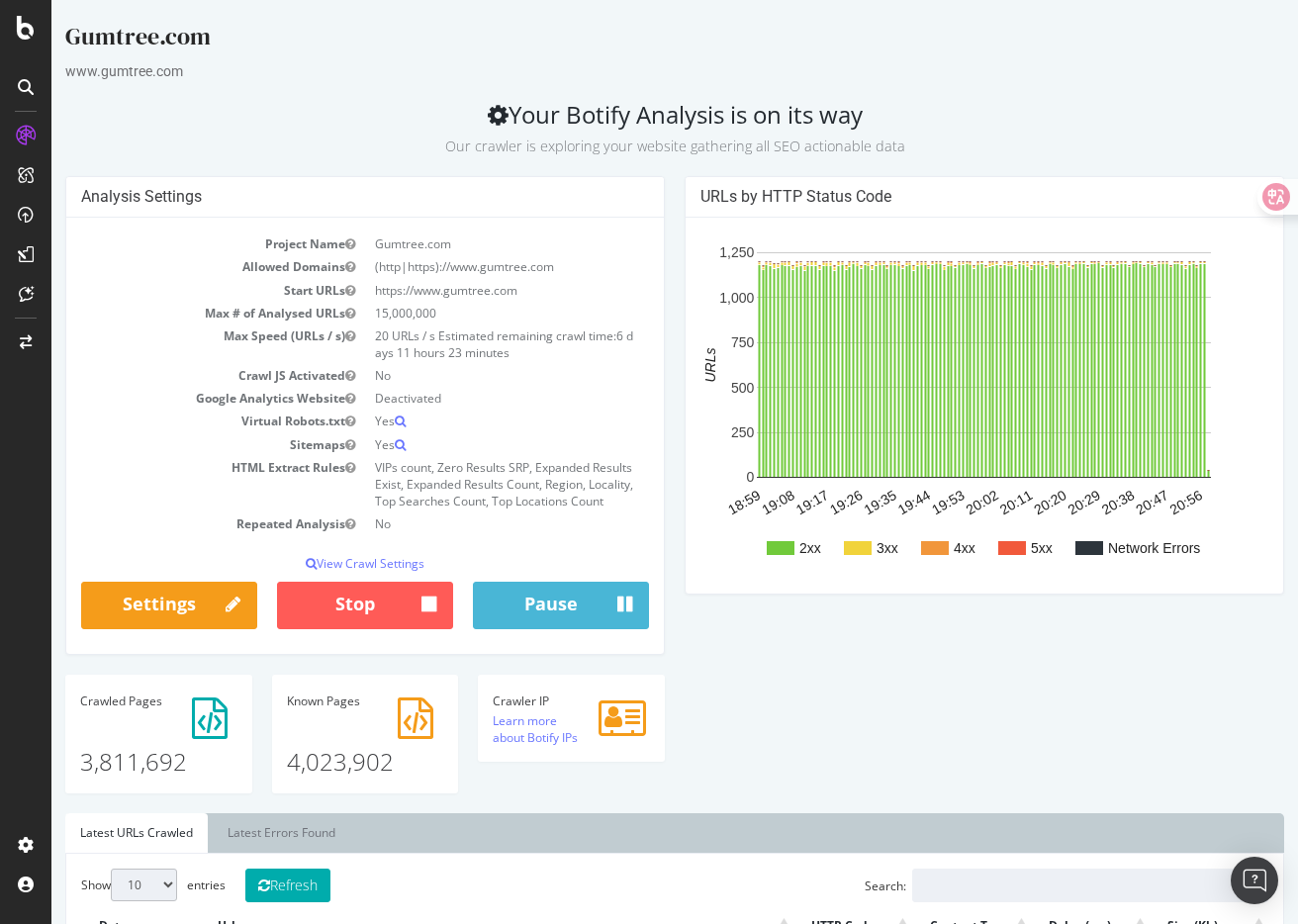 click on "3,811,692" at bounding box center [158, 745] 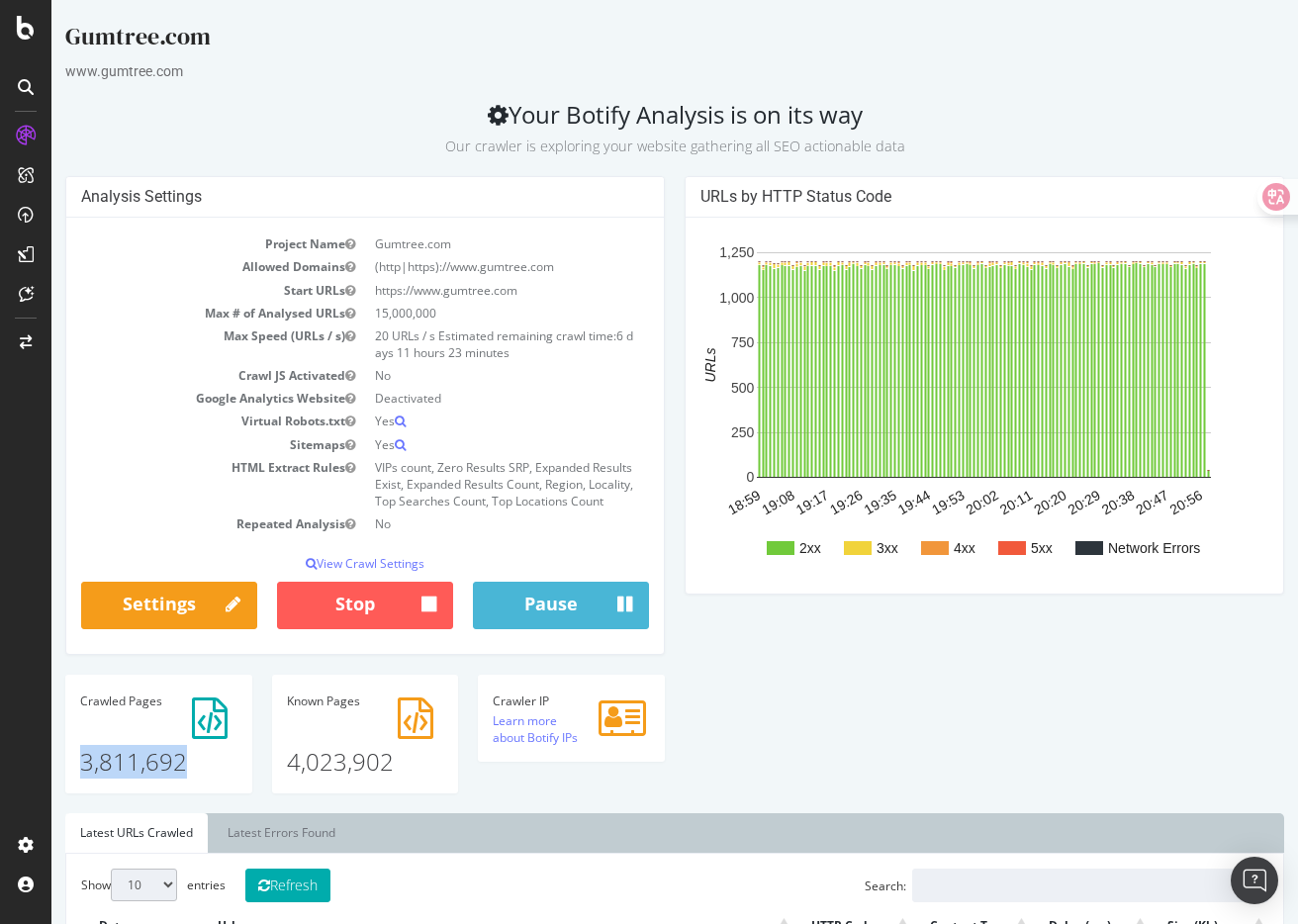 click on "3,811,692" at bounding box center [158, 745] 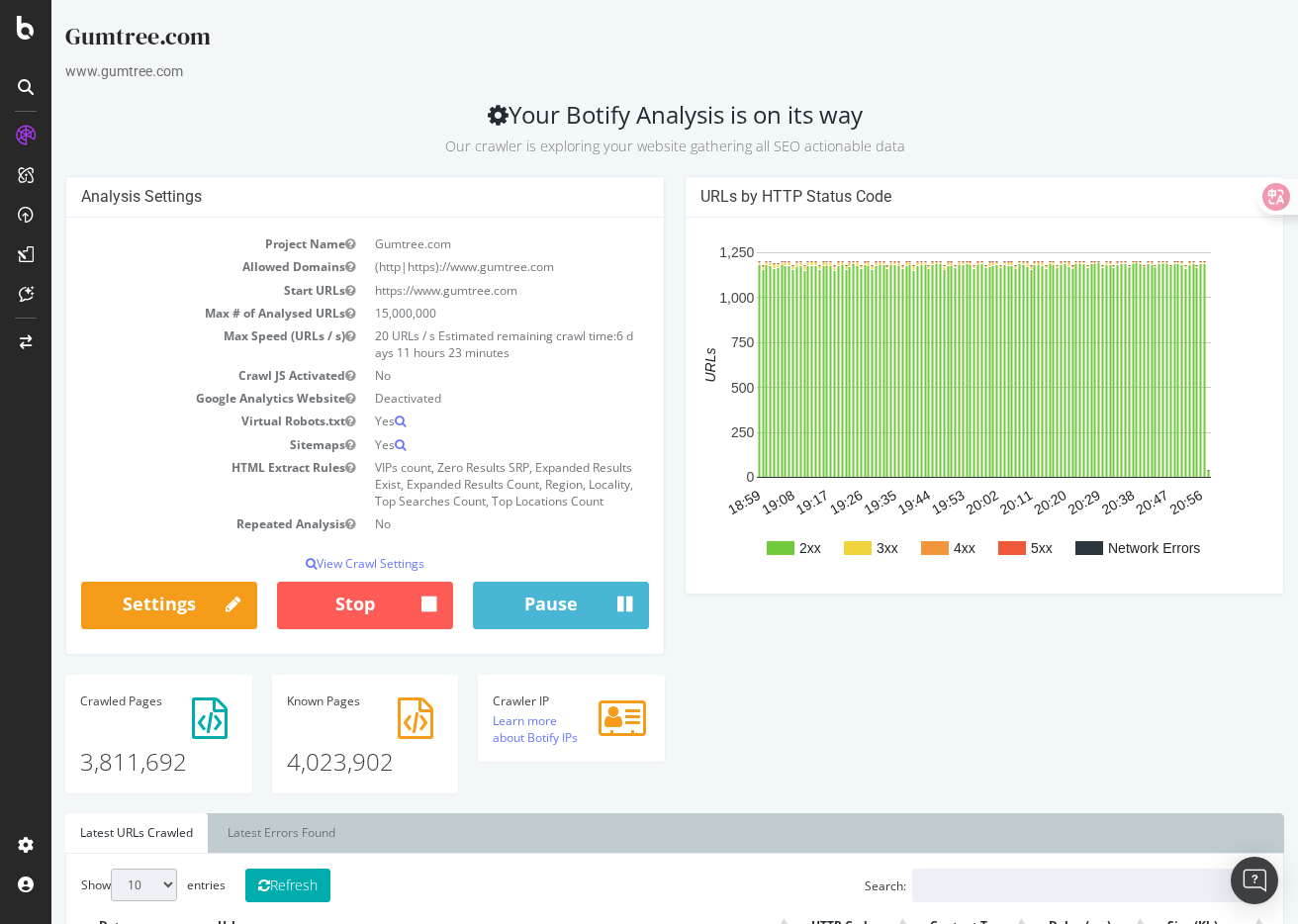 click on "4,023,902" at bounding box center [365, 745] 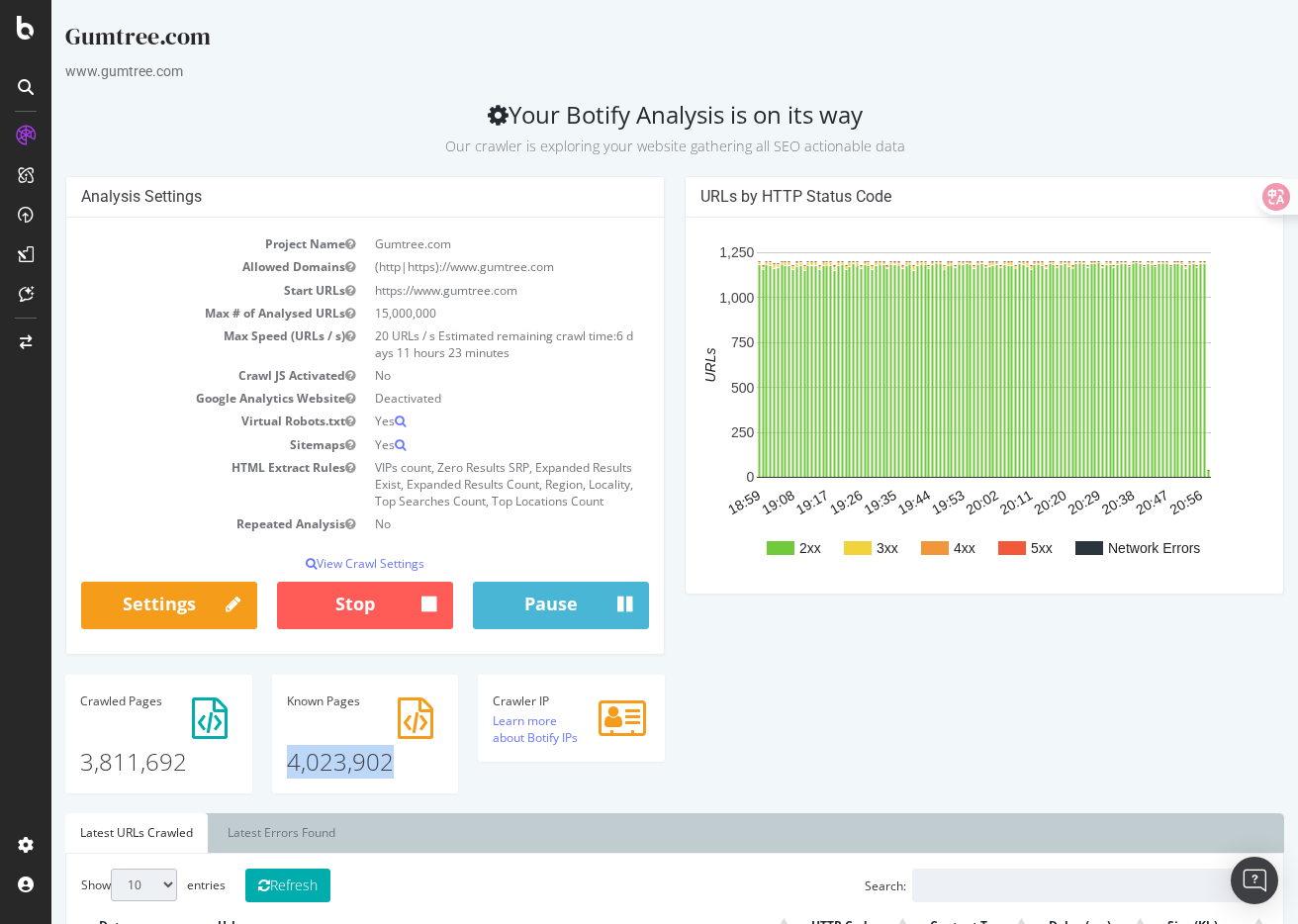click on "4,023,902" at bounding box center (365, 745) 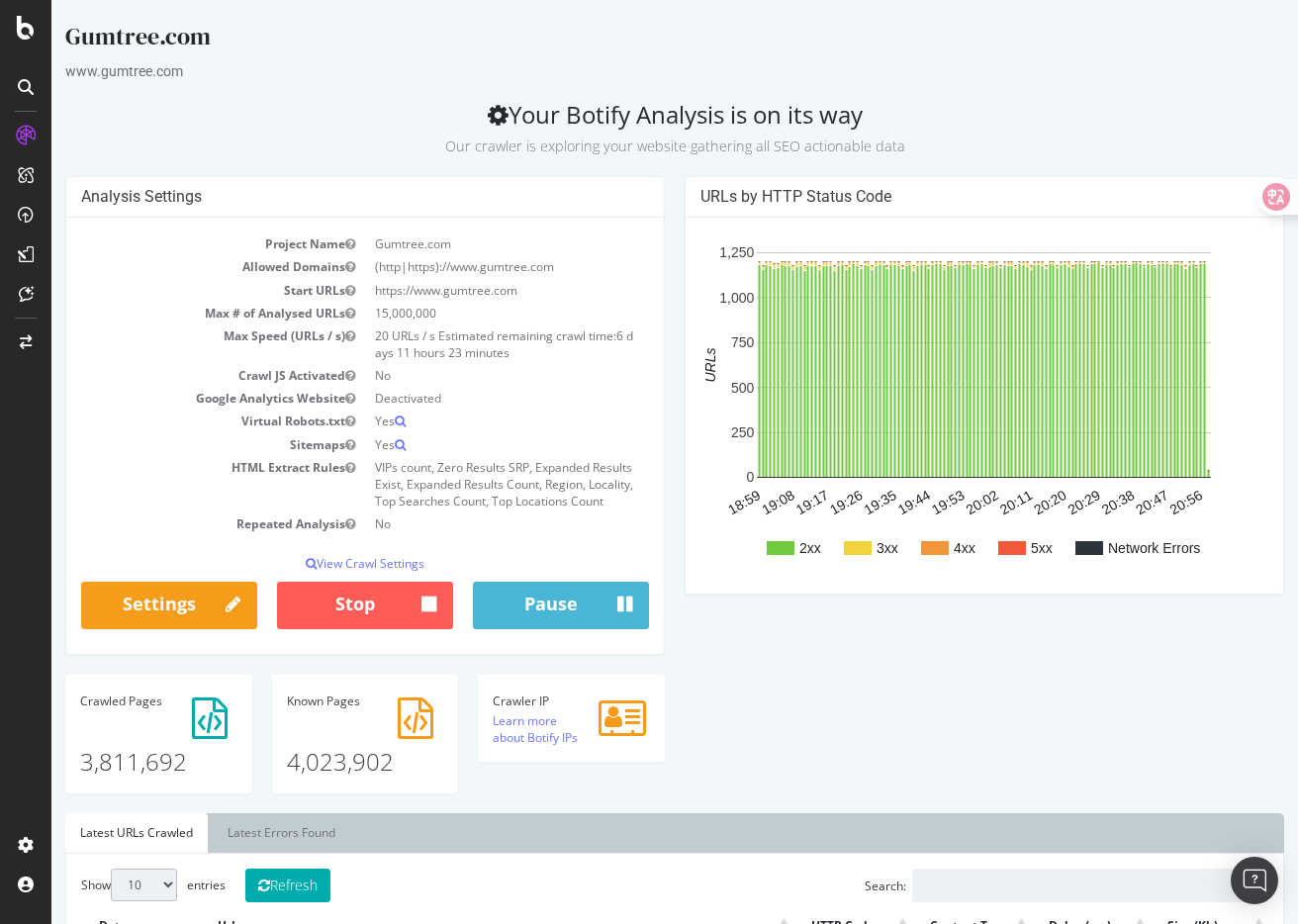 click on "Analysis Settings Project Name
Gumtree.com Allowed Domains
(http|https)://www.gumtree.com
Start URLs
https://www.gumtree.com
Max # of Analysed URLs
15,000,000 Max Speed (URLs / s)
20 URLs / s
Estimated remaining crawl time:  6 days 11 hours 23 minutes  Crawl JS Activated
No Google Analytics Website
Deactivated
Virtual Robots.txt
Yes
Sitemaps
Yes
HTML Extract Rules
VIPs count, Zero Results SRP, Expanded Results Exist, Expanded Results Count, Region, Locality, Top Searches Count, Top Locations Count
Repeated Analysis
No  View Crawl Settings
× Close
Analysis Settings
Main Project Name
Gumtree.com 15,000,000 No" at bounding box center (675, 495) 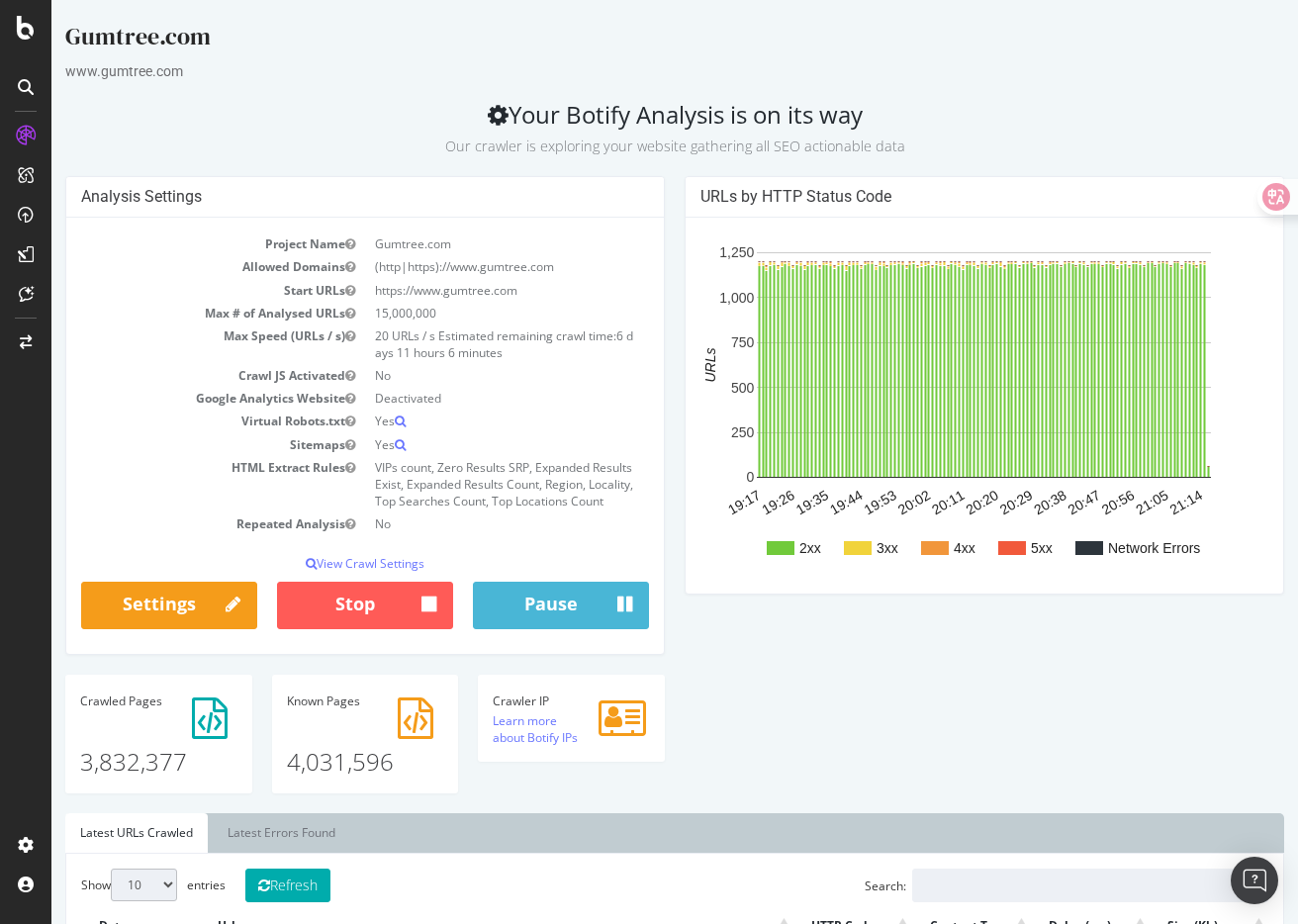 click on "Analysis Settings Project Name
Gumtree.com Allowed Domains
(http|https)://www.gumtree.com
Start URLs
https://www.gumtree.com
Max # of Analysed URLs
15,000,000 Max Speed (URLs / s)
20 URLs / s
Estimated remaining crawl time:  6 days 11 hours 6 minutes  Crawl JS Activated
No Google Analytics Website
Deactivated
Virtual Robots.txt
Yes
Sitemaps
Yes
HTML Extract Rules
VIPs count, Zero Results SRP, Expanded Results Exist, Expanded Results Count, Region, Locality, Top Searches Count, Top Locations Count
Repeated Analysis
No  View Crawl Settings
× Close
Analysis Settings
Main Project Name
Gumtree.com 15,000,000 No 0" at bounding box center [675, 495] 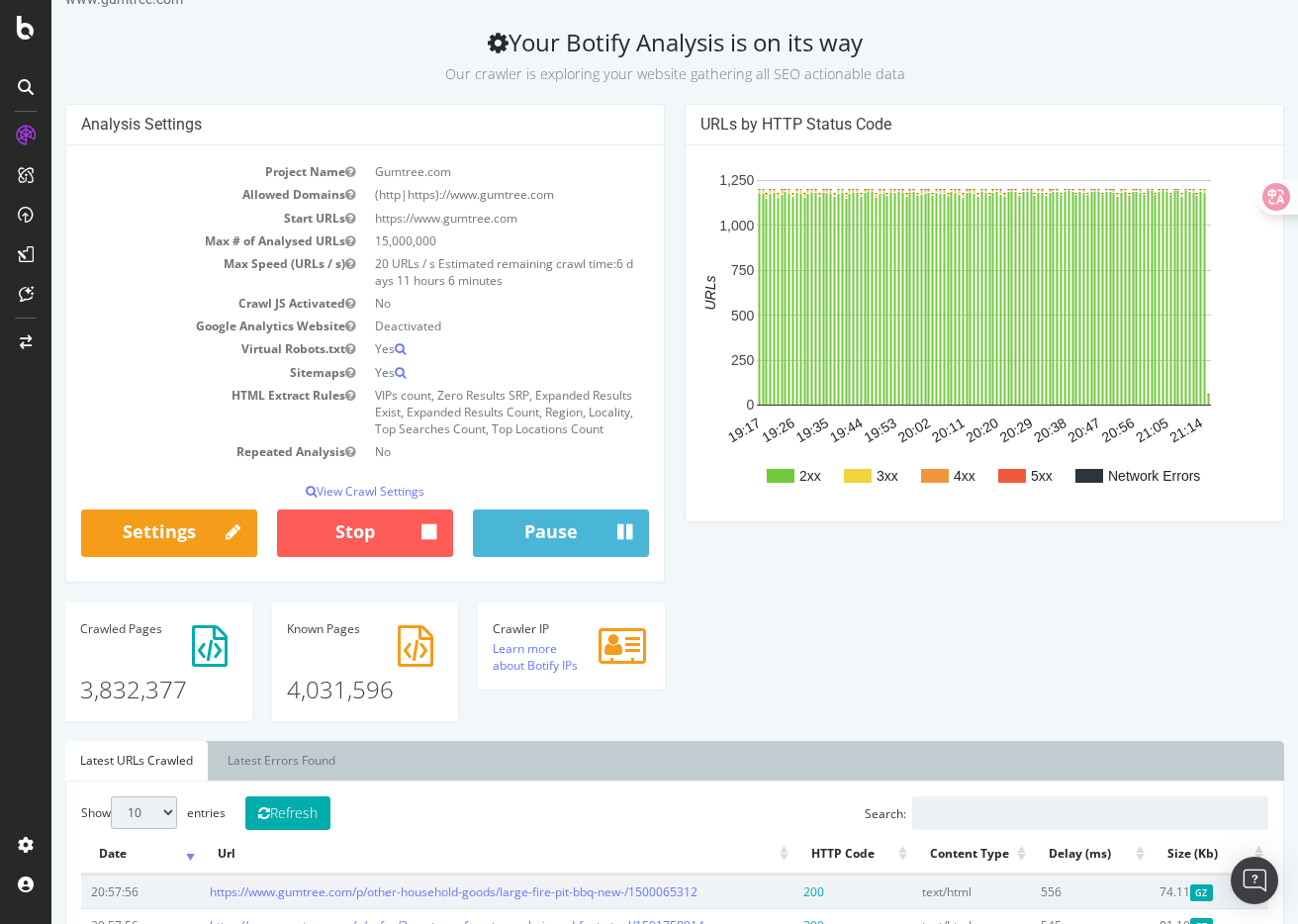 scroll, scrollTop: 92, scrollLeft: 0, axis: vertical 